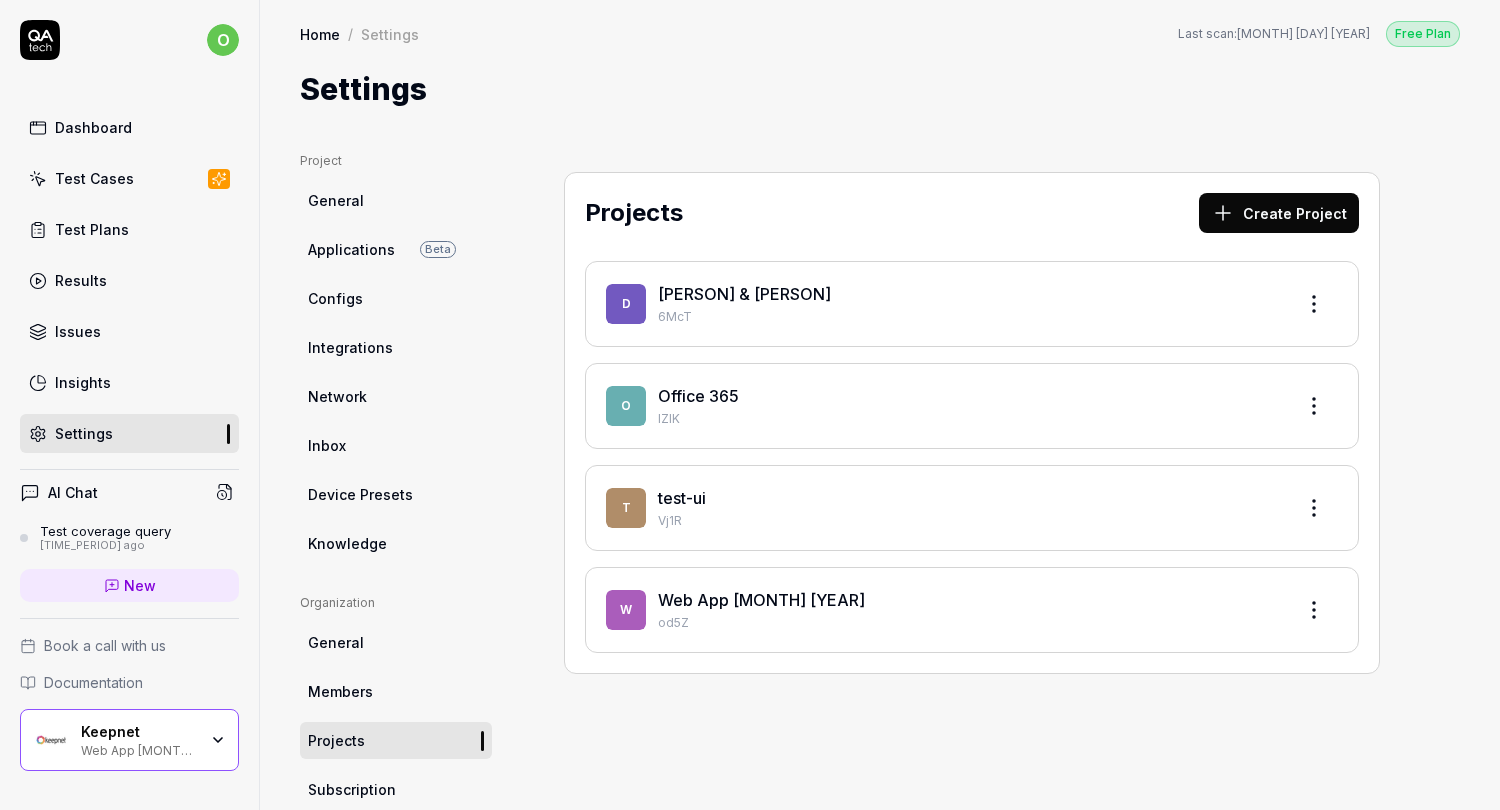 scroll, scrollTop: 0, scrollLeft: 0, axis: both 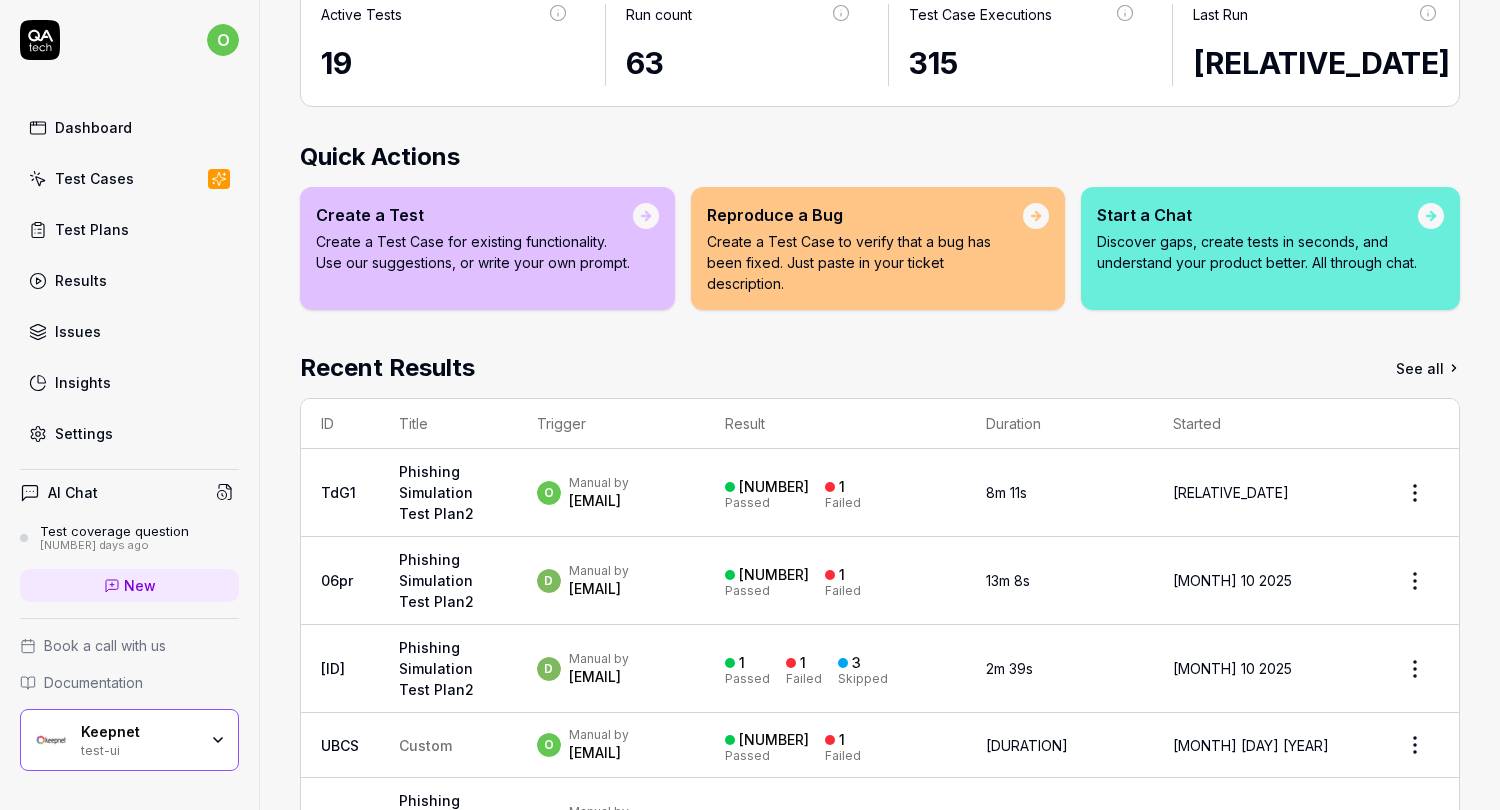 click on "[EMAIL]" at bounding box center (599, 501) 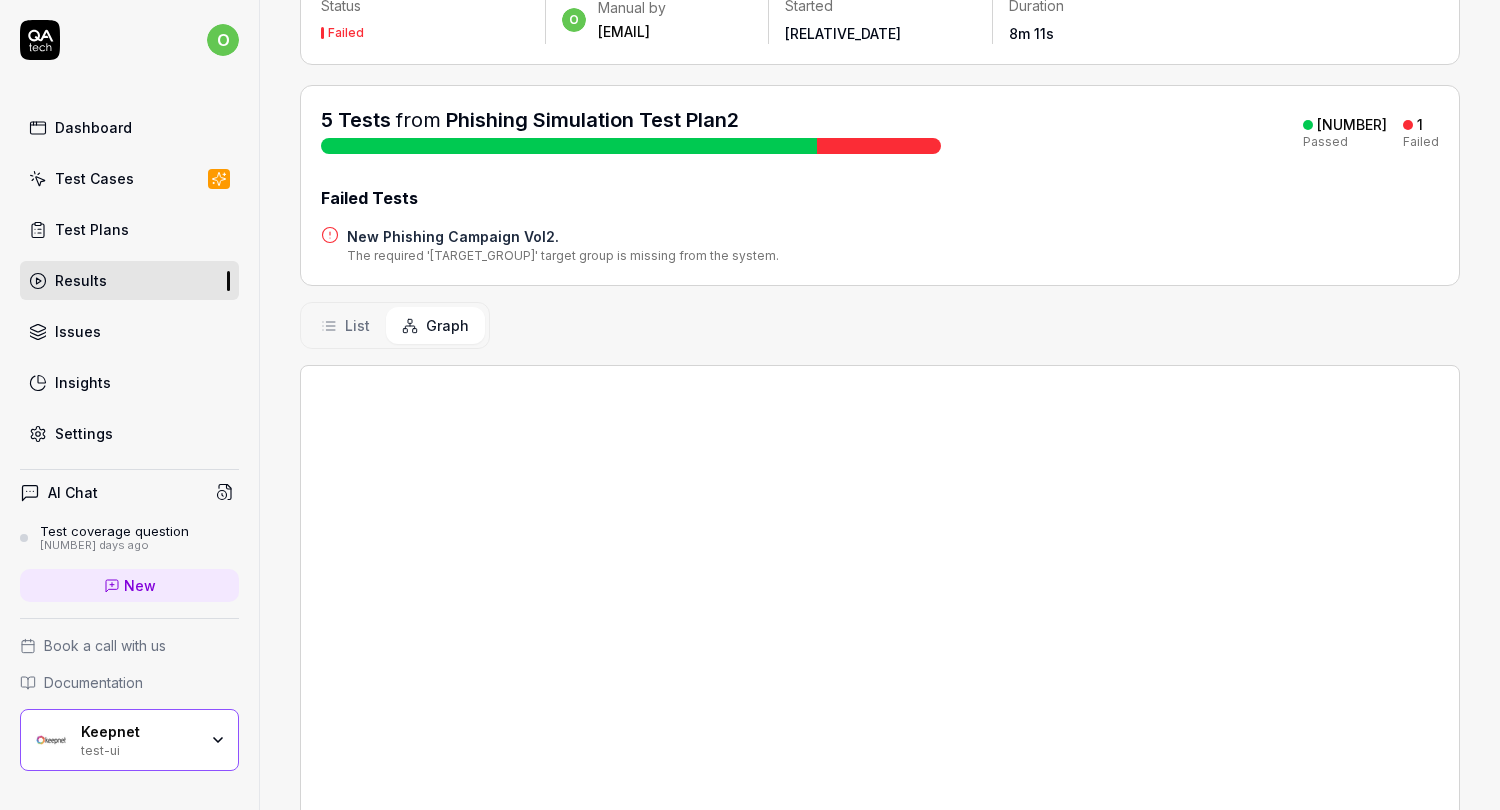 scroll, scrollTop: 0, scrollLeft: 0, axis: both 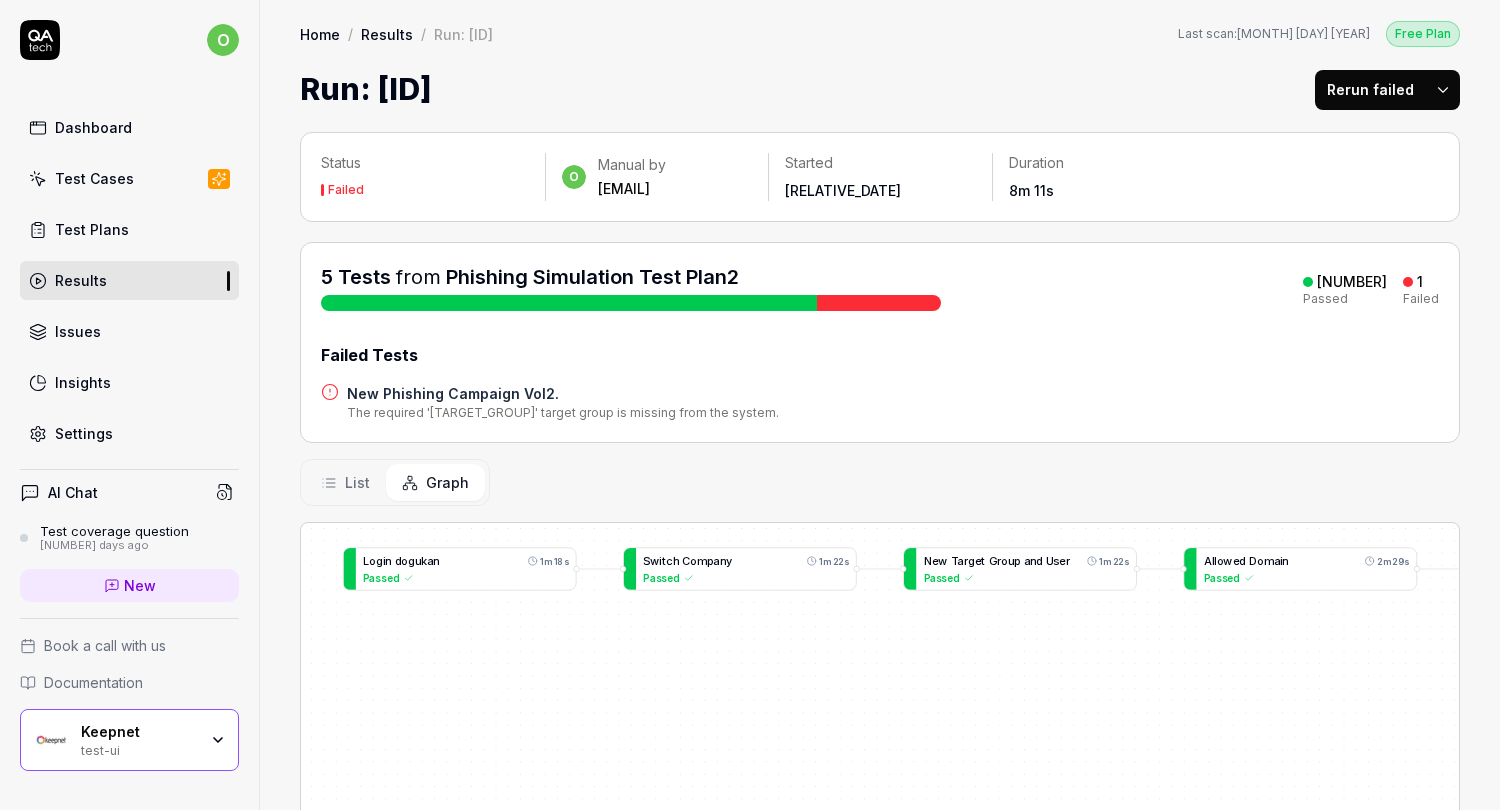 click on "Graph" at bounding box center [447, 482] 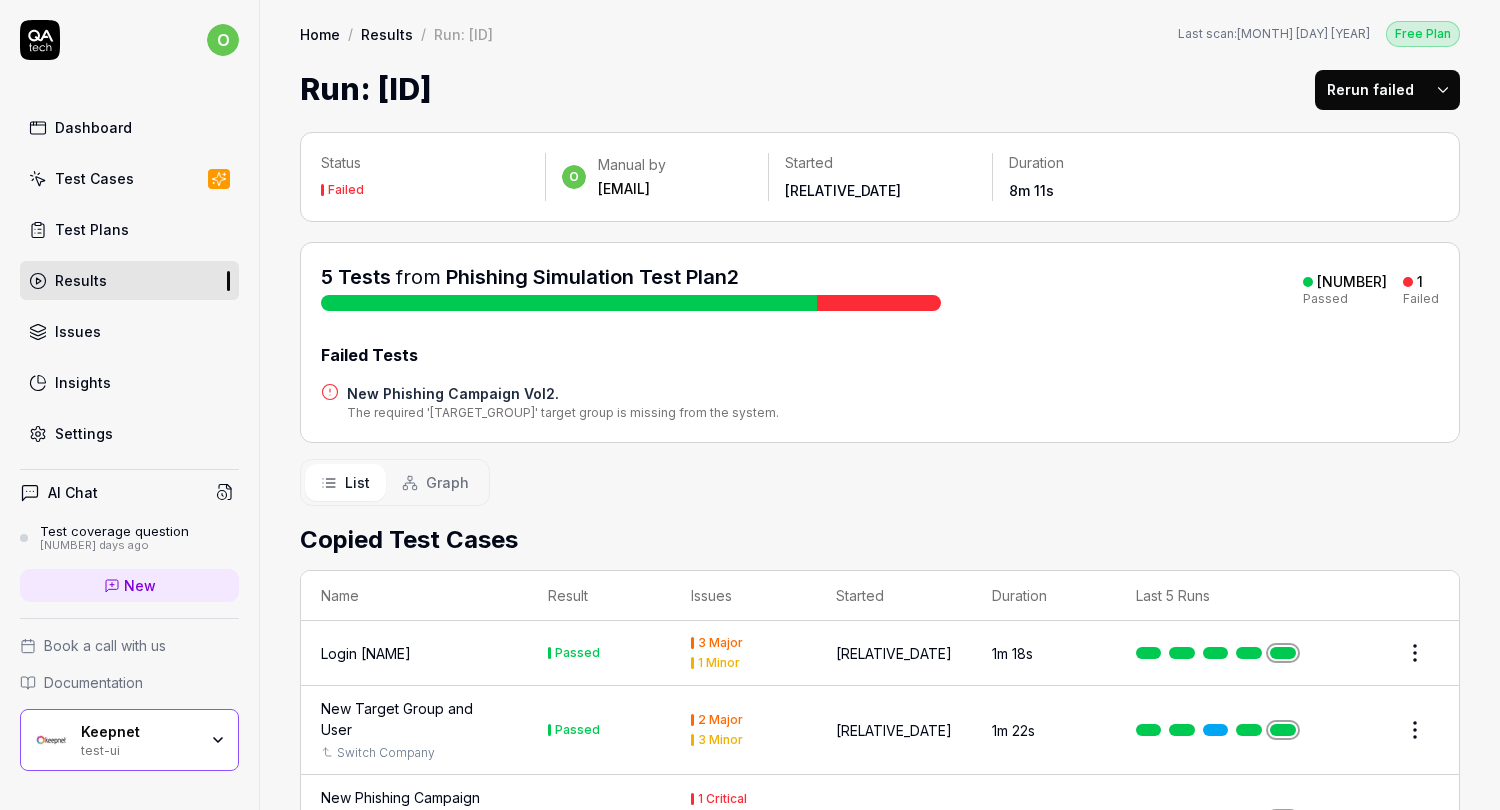 click on "Graph" at bounding box center [435, 482] 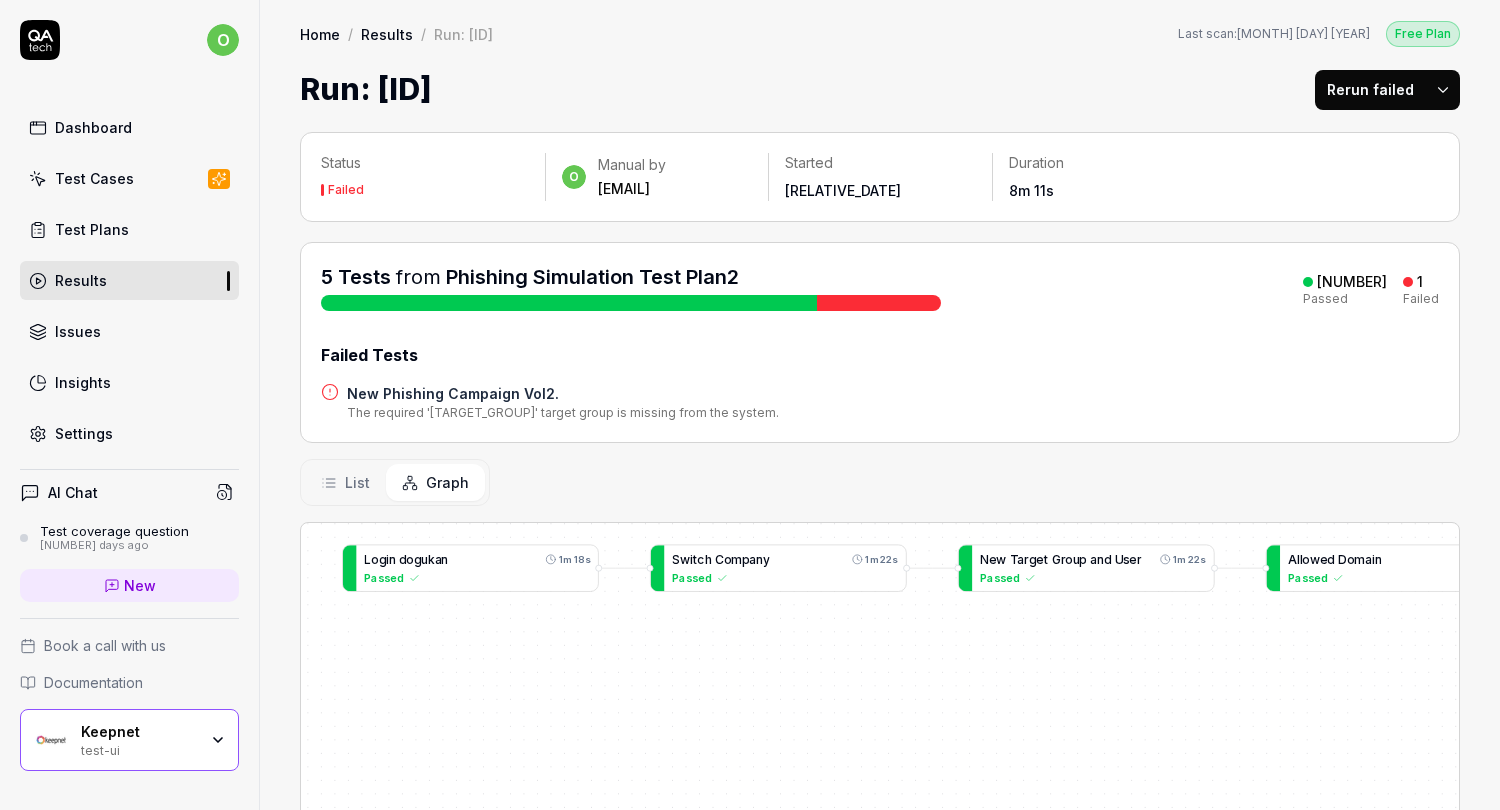 click on "Login dogukan 1m 18s Passed New Target Group and User 1m 22s Passed New Phishing Campaign Vol 2. 1m 35s Failed Switch Company 1m 22s Passed Allowed Domain 2m 29s Passed" at bounding box center [880, 846] 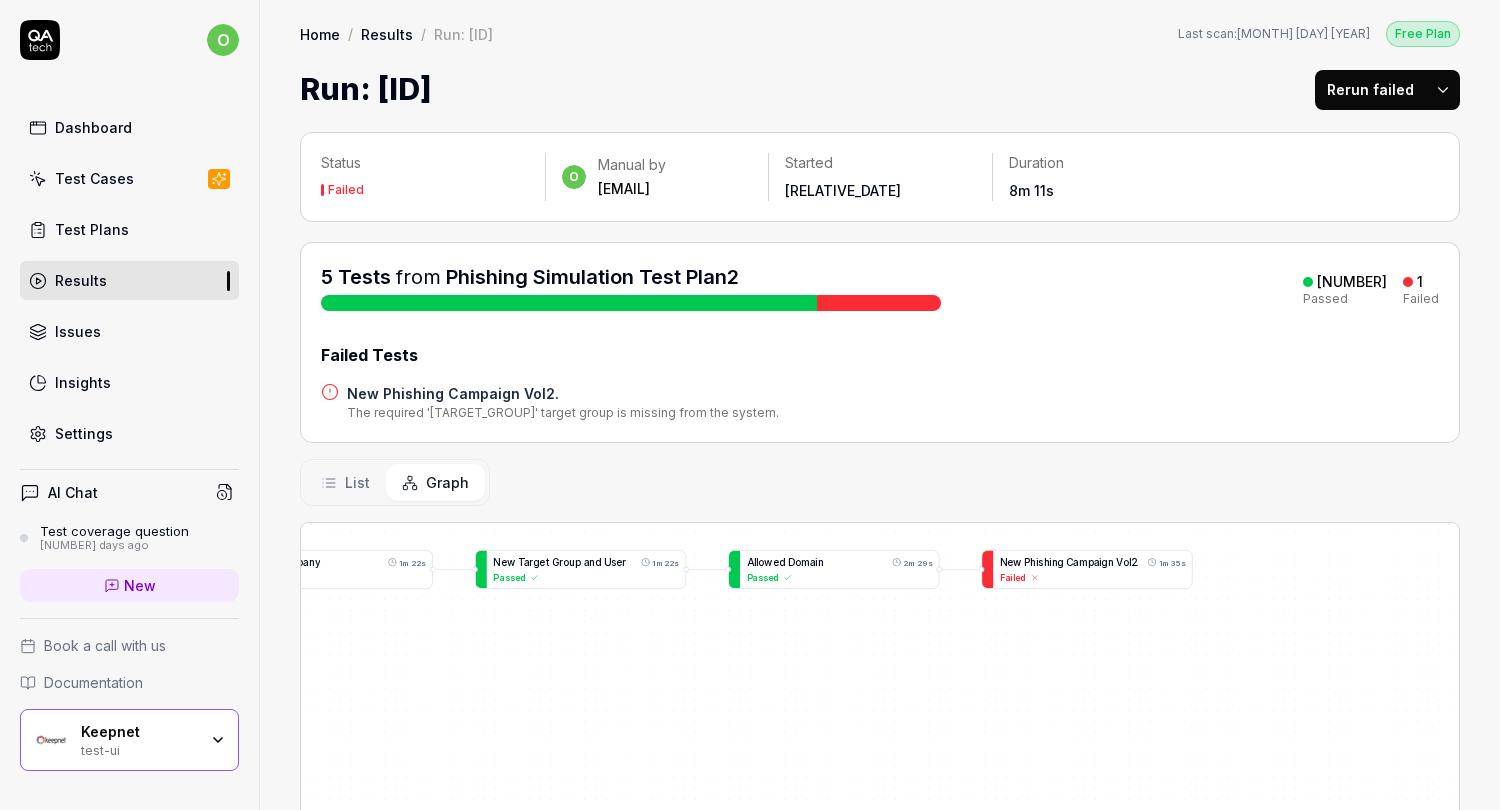 drag, startPoint x: 1251, startPoint y: 580, endPoint x: 717, endPoint y: 576, distance: 534.01495 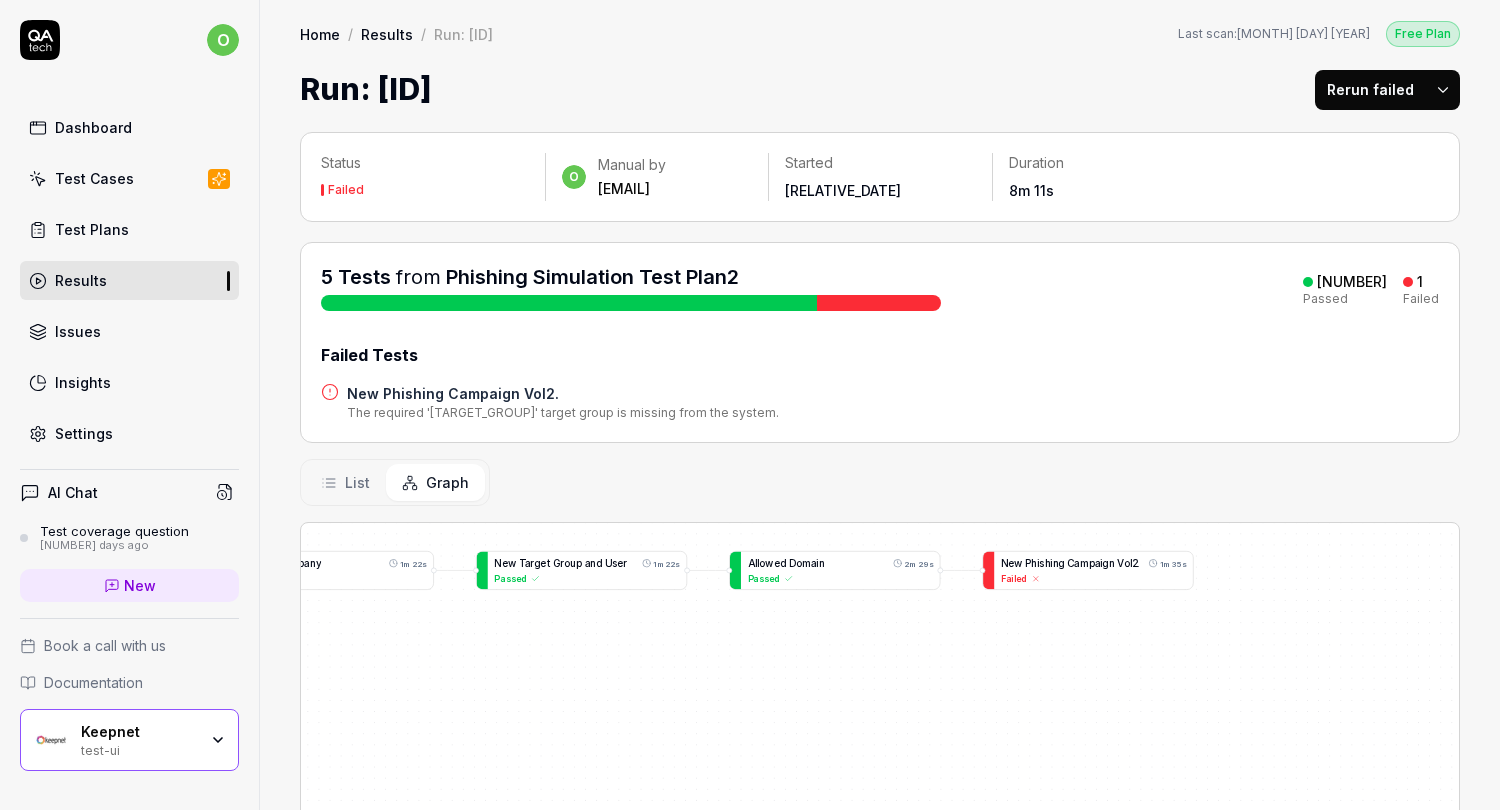 click 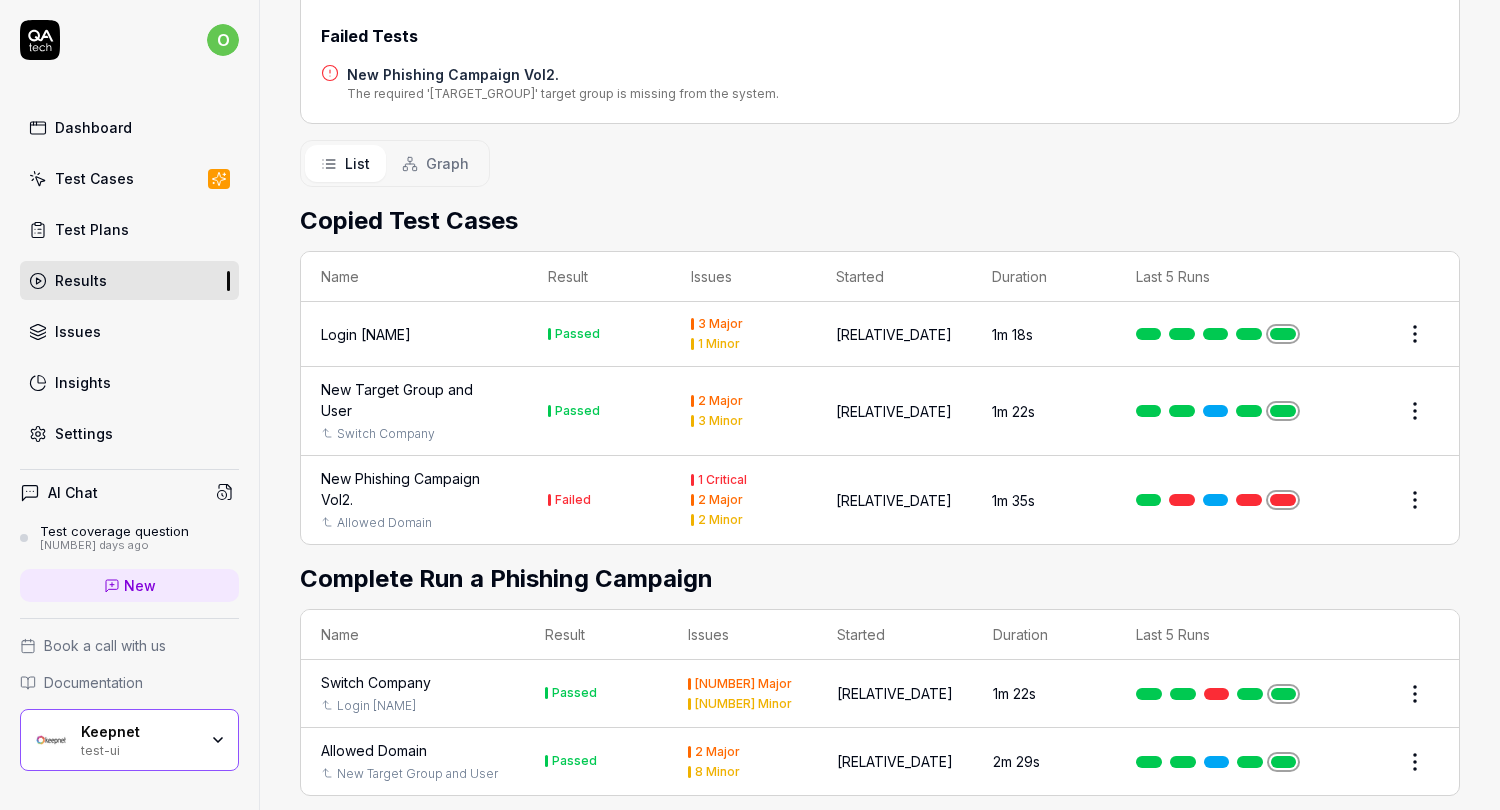 scroll, scrollTop: 318, scrollLeft: 0, axis: vertical 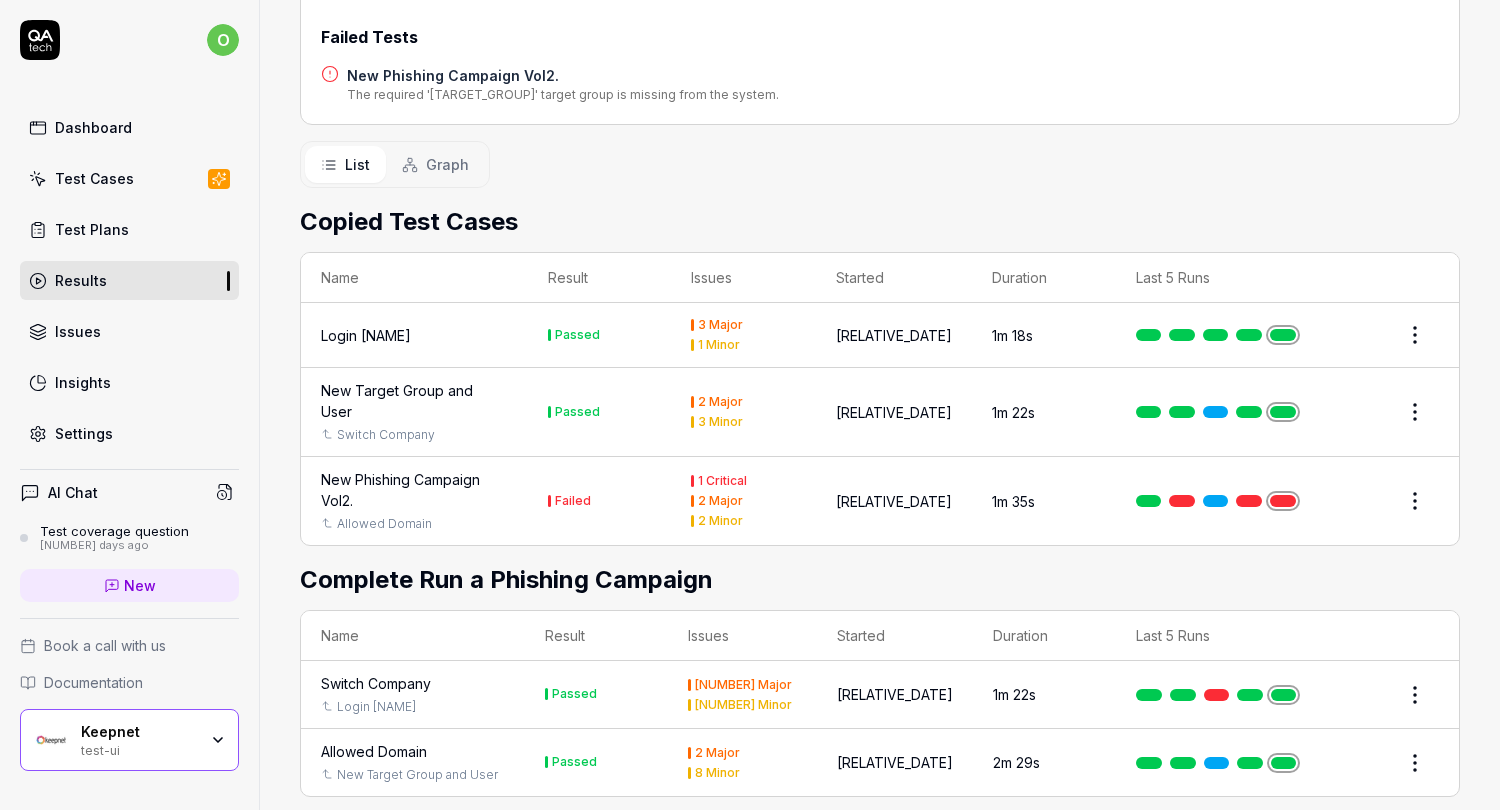 click on "Test Plans" at bounding box center [92, 229] 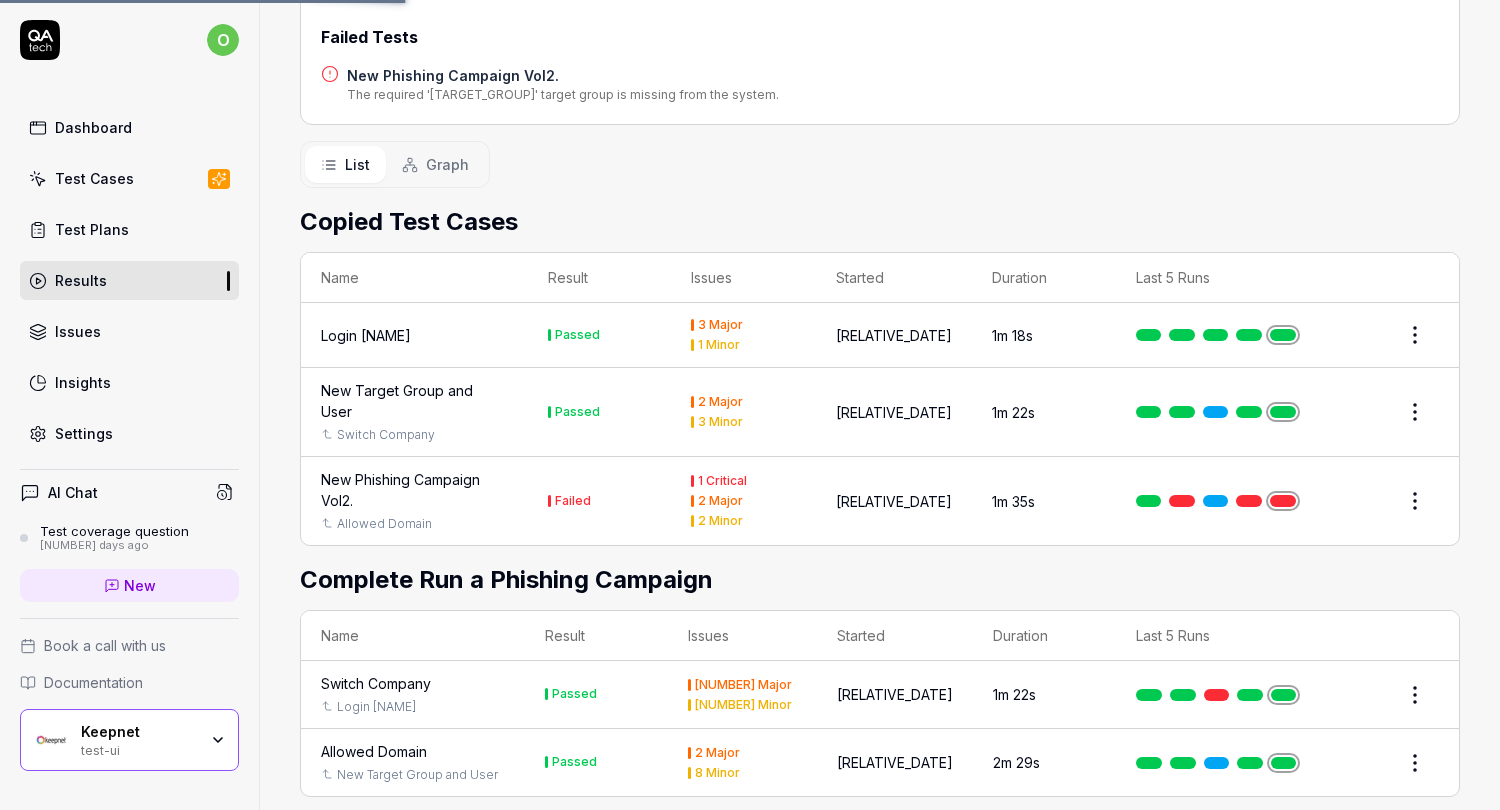 scroll, scrollTop: 0, scrollLeft: 0, axis: both 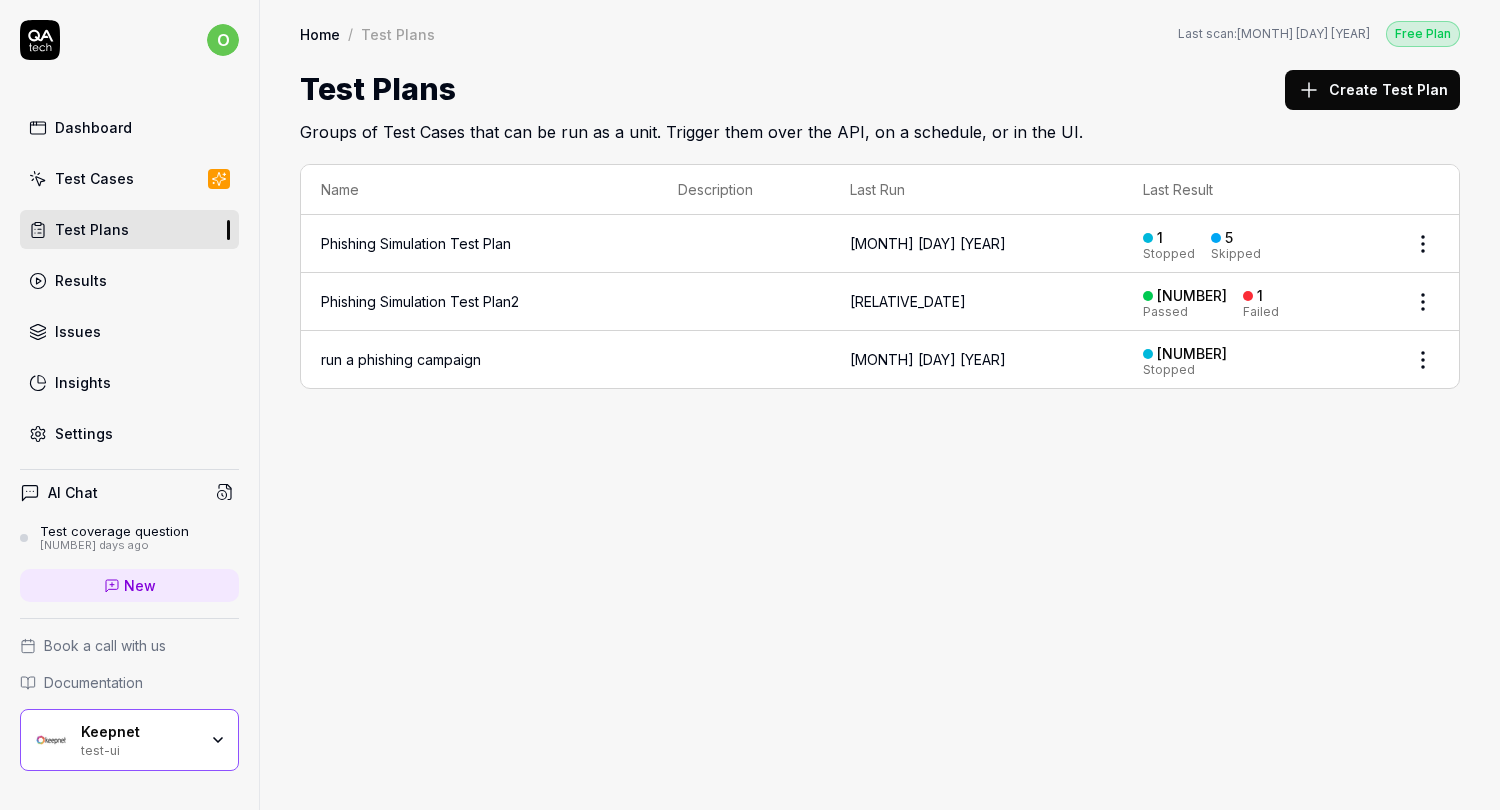 click on "Phishing Simulation Test Plan2" at bounding box center [420, 301] 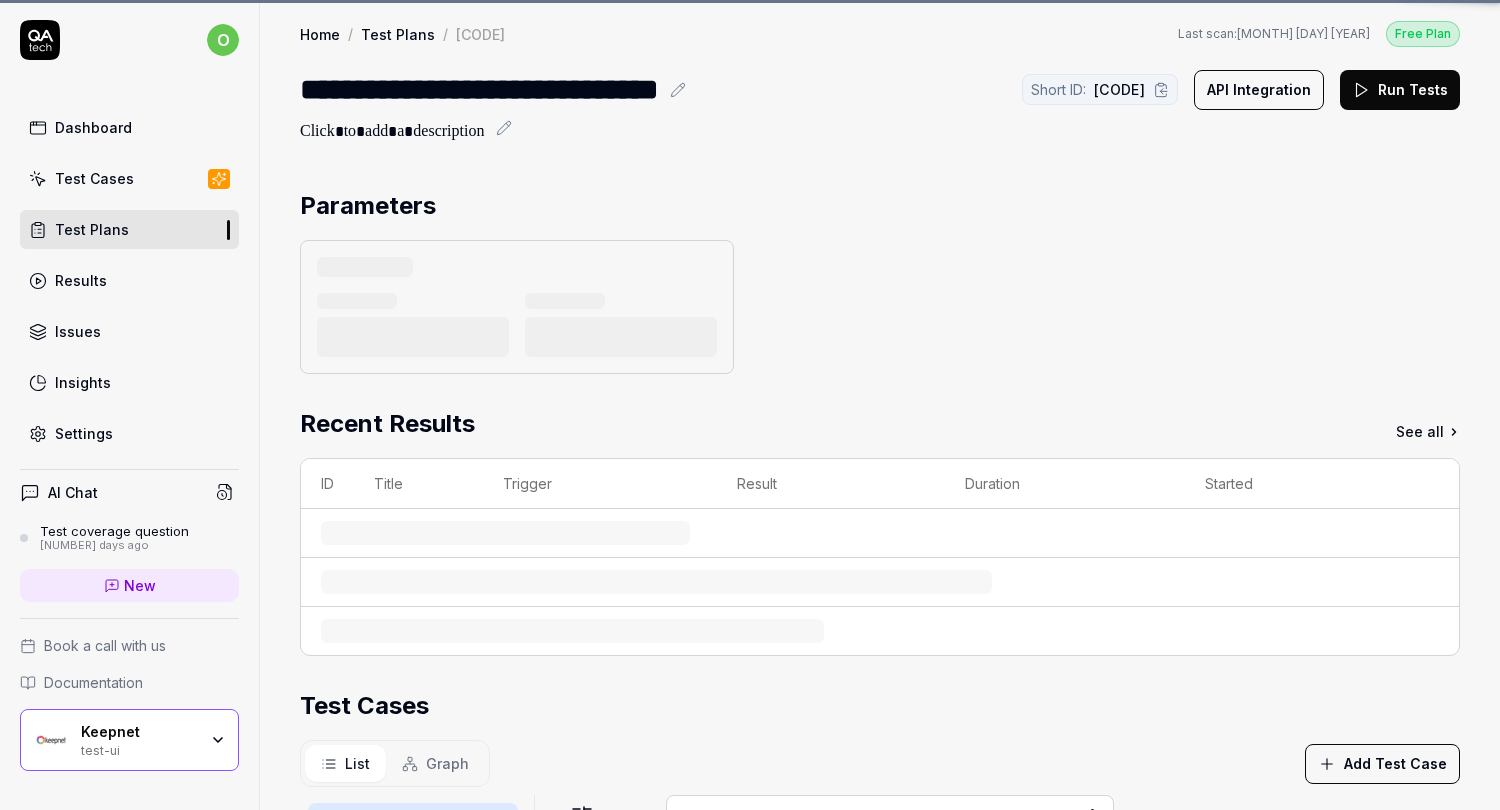 scroll, scrollTop: 12, scrollLeft: 0, axis: vertical 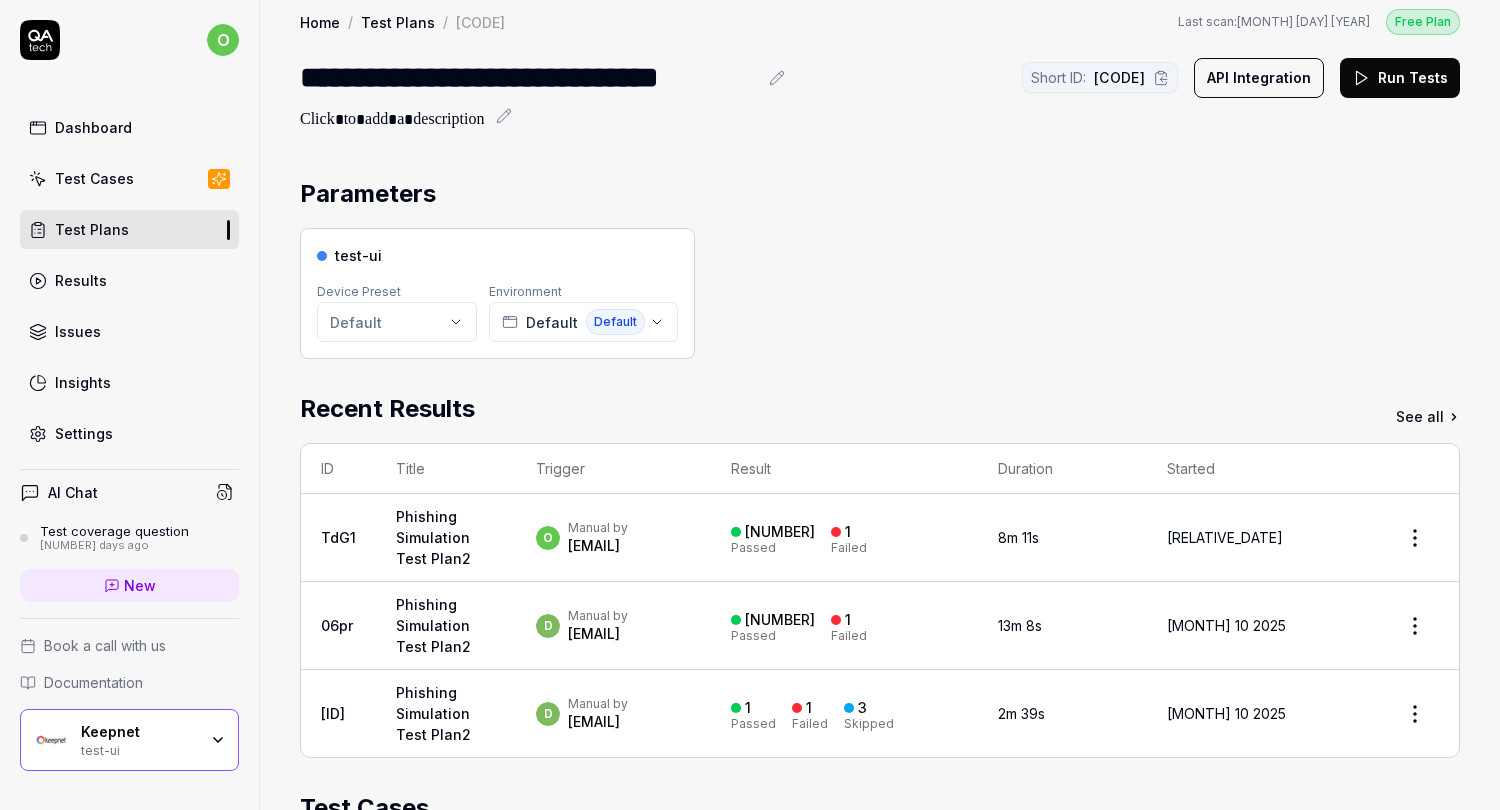 click on "Run Tests" at bounding box center (1400, 78) 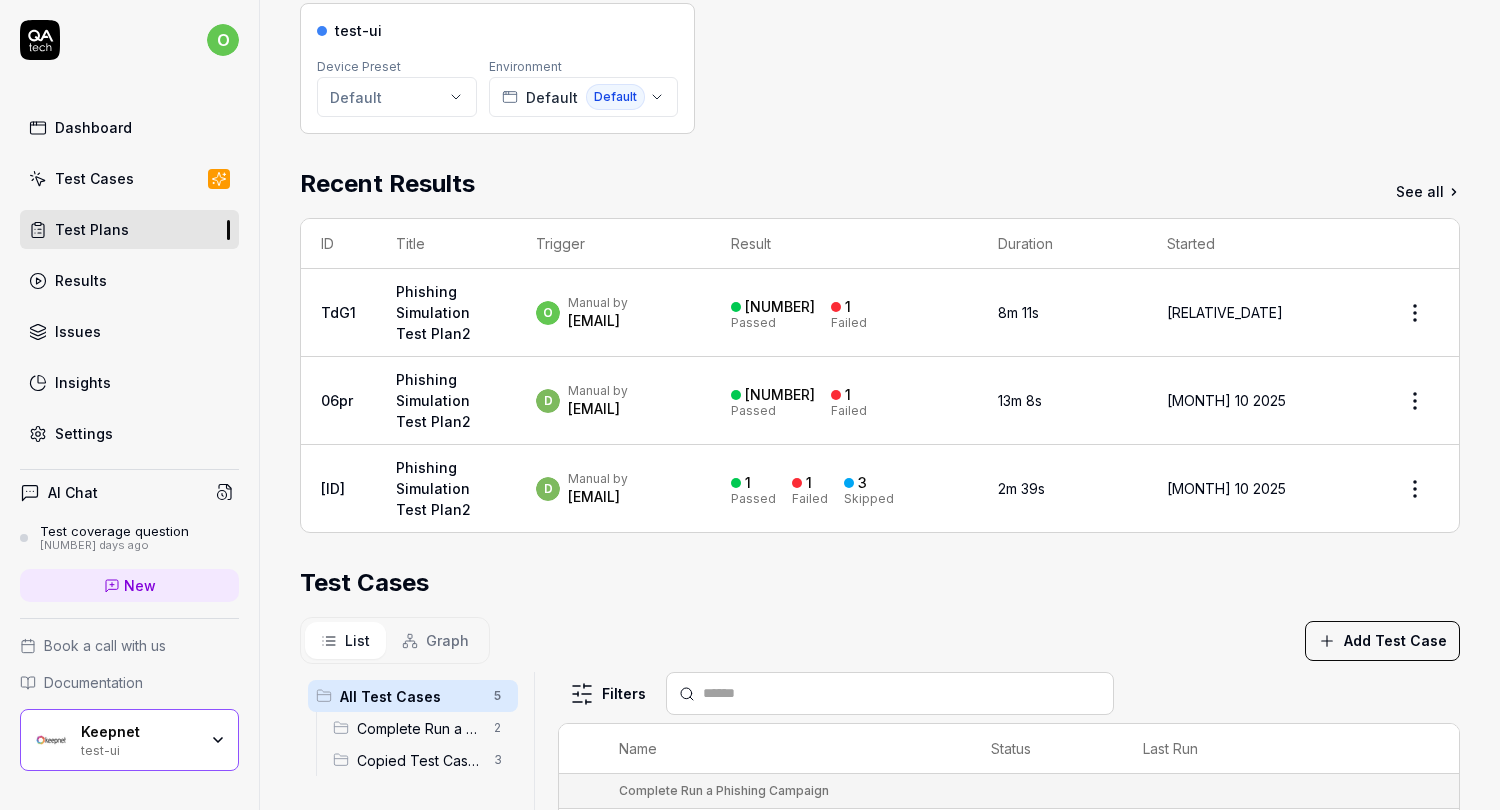 scroll, scrollTop: 234, scrollLeft: 0, axis: vertical 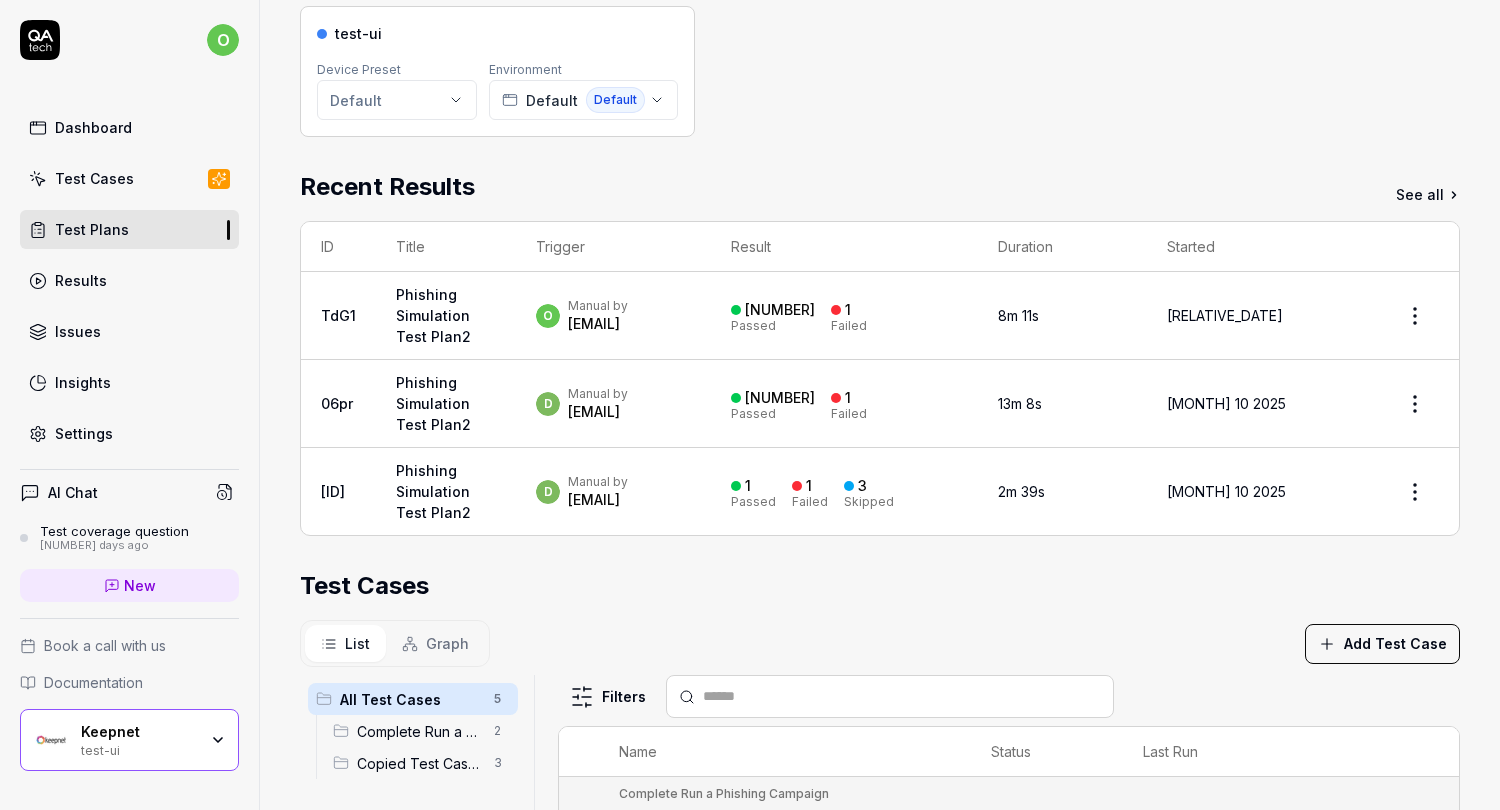 click on "Manual by [EMAIL]" at bounding box center (613, 316) 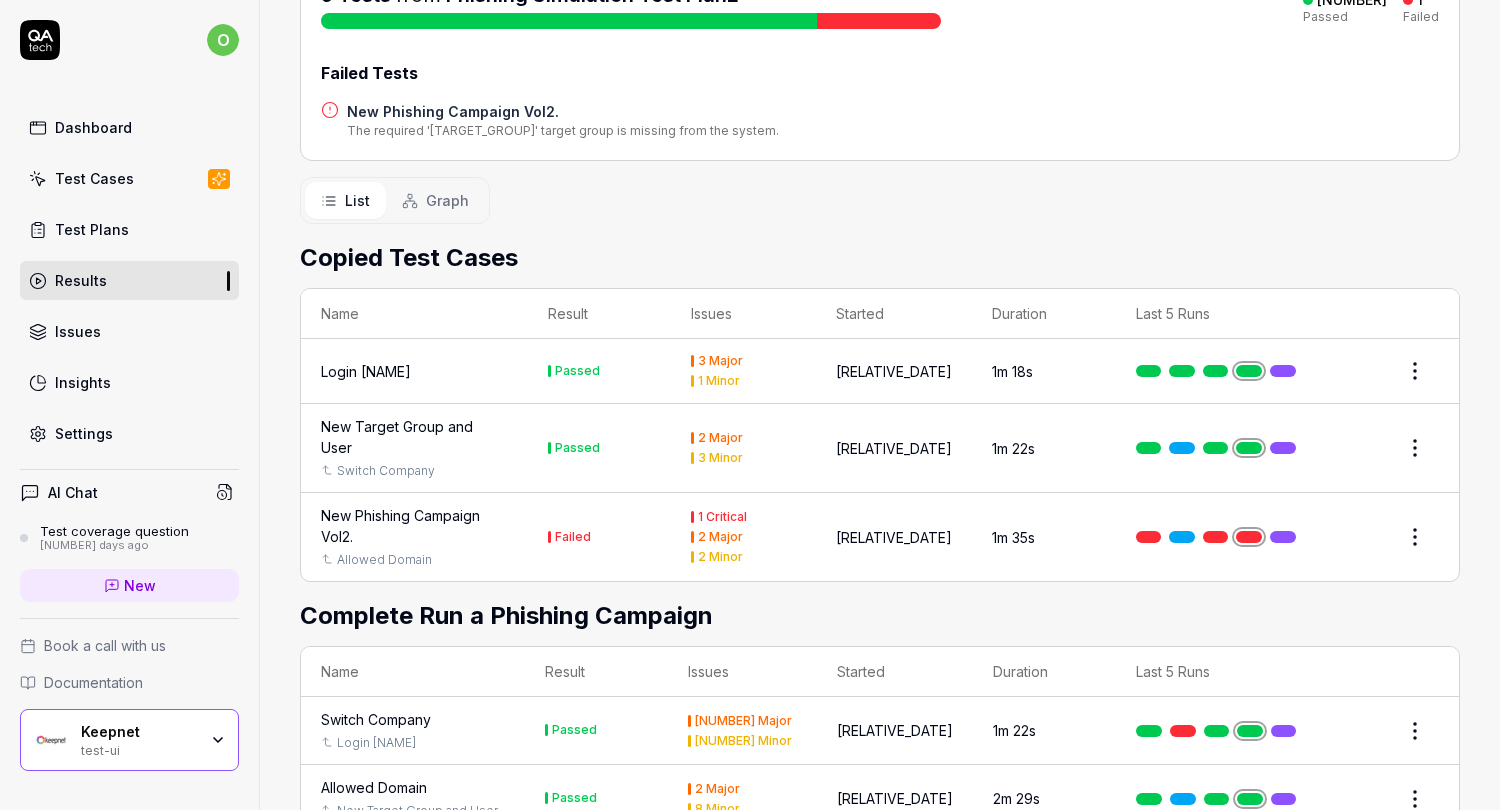 scroll, scrollTop: 298, scrollLeft: 0, axis: vertical 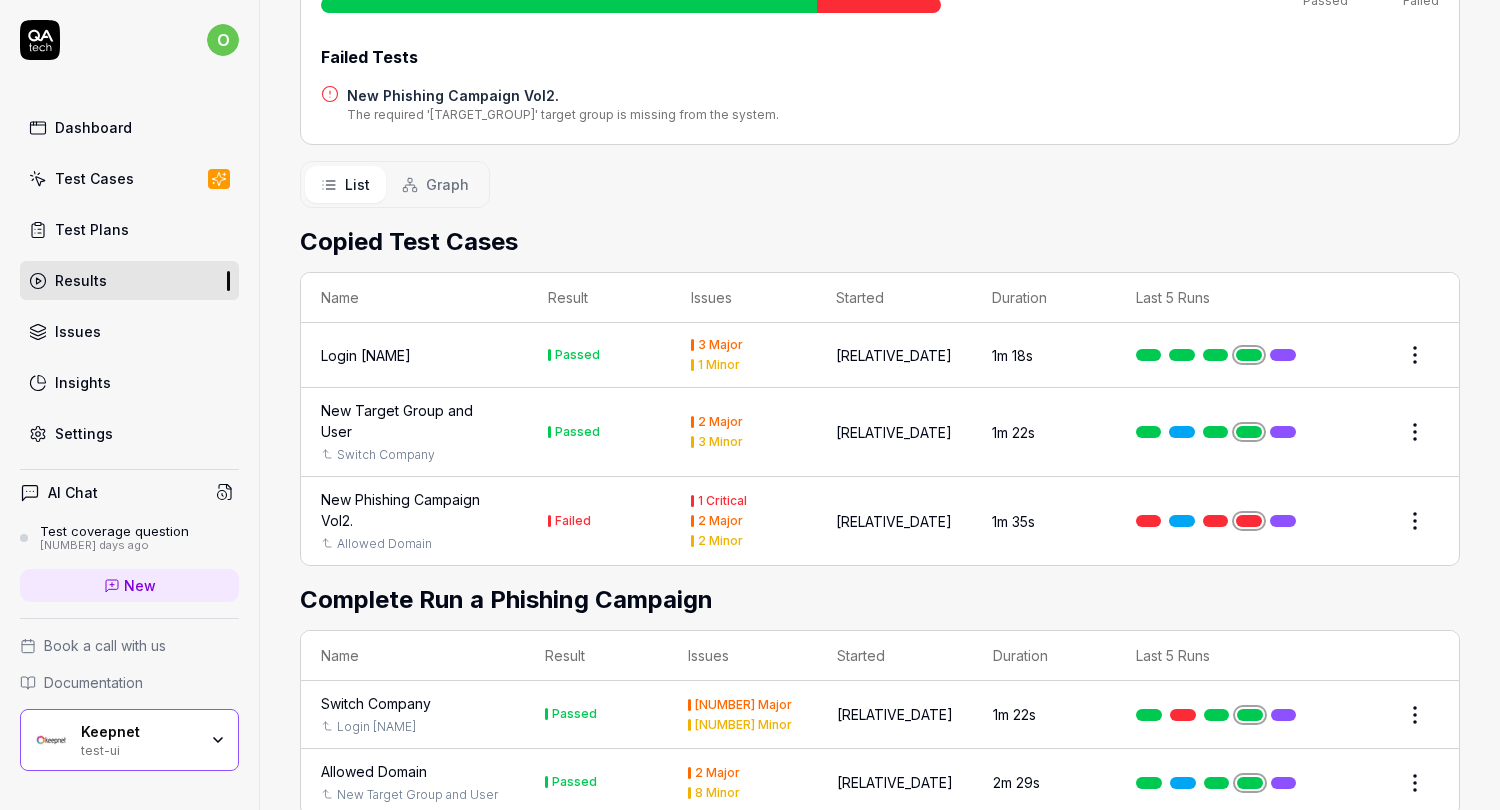 click on "Login [NAME]" at bounding box center [414, 355] 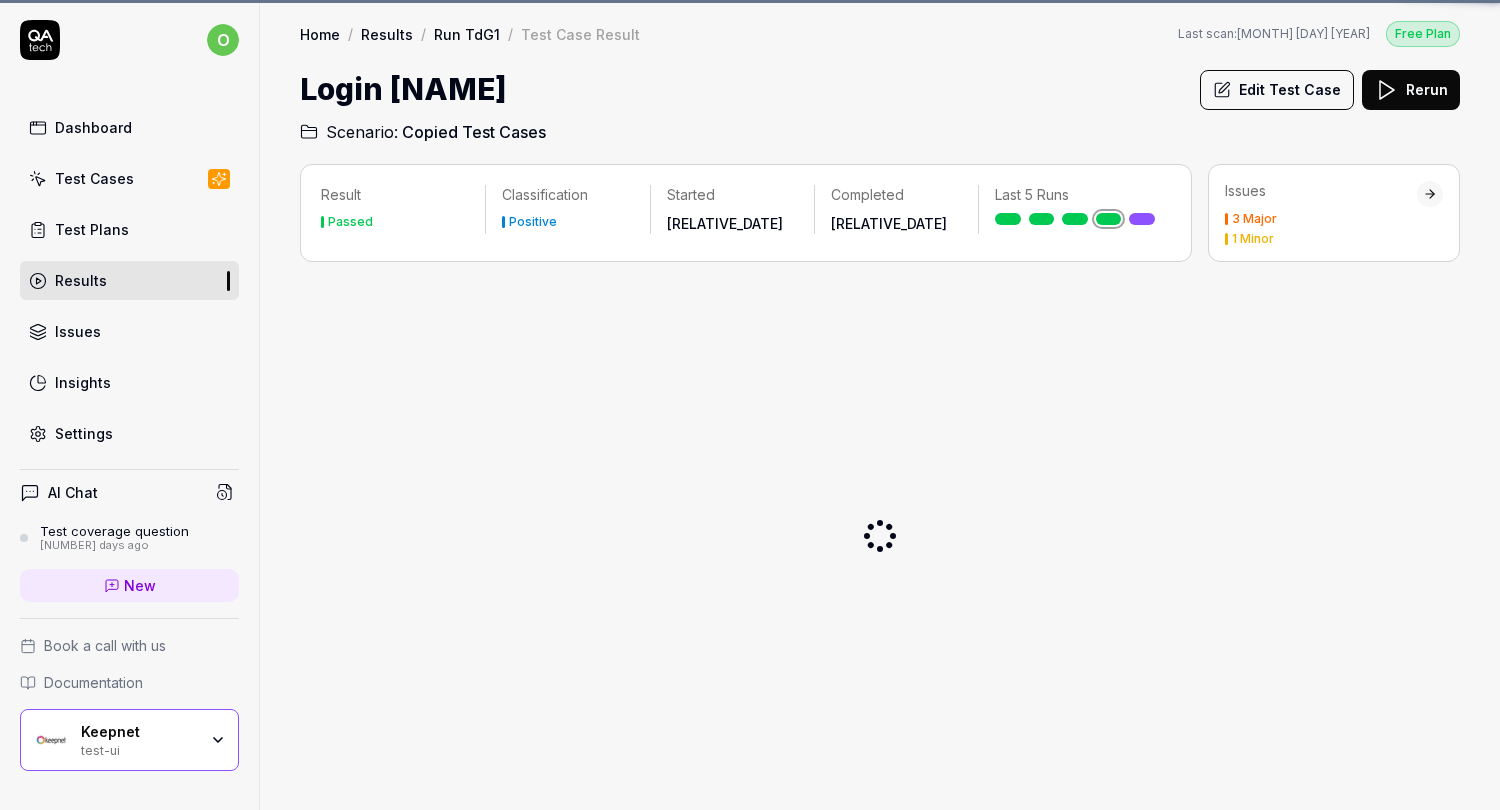 scroll, scrollTop: 318, scrollLeft: 0, axis: vertical 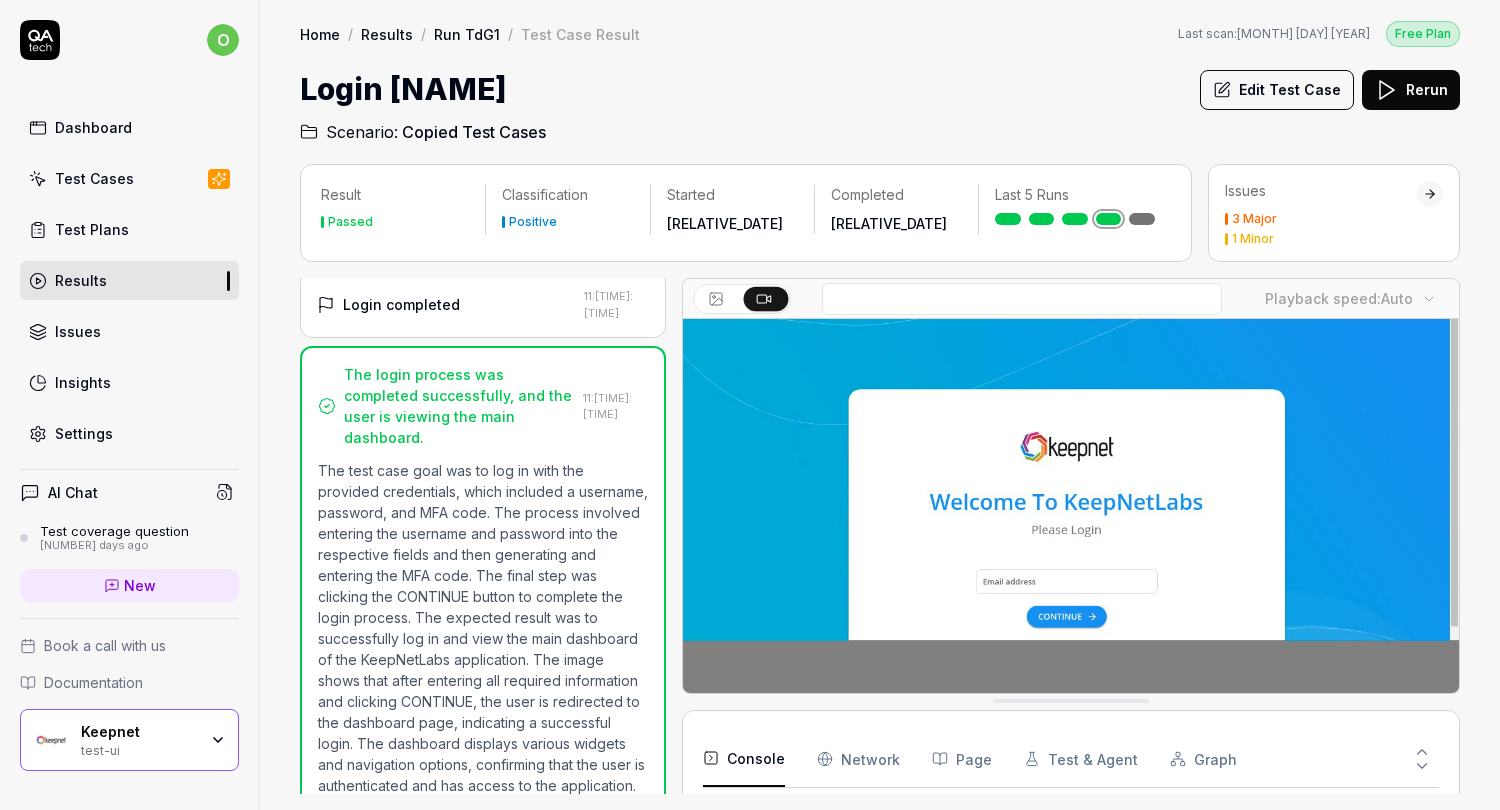 click on "Network" at bounding box center [858, 759] 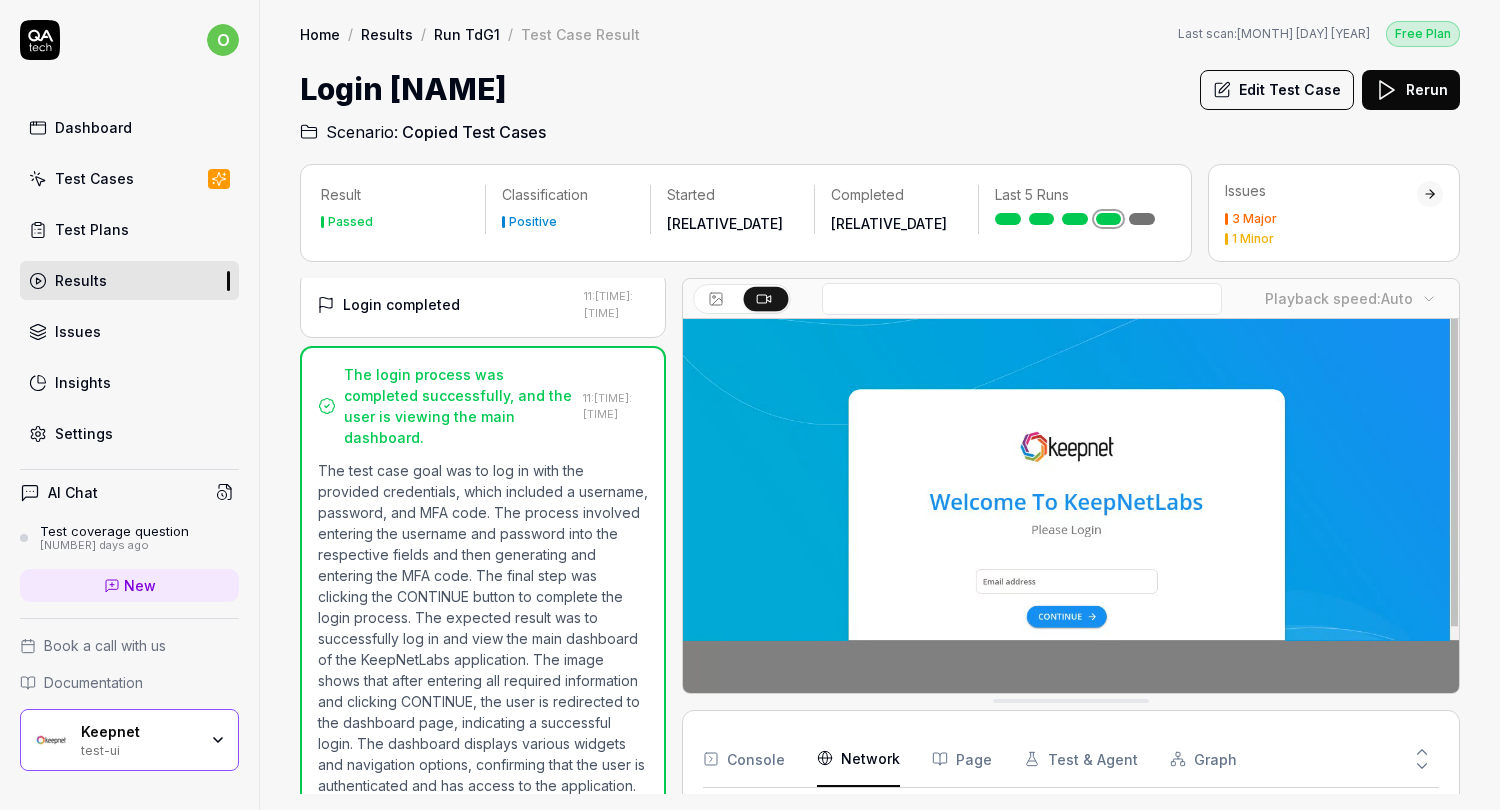 scroll, scrollTop: 0, scrollLeft: 0, axis: both 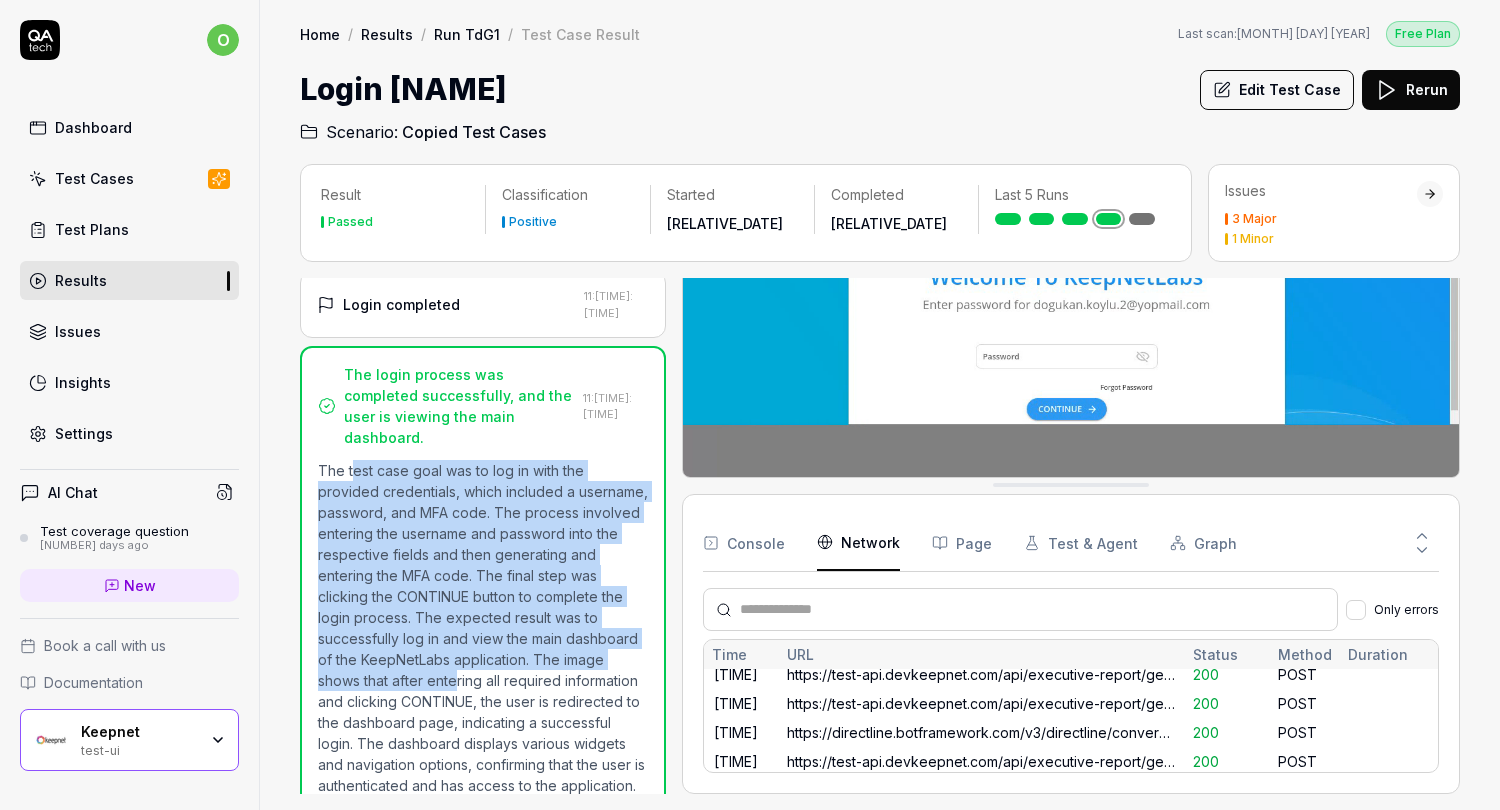 drag, startPoint x: 354, startPoint y: 427, endPoint x: 455, endPoint y: 639, distance: 234.82973 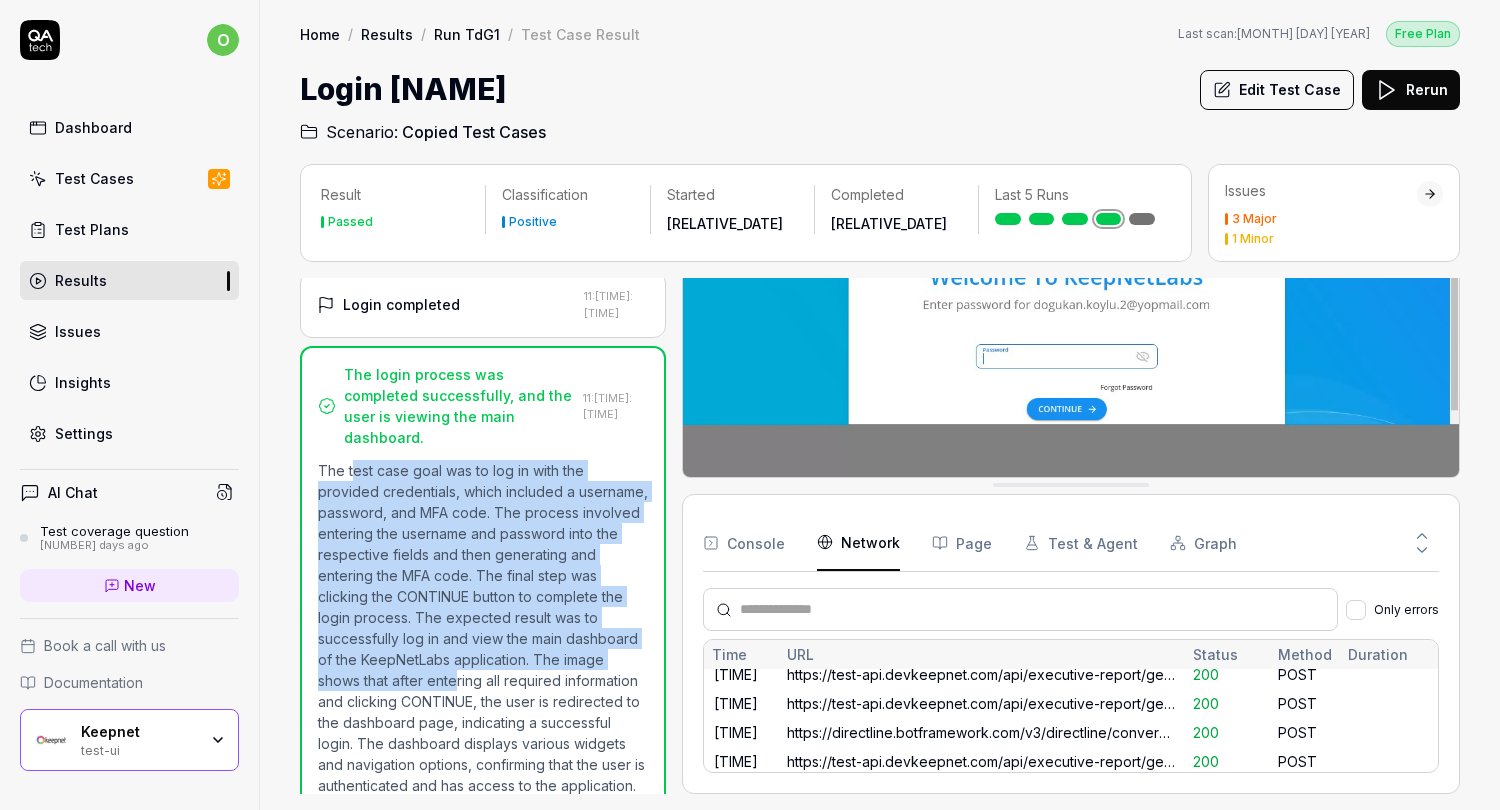 click on "The test case goal was to log in with the provided credentials, which included a username, password, and MFA code. The process involved entering the username and password into the respective fields and then generating and entering the MFA code. The final step was clicking the CONTINUE button to complete the login process. The expected result was to successfully log in and view the main dashboard of the KeepNetLabs application. The image shows that after entering all required information and clicking CONTINUE, the user is redirected to the dashboard page, indicating a successful login. The dashboard displays various widgets and navigation options, confirming that the user is authenticated and has access to the application." at bounding box center (483, 628) 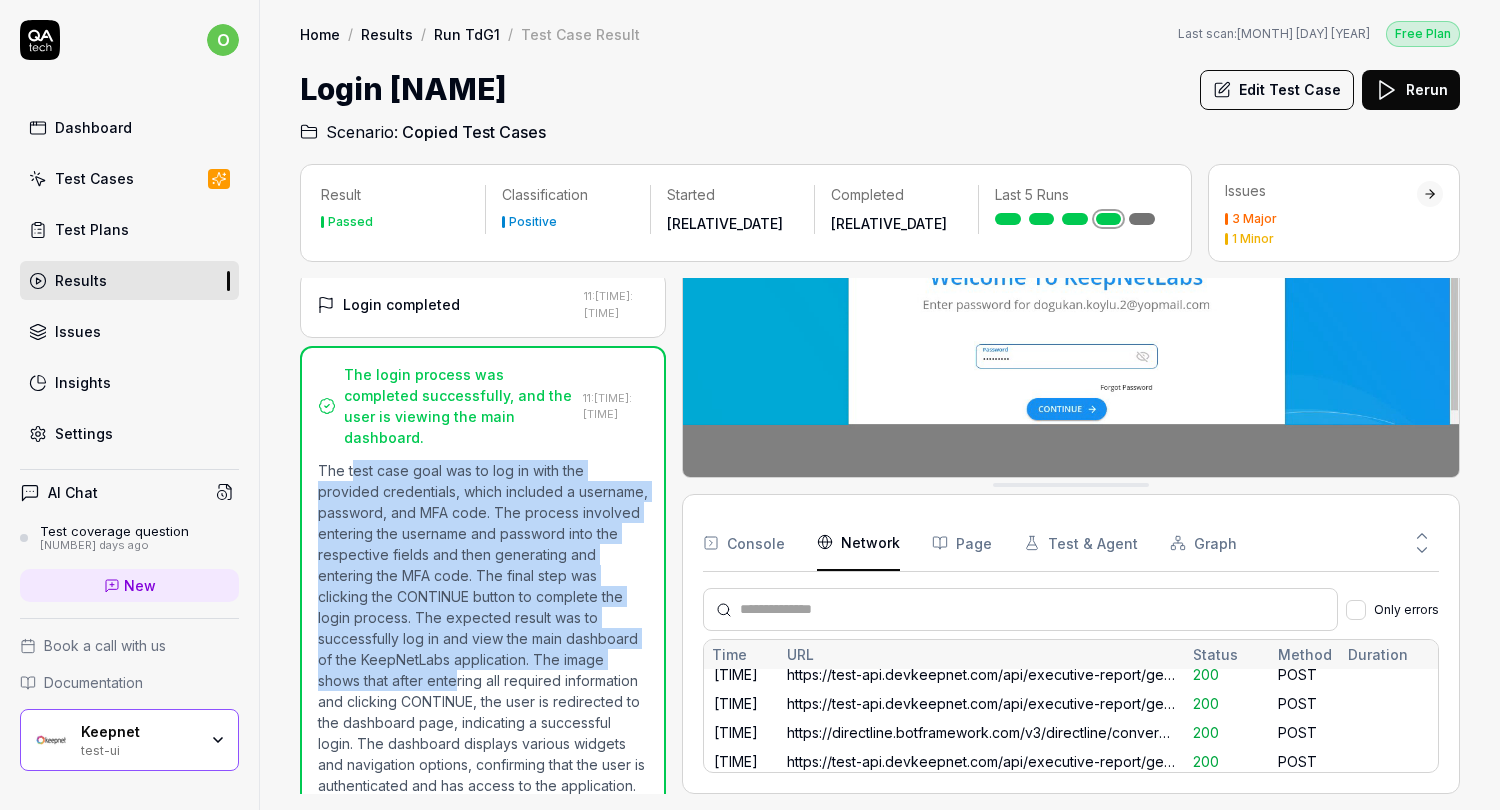 click on "The test case goal was to log in with the provided credentials, which included a username, password, and MFA code. The process involved entering the username and password into the respective fields and then generating and entering the MFA code. The final step was clicking the CONTINUE button to complete the login process. The expected result was to successfully log in and view the main dashboard of the KeepNetLabs application. The image shows that after entering all required information and clicking CONTINUE, the user is redirected to the dashboard page, indicating a successful login. The dashboard displays various widgets and navigation options, confirming that the user is authenticated and has access to the application." at bounding box center [483, 628] 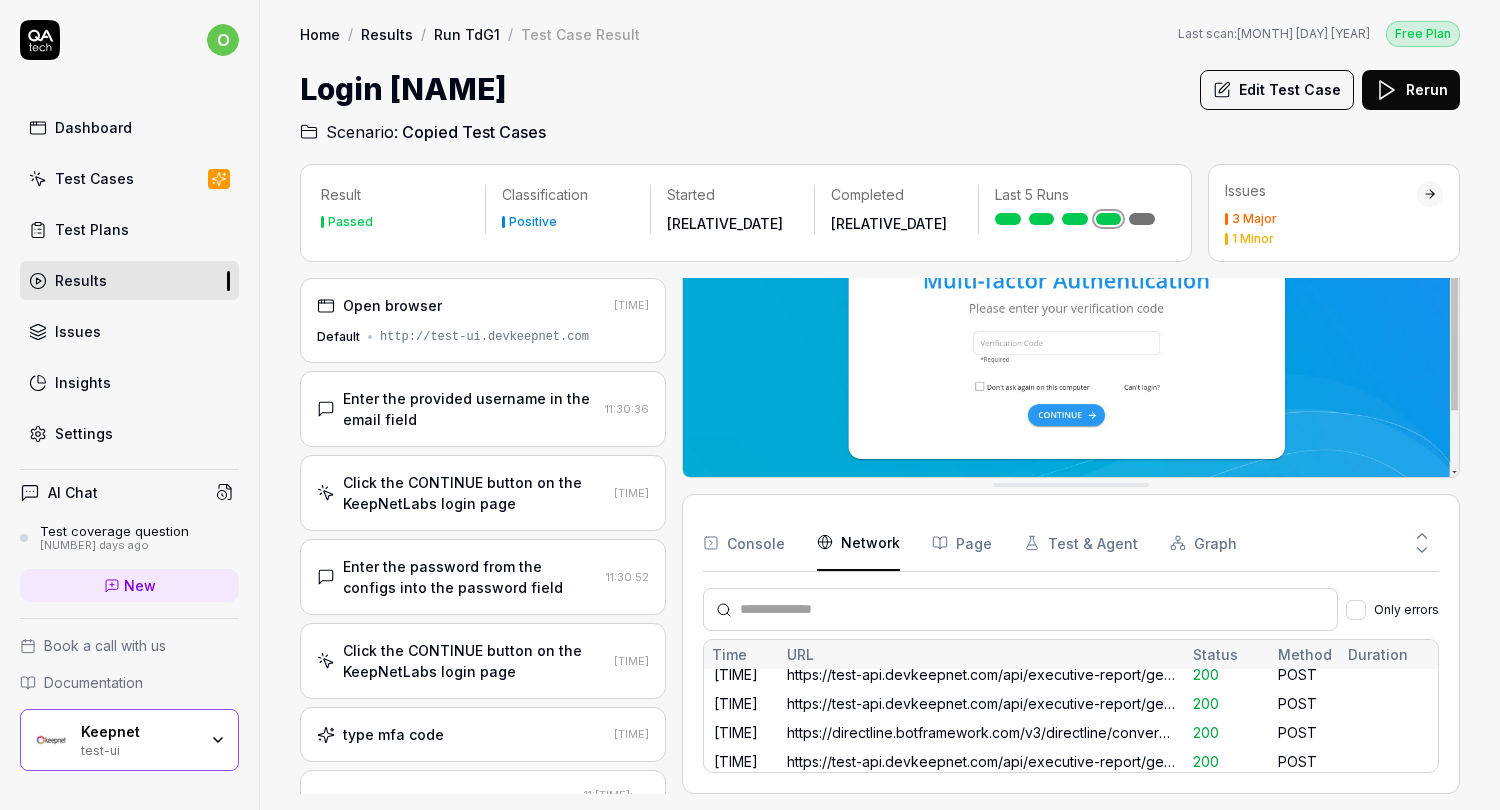 click on "http://test-ui.devkeepnet.com" at bounding box center [484, 337] 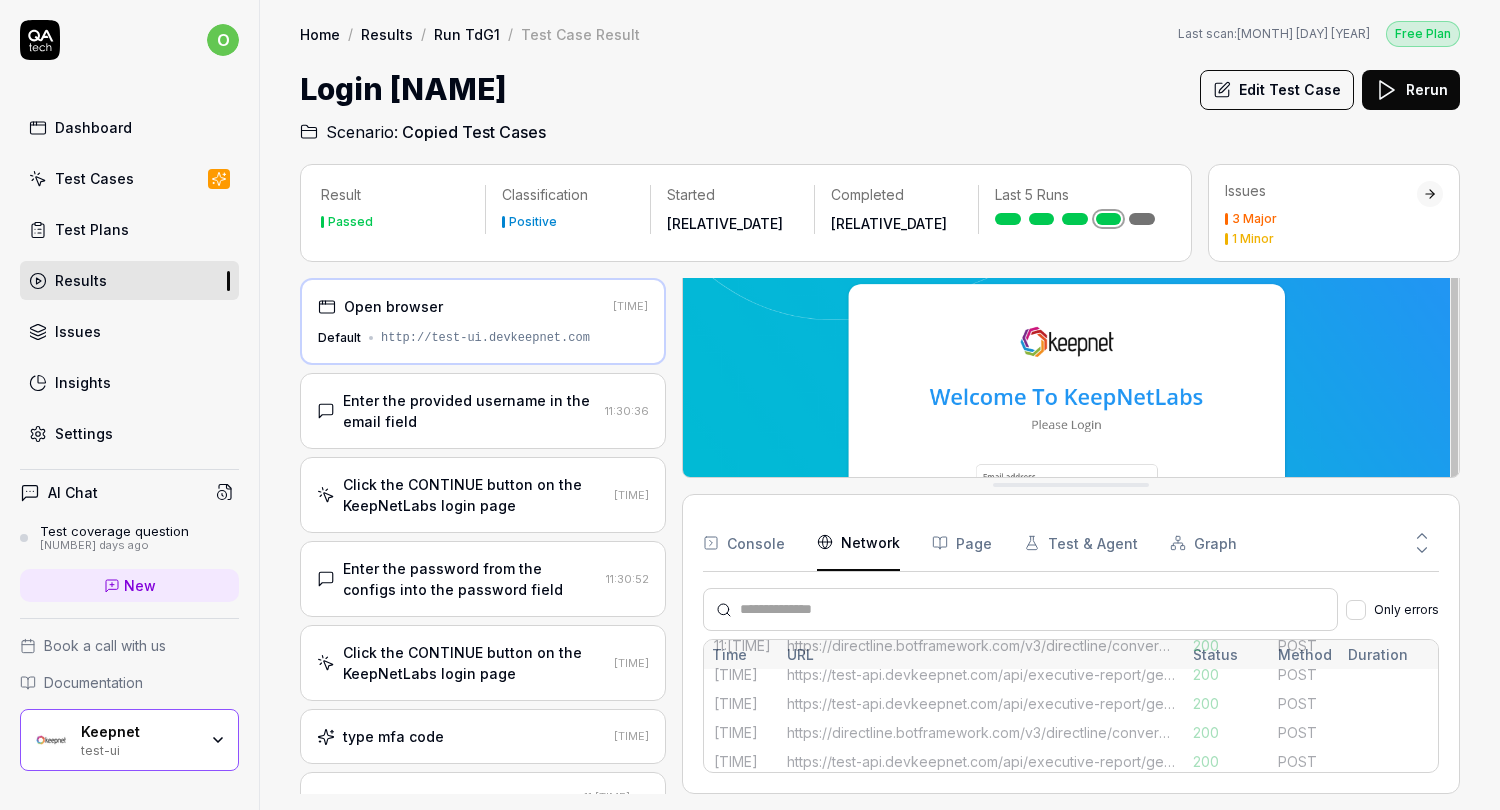 click on "Enter the provided username in the email field" at bounding box center [470, 411] 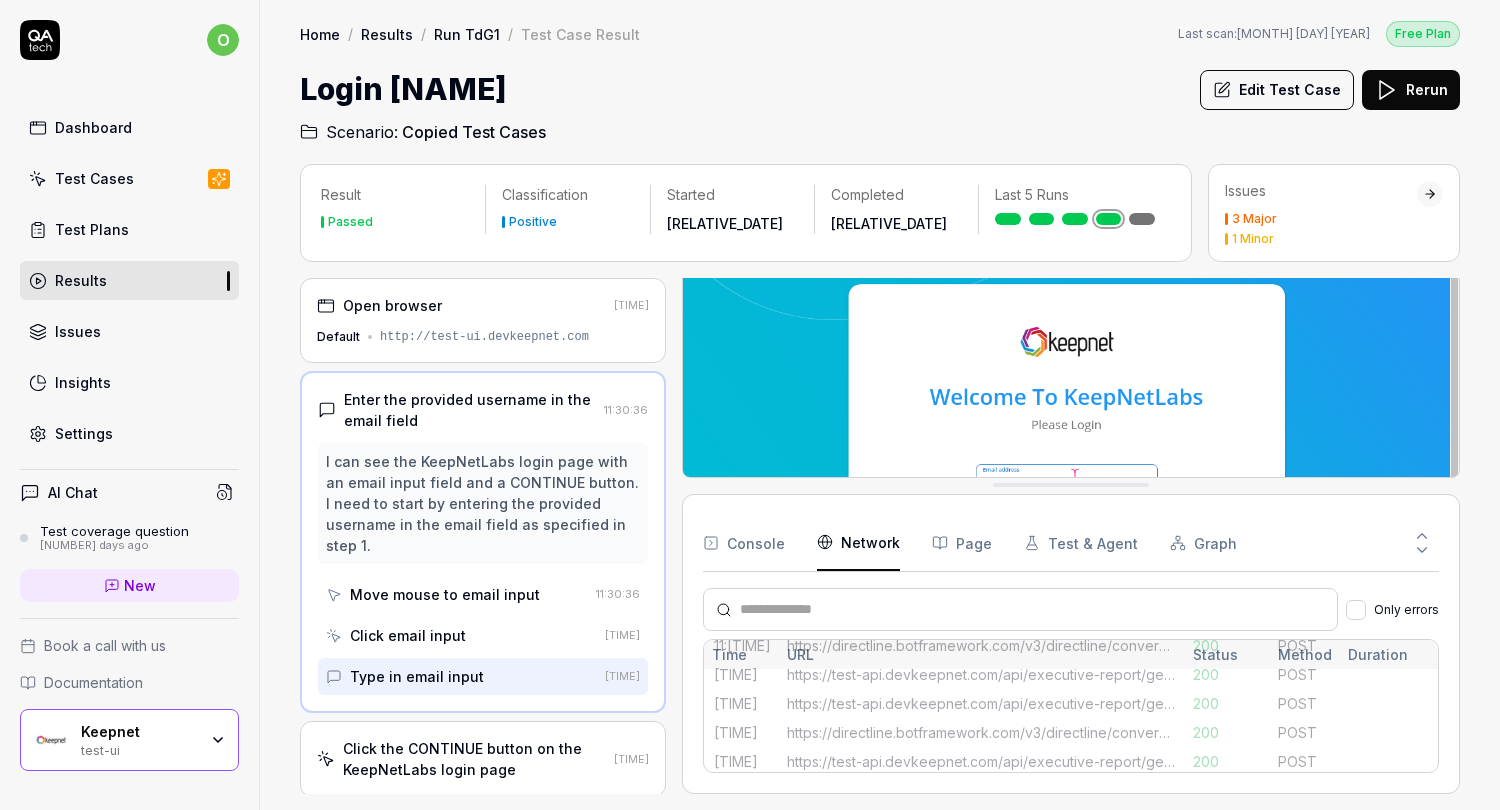 click on "http://test-ui.devkeepnet.com" at bounding box center (484, 337) 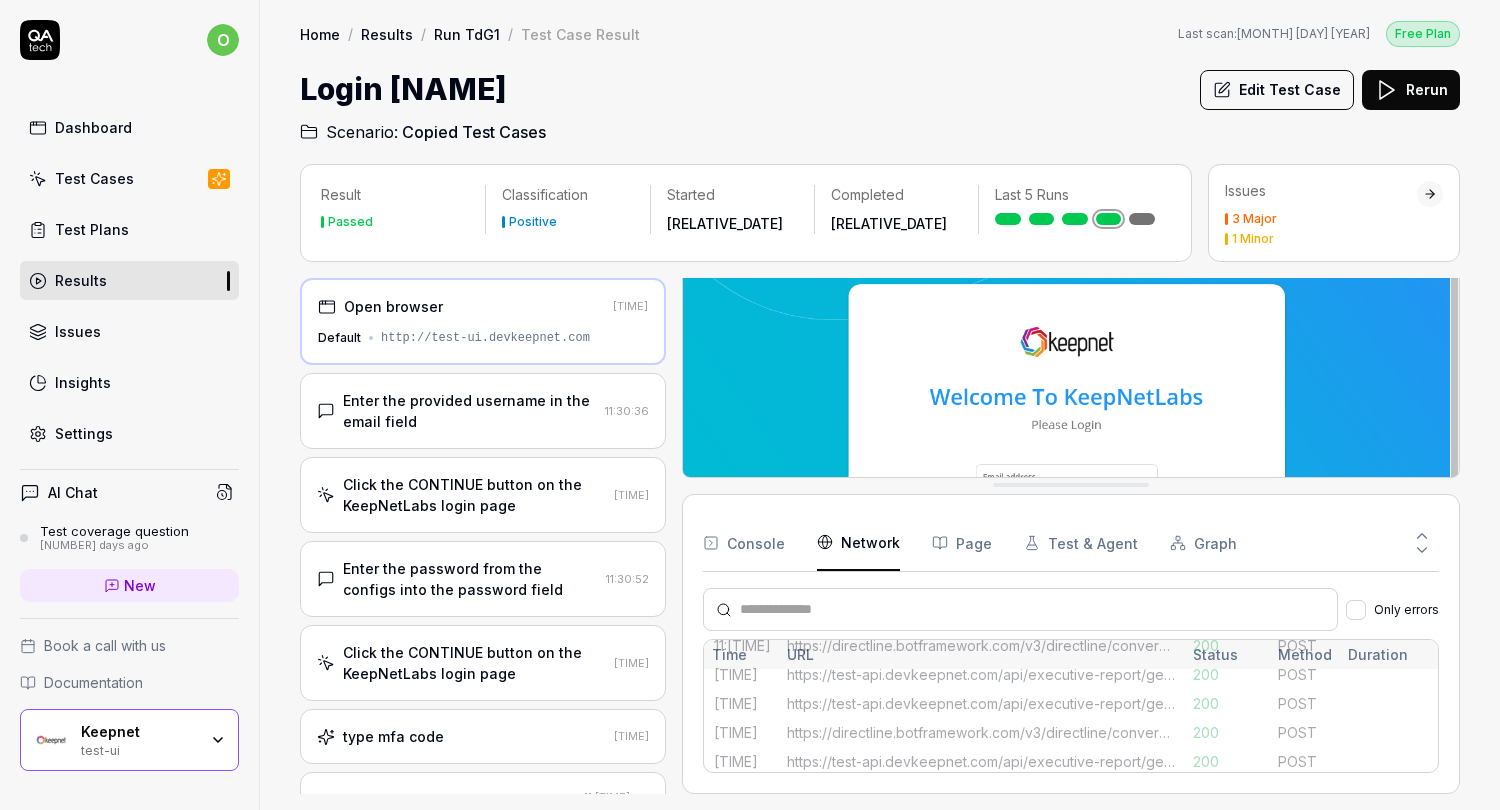 click on "Edit Test Case" at bounding box center [1277, 90] 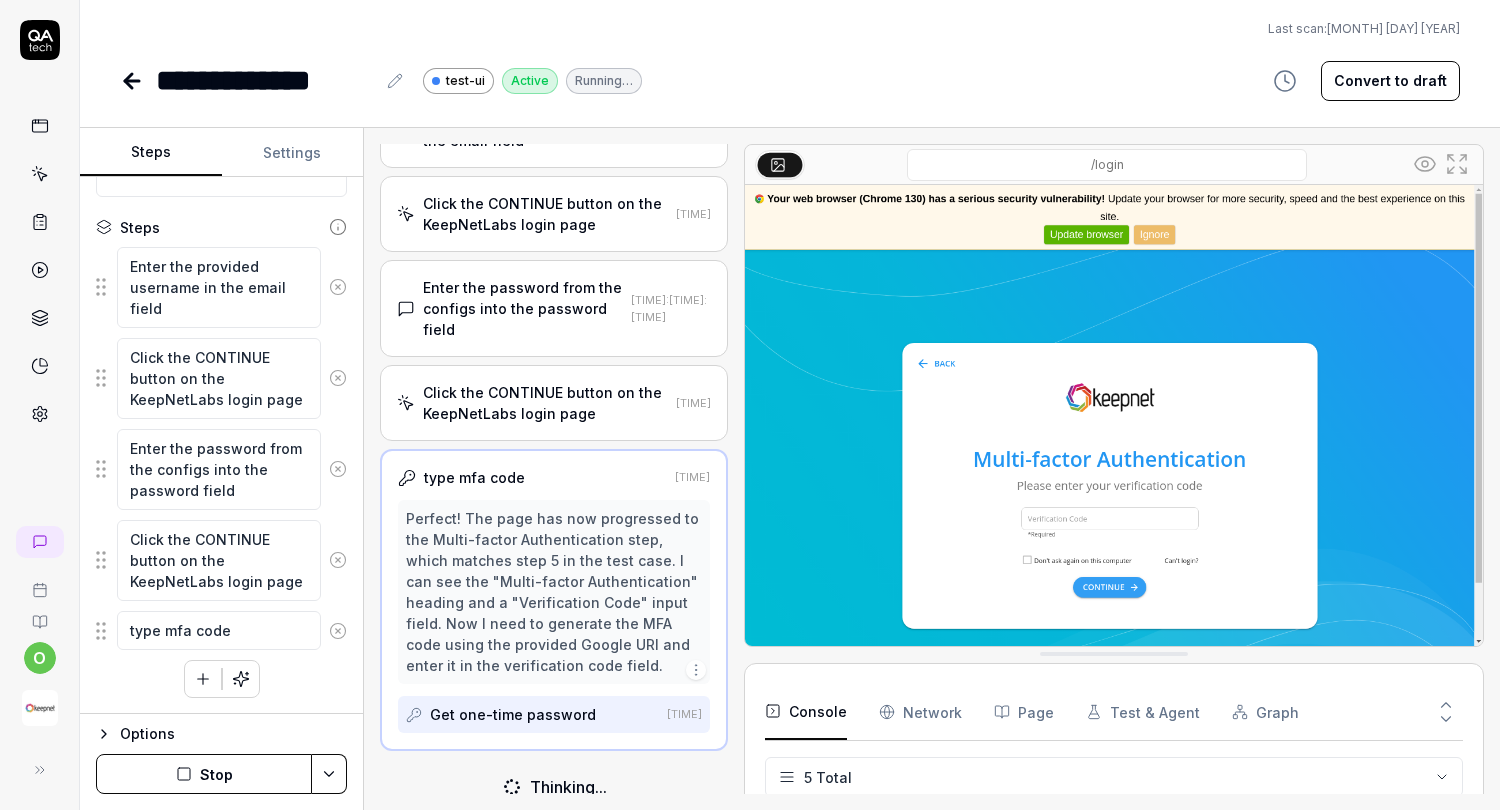 type on "*" 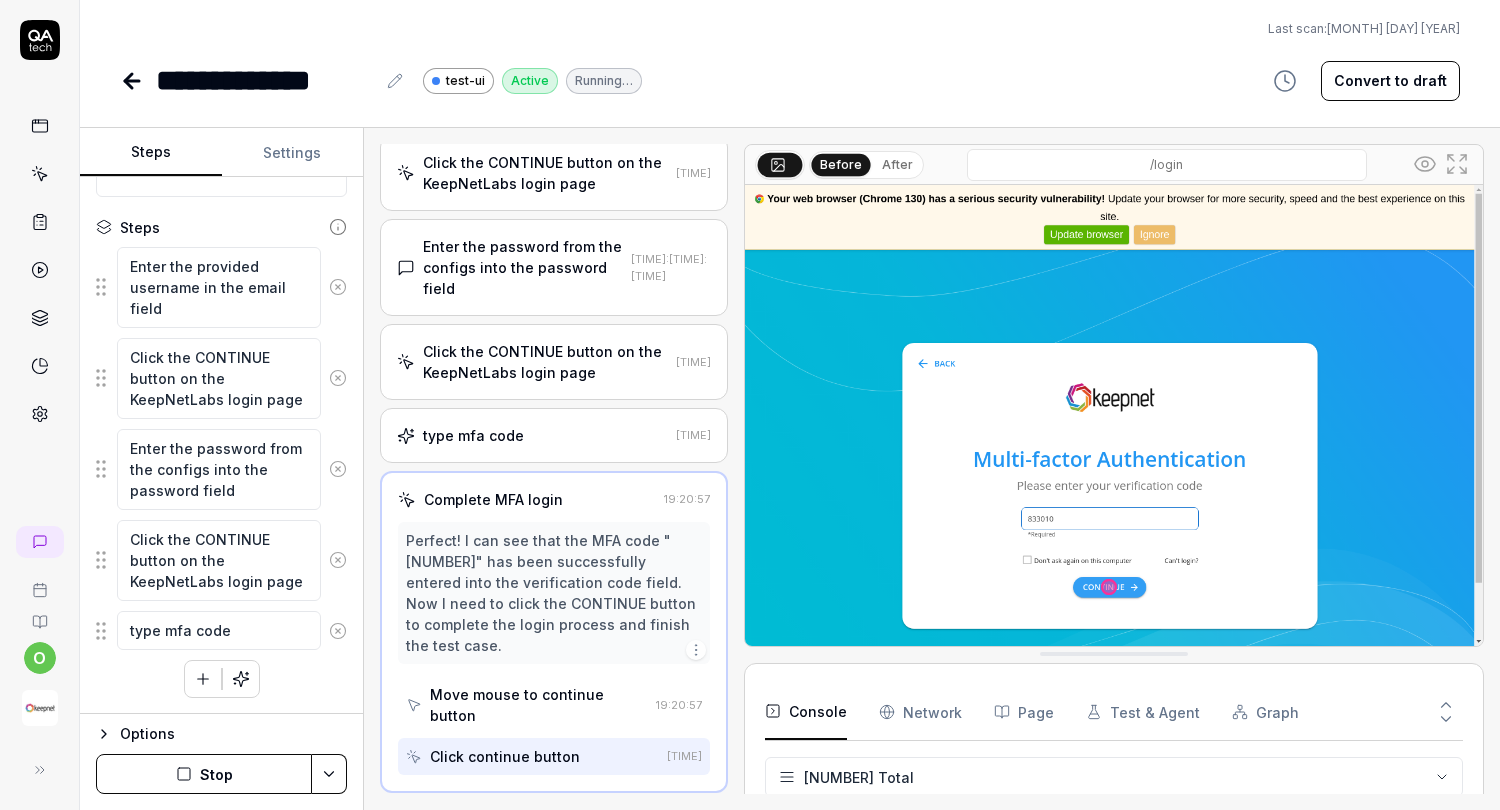 click 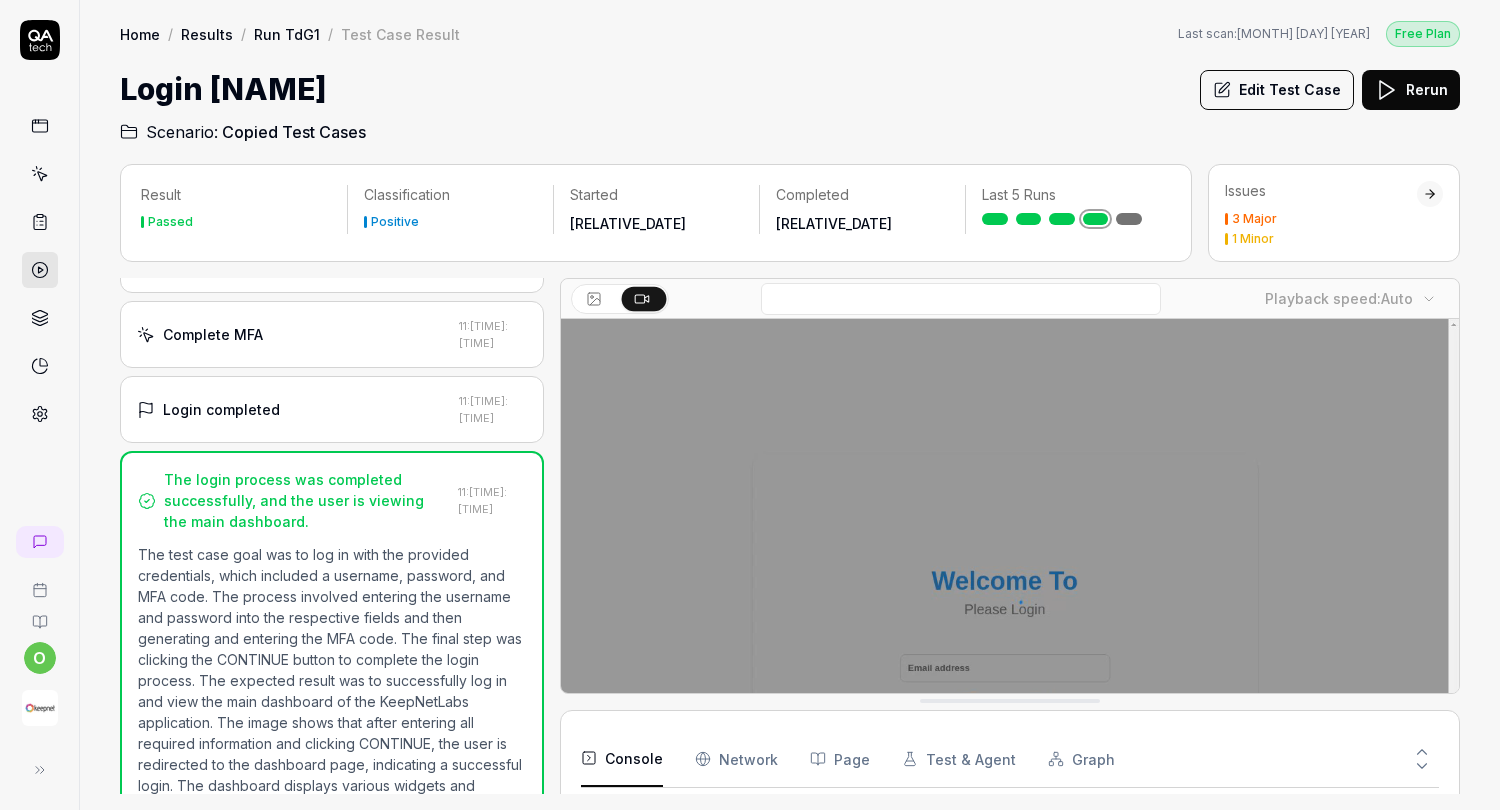 click at bounding box center [1010, 599] 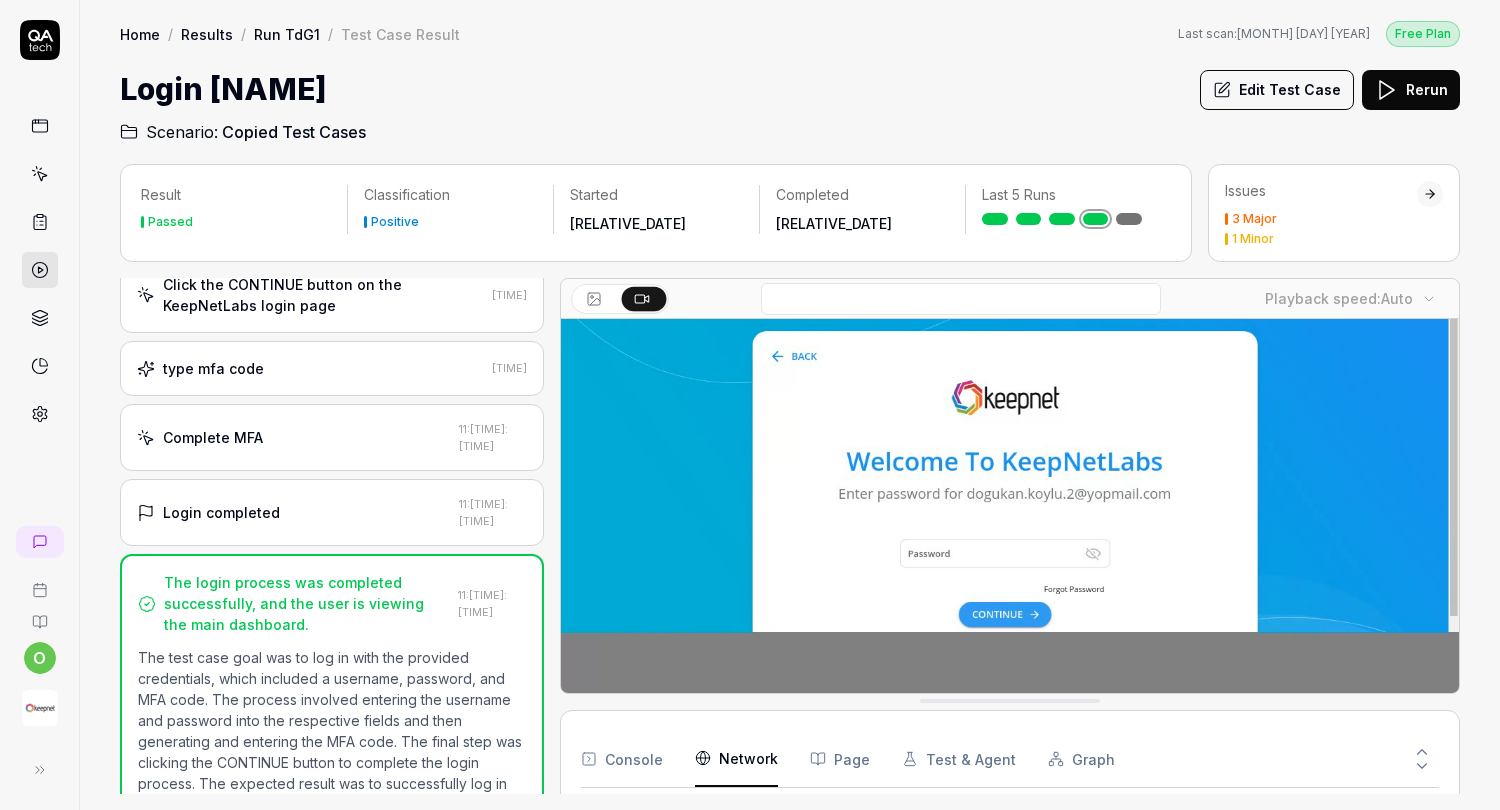 click on "Network" at bounding box center (736, 759) 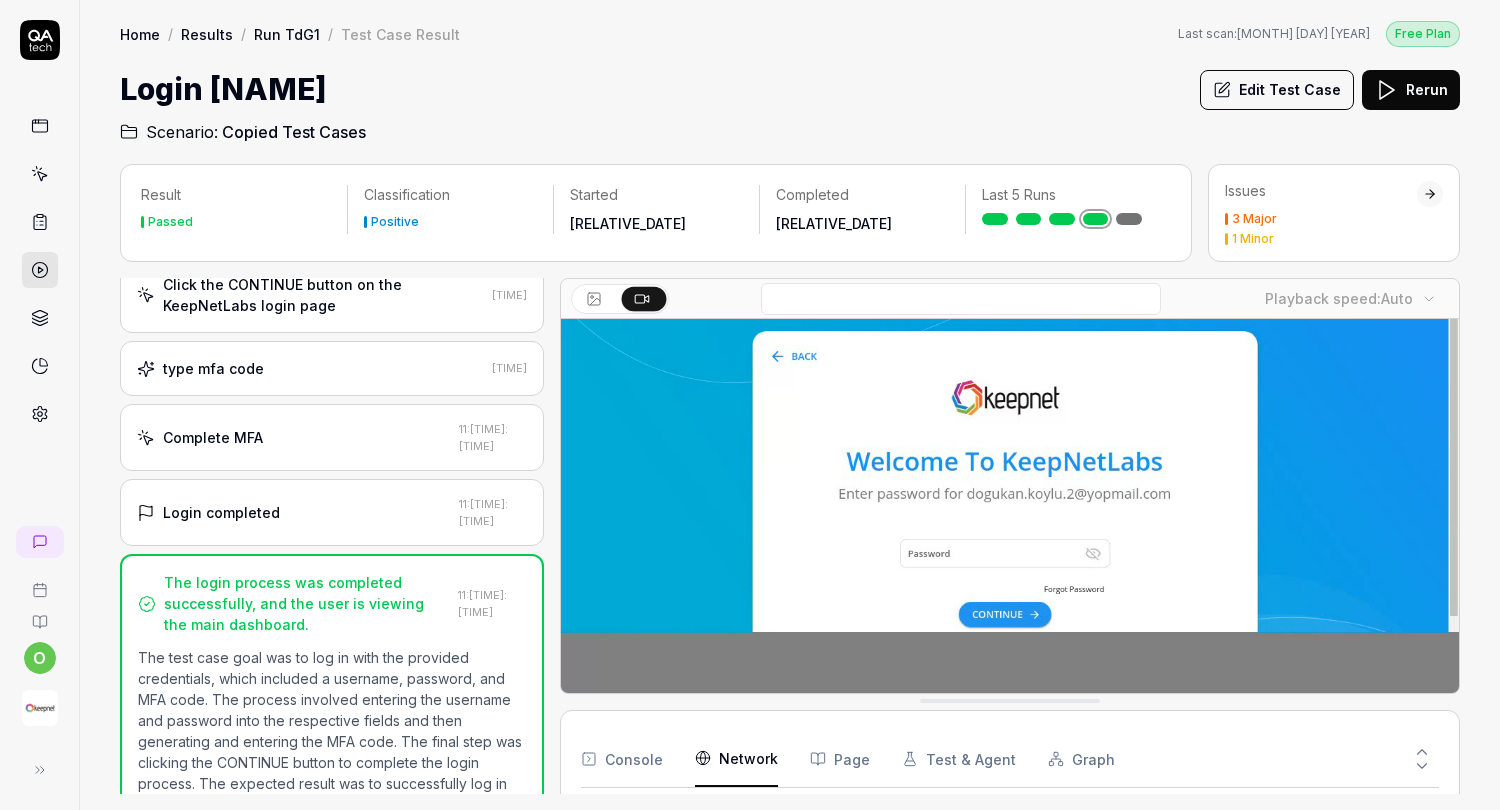 type 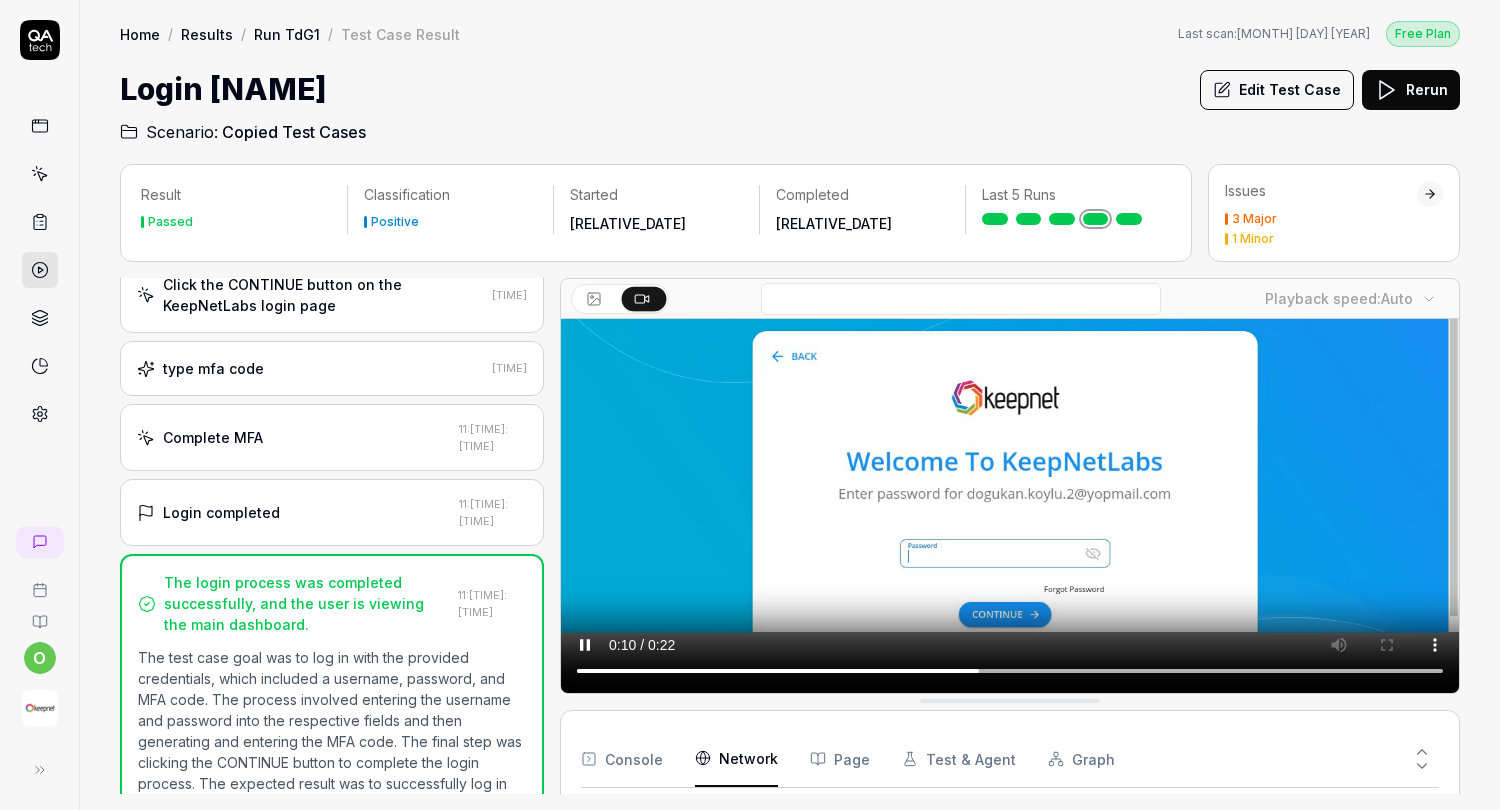 scroll, scrollTop: 0, scrollLeft: 0, axis: both 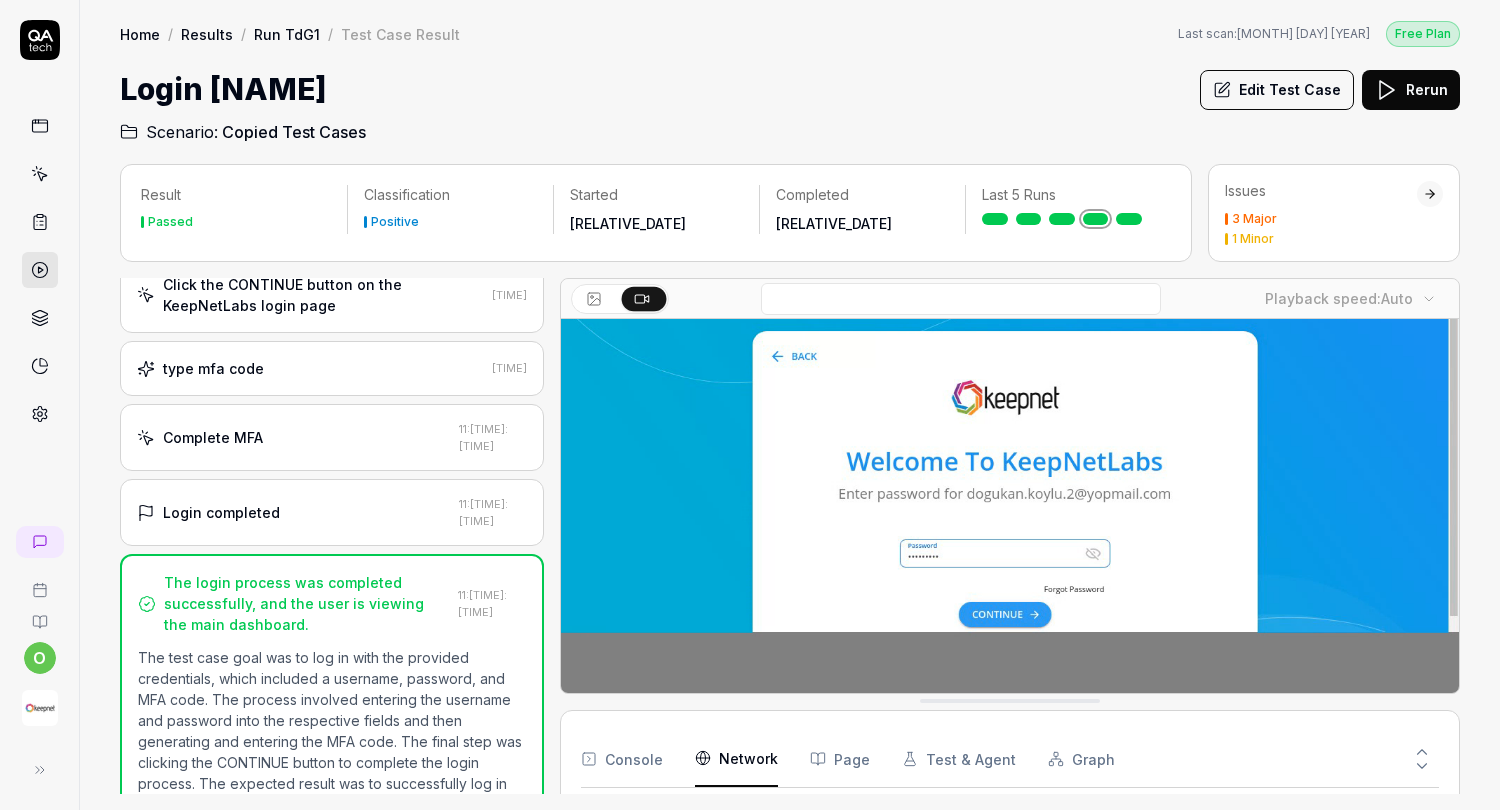 click at bounding box center [1422, 770] 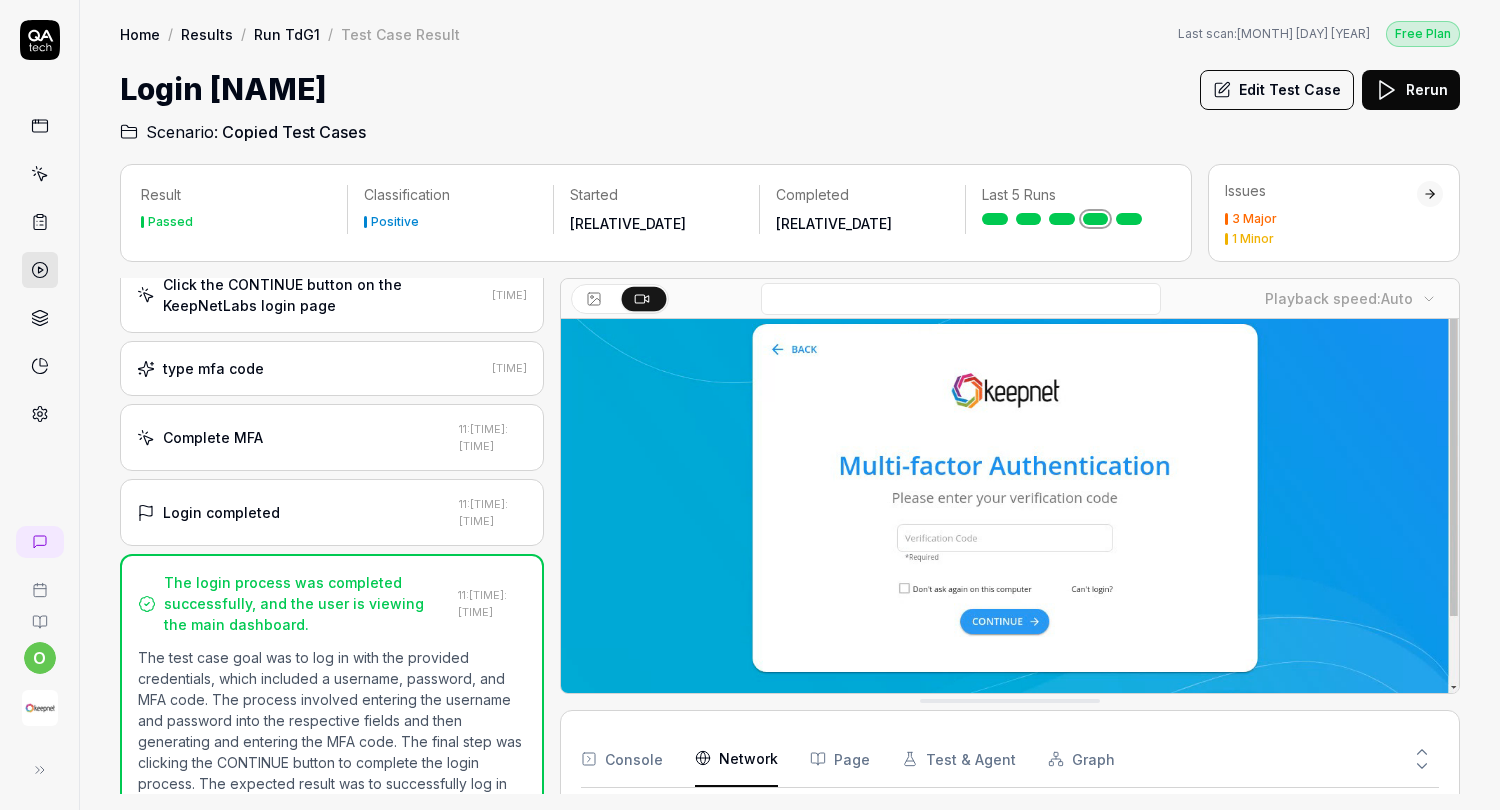 click at bounding box center [1422, 770] 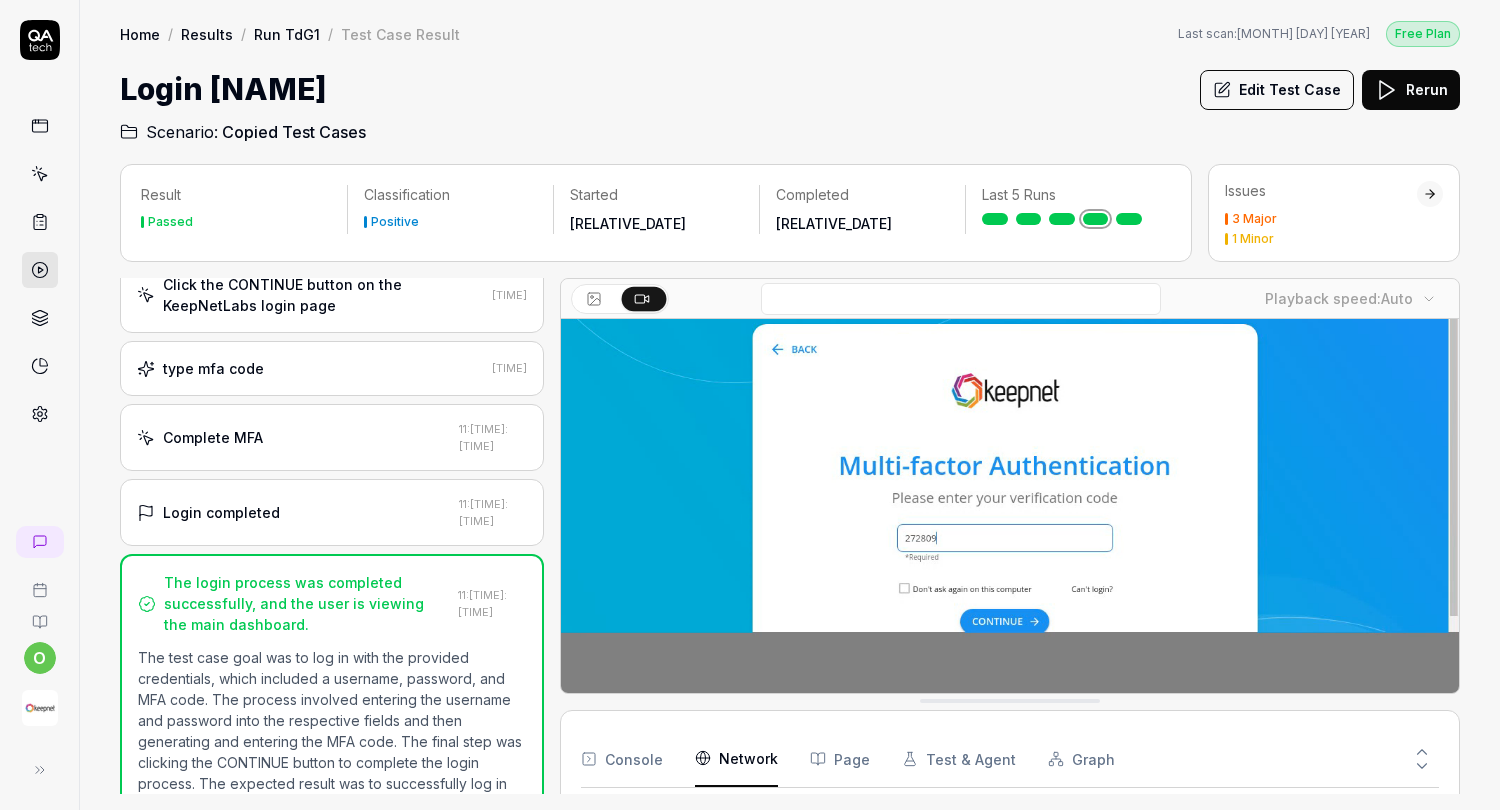 click 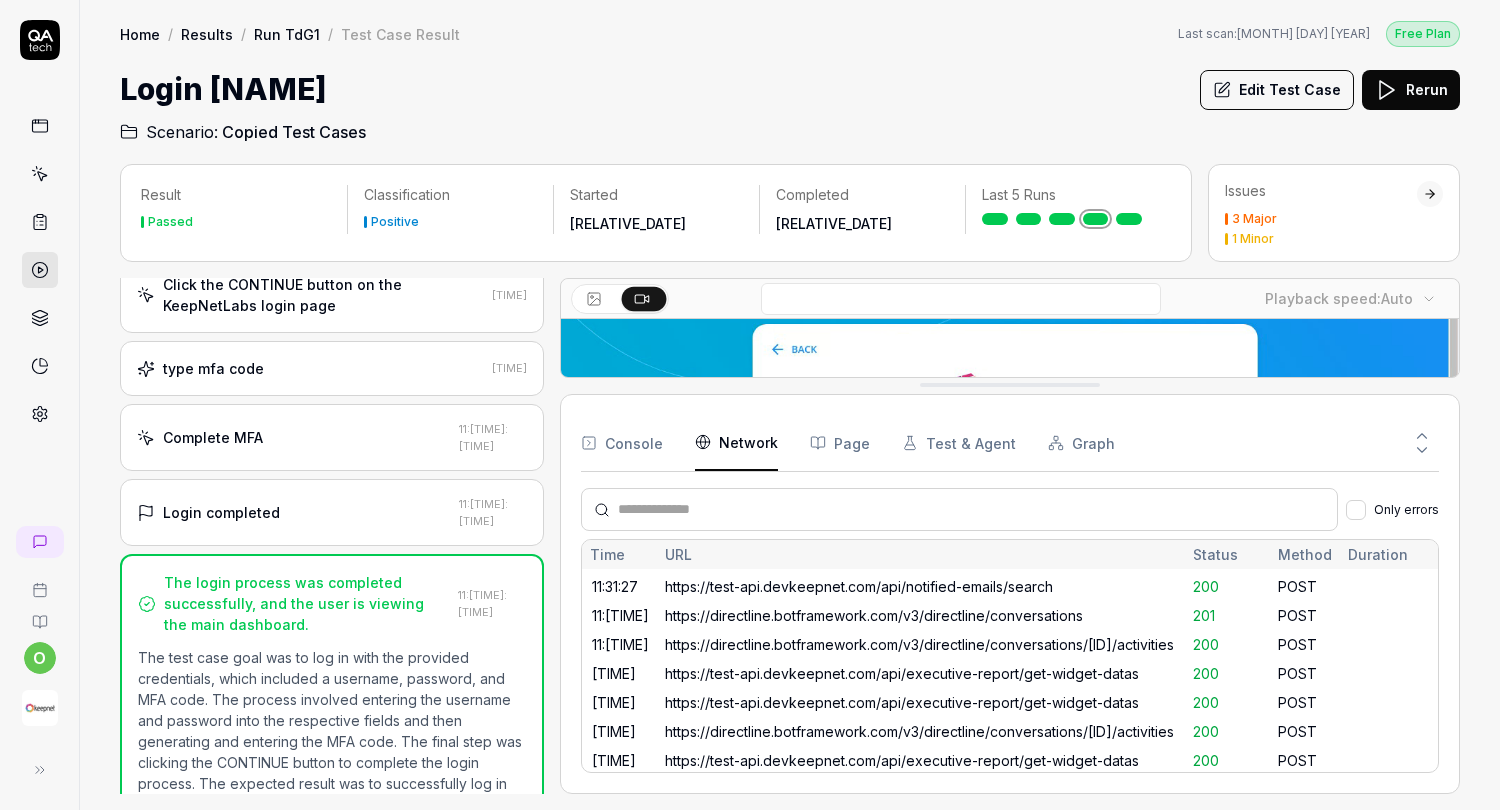 scroll, scrollTop: 1011, scrollLeft: 0, axis: vertical 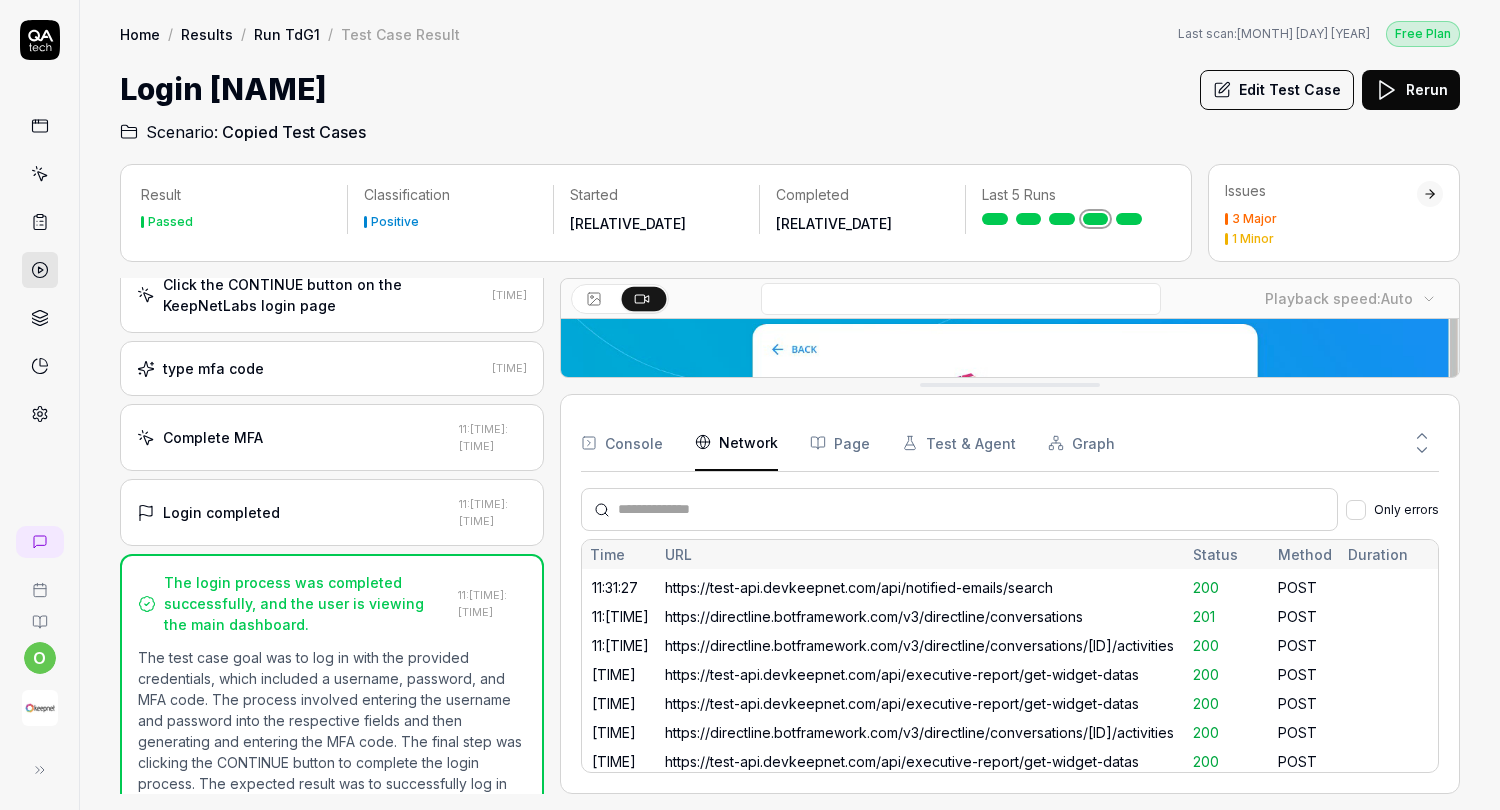 click on "https://test-api.devkeepnet.com/api/executive-report/get-widget-datas" at bounding box center (921, 674) 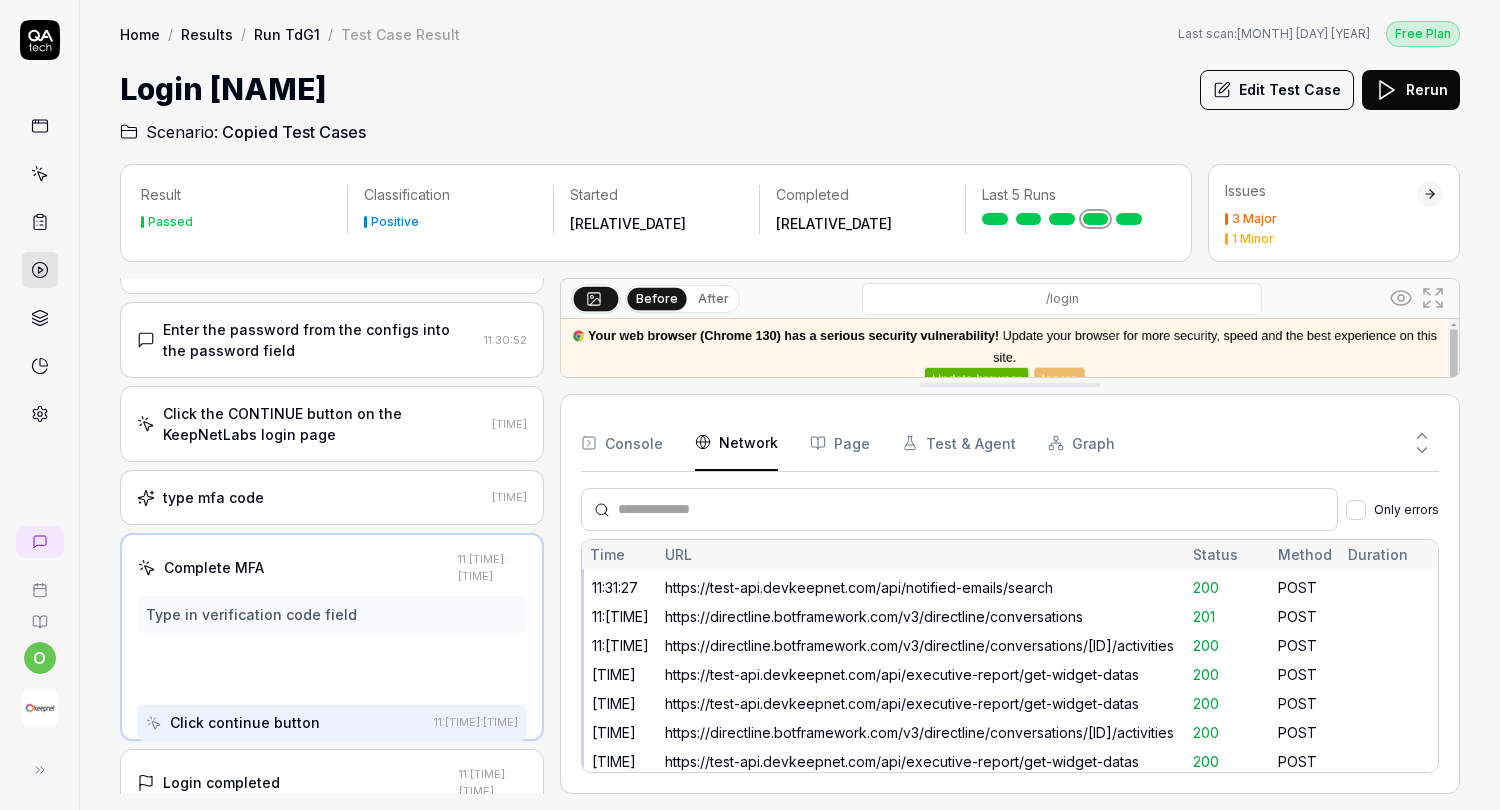 scroll, scrollTop: 235, scrollLeft: 0, axis: vertical 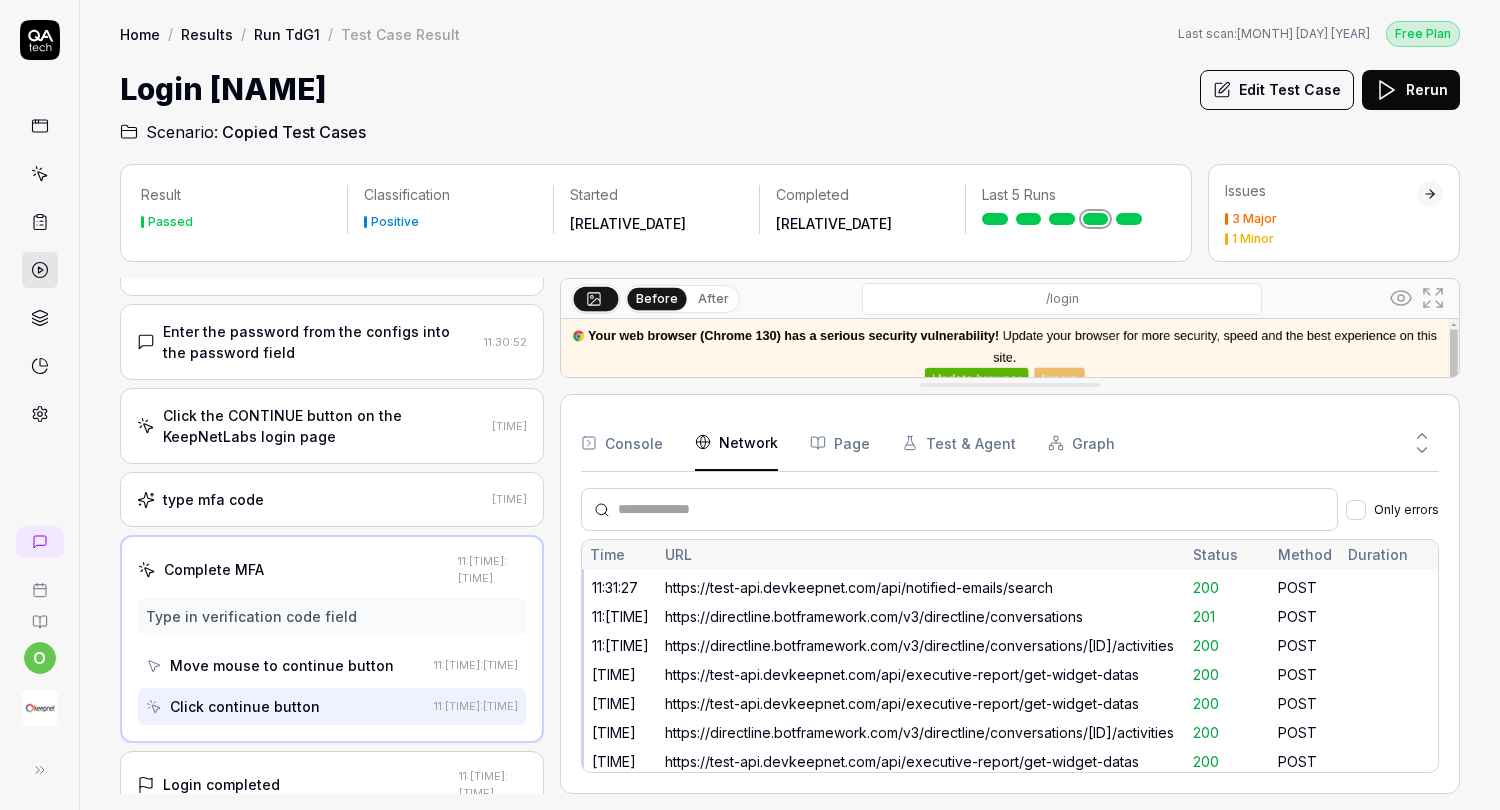 click on "Page" at bounding box center [840, 443] 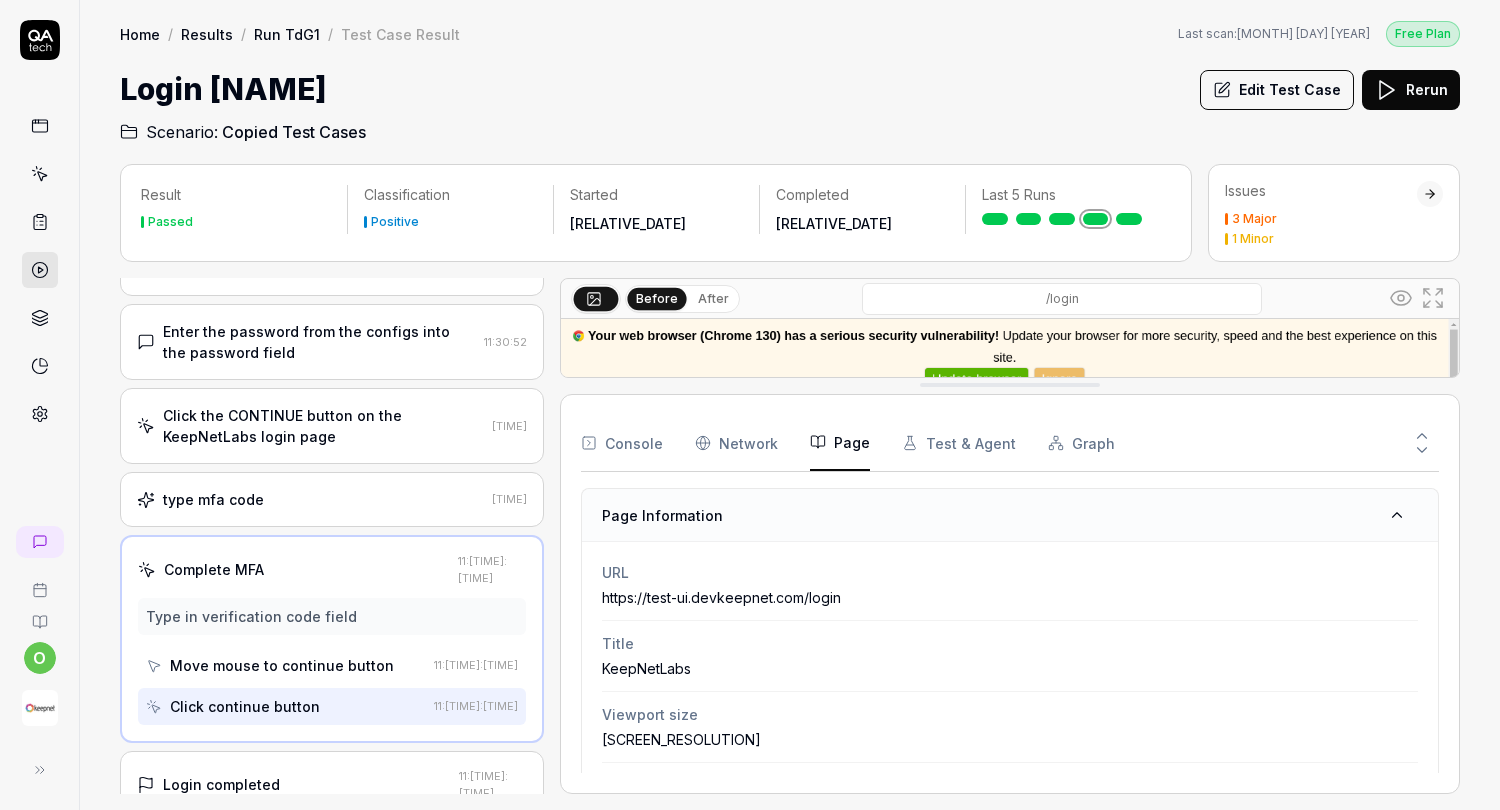 click on "Test & Agent" at bounding box center (959, 443) 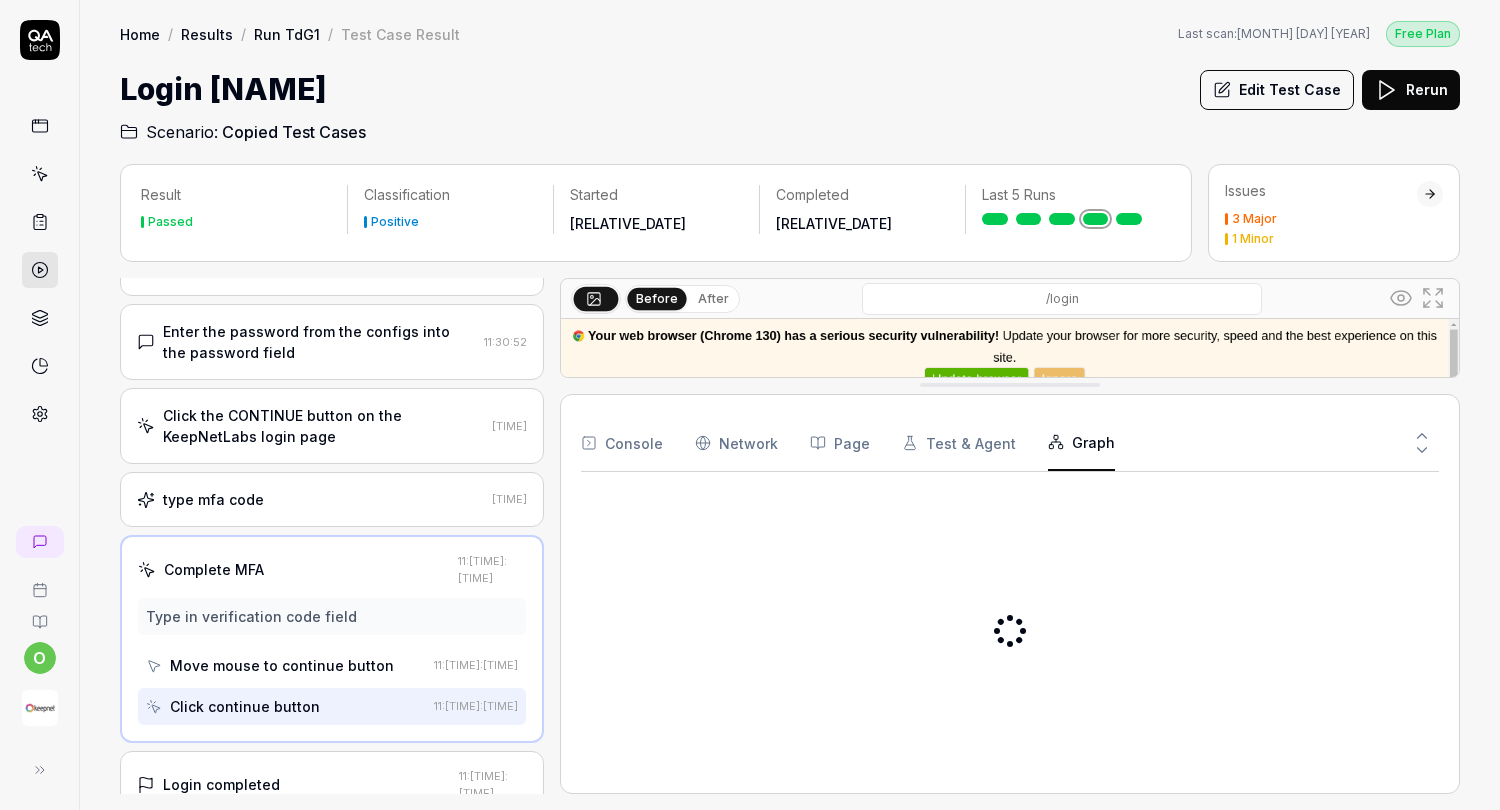 click on "Graph" at bounding box center [1081, 443] 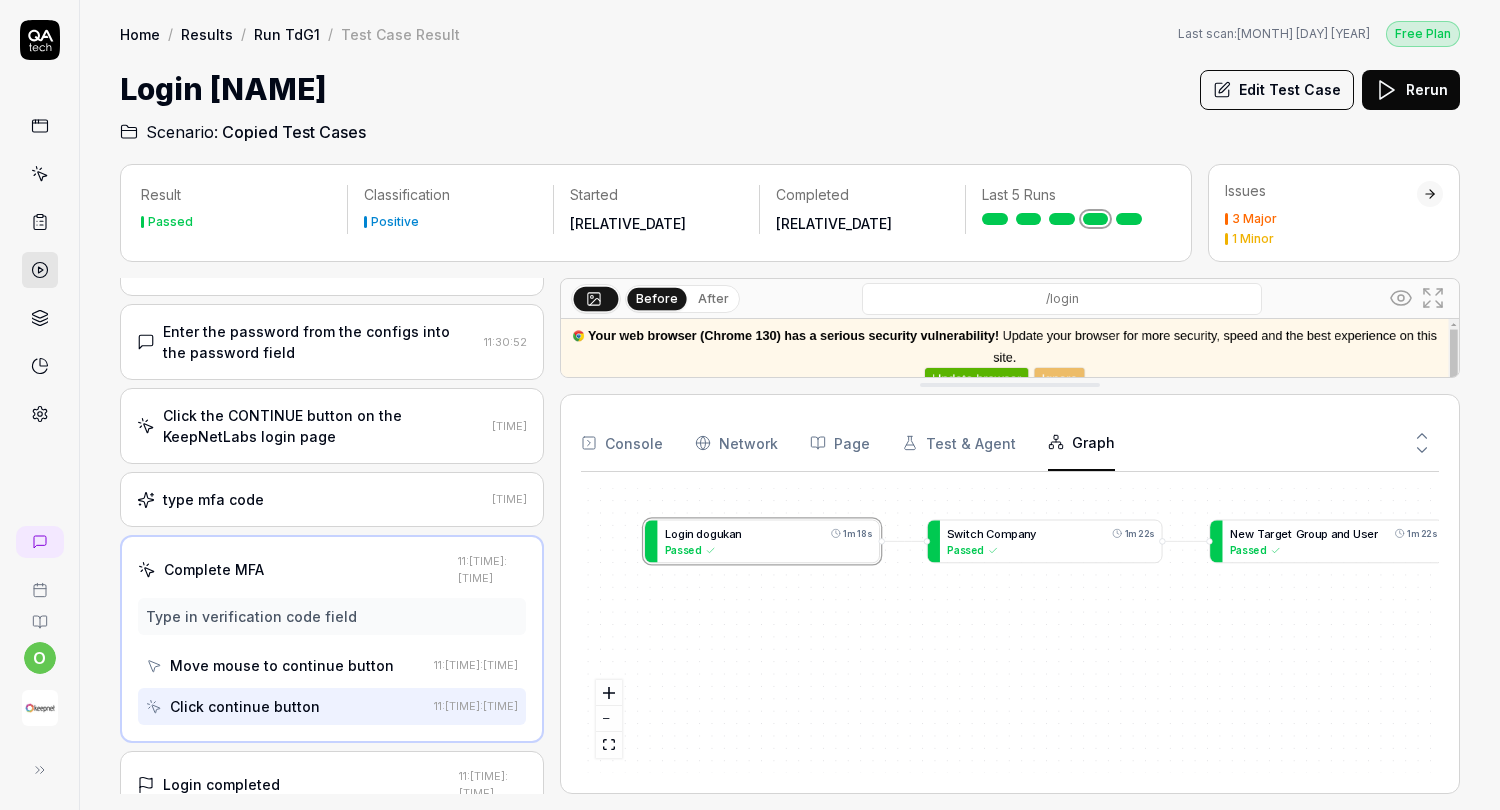 click on "Page" at bounding box center (840, 443) 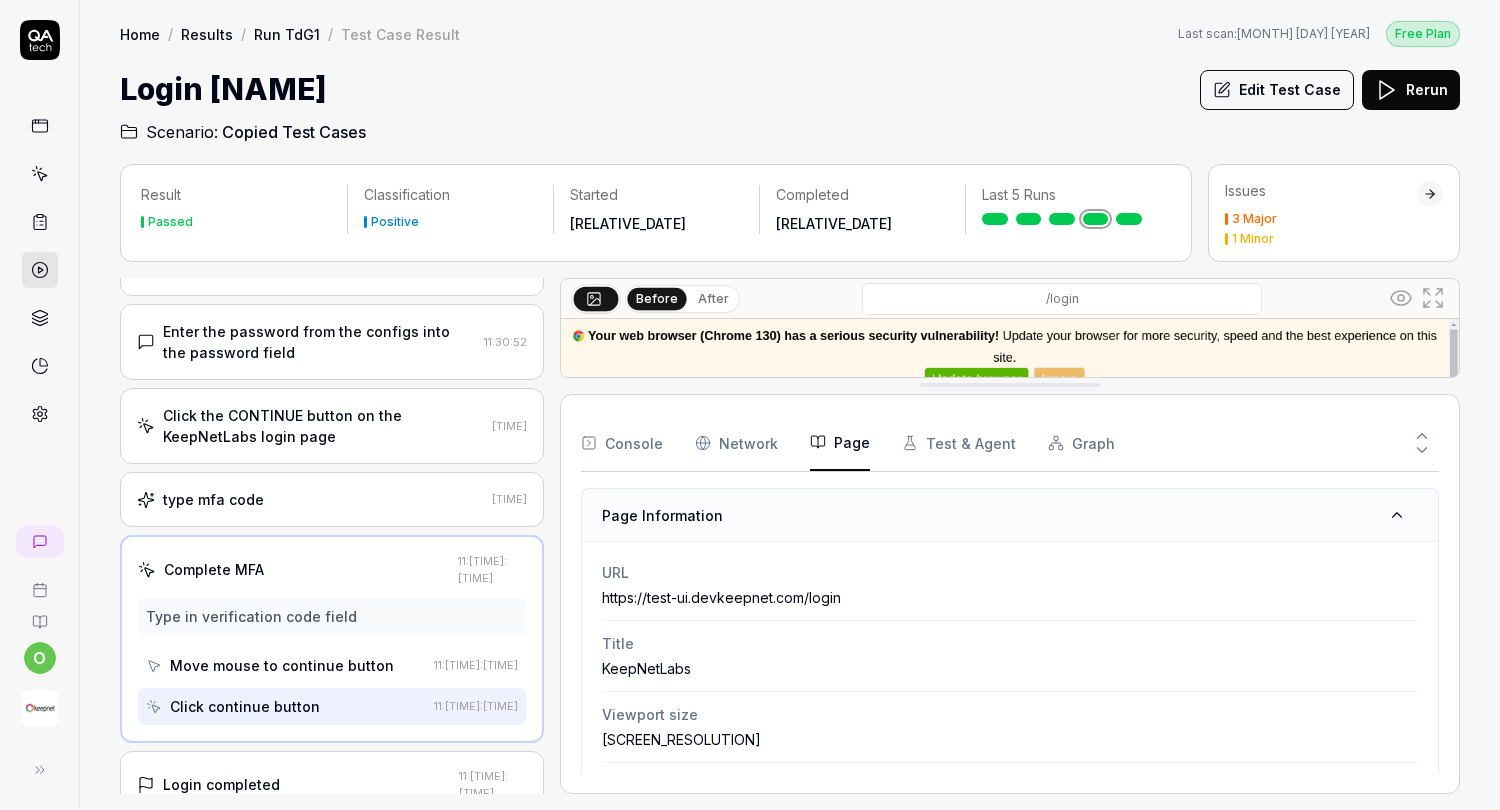 click on "Network" at bounding box center (736, 443) 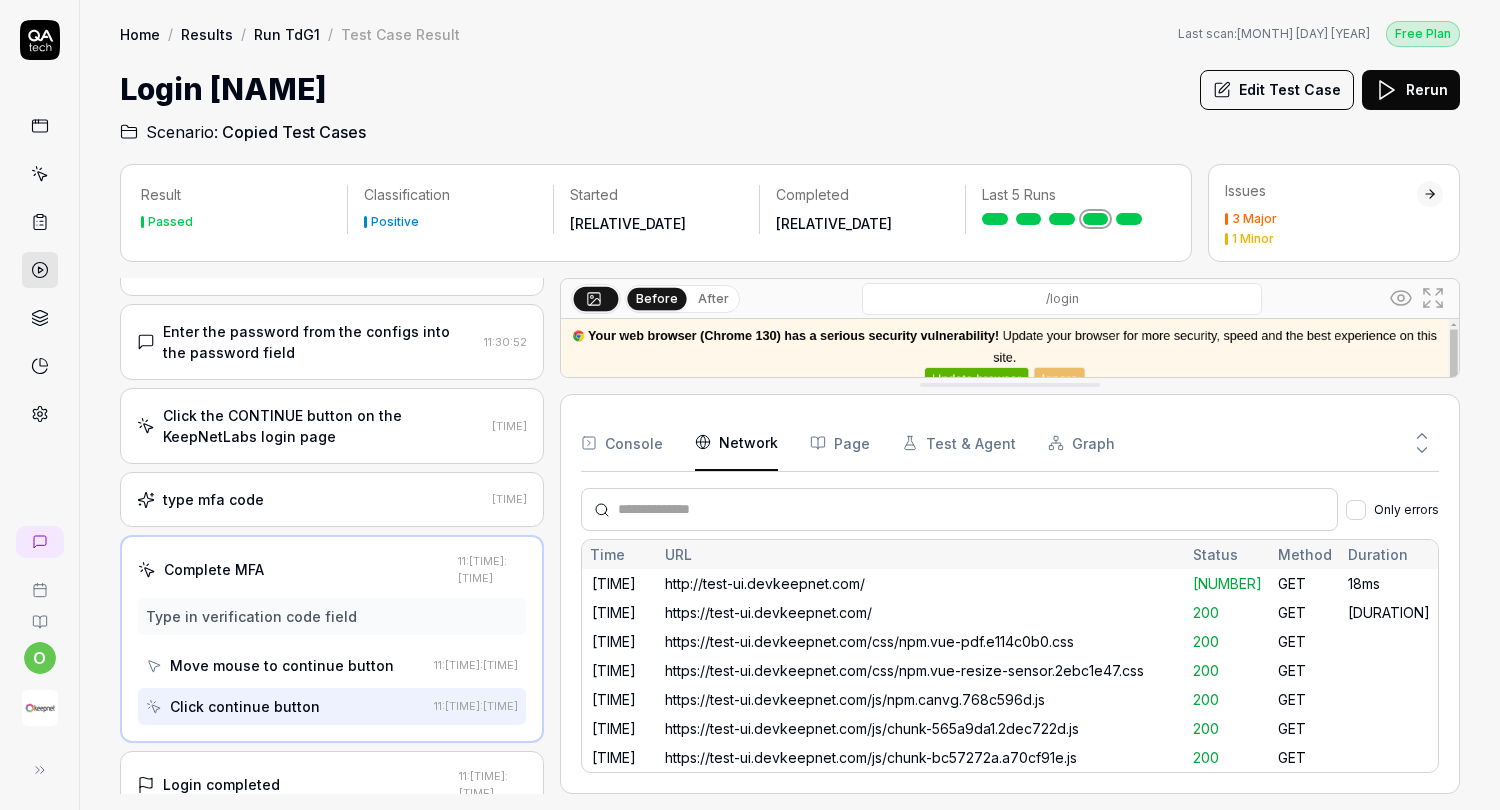 scroll, scrollTop: 1011, scrollLeft: 0, axis: vertical 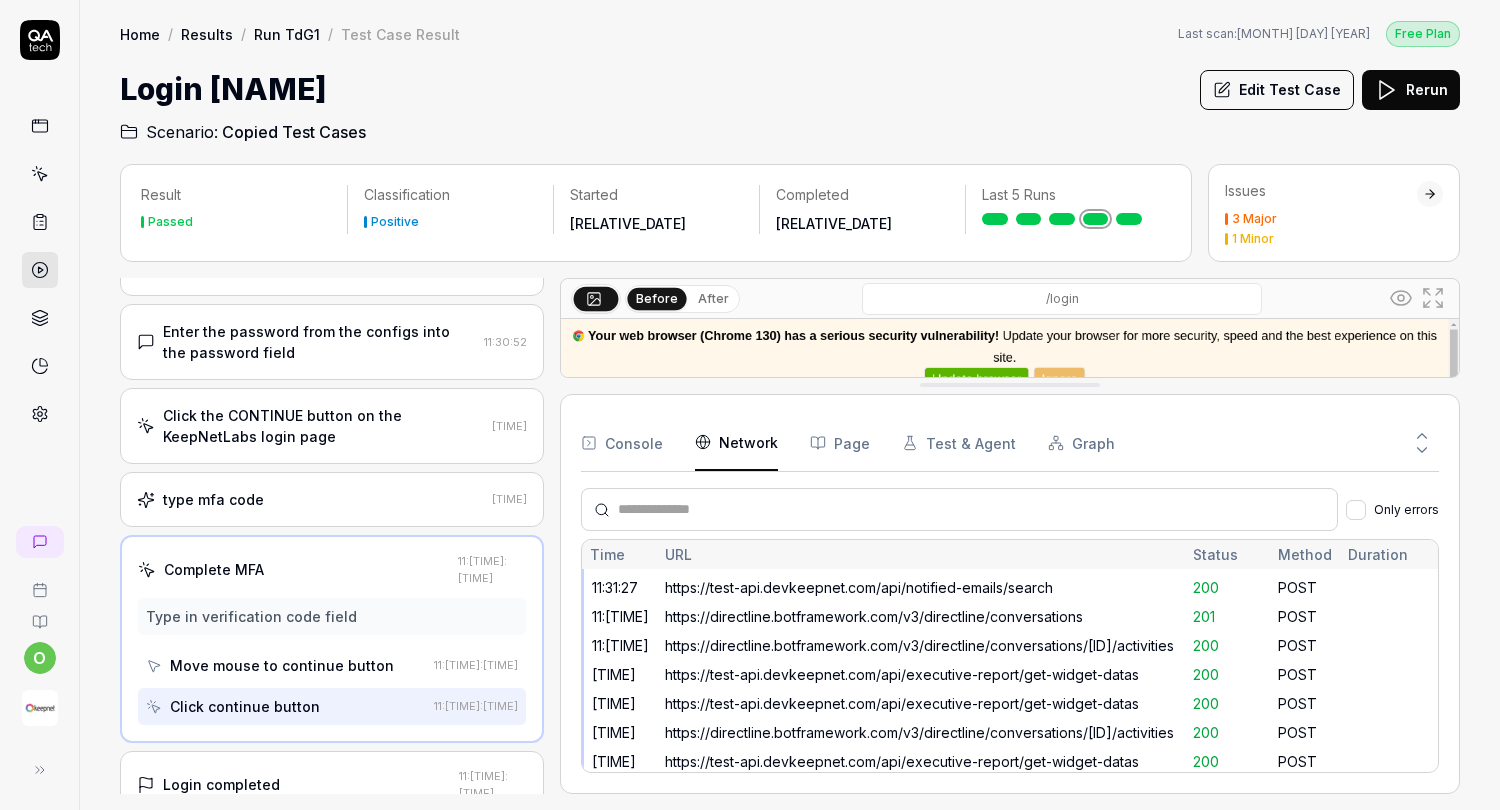 click on "Console" at bounding box center (622, 443) 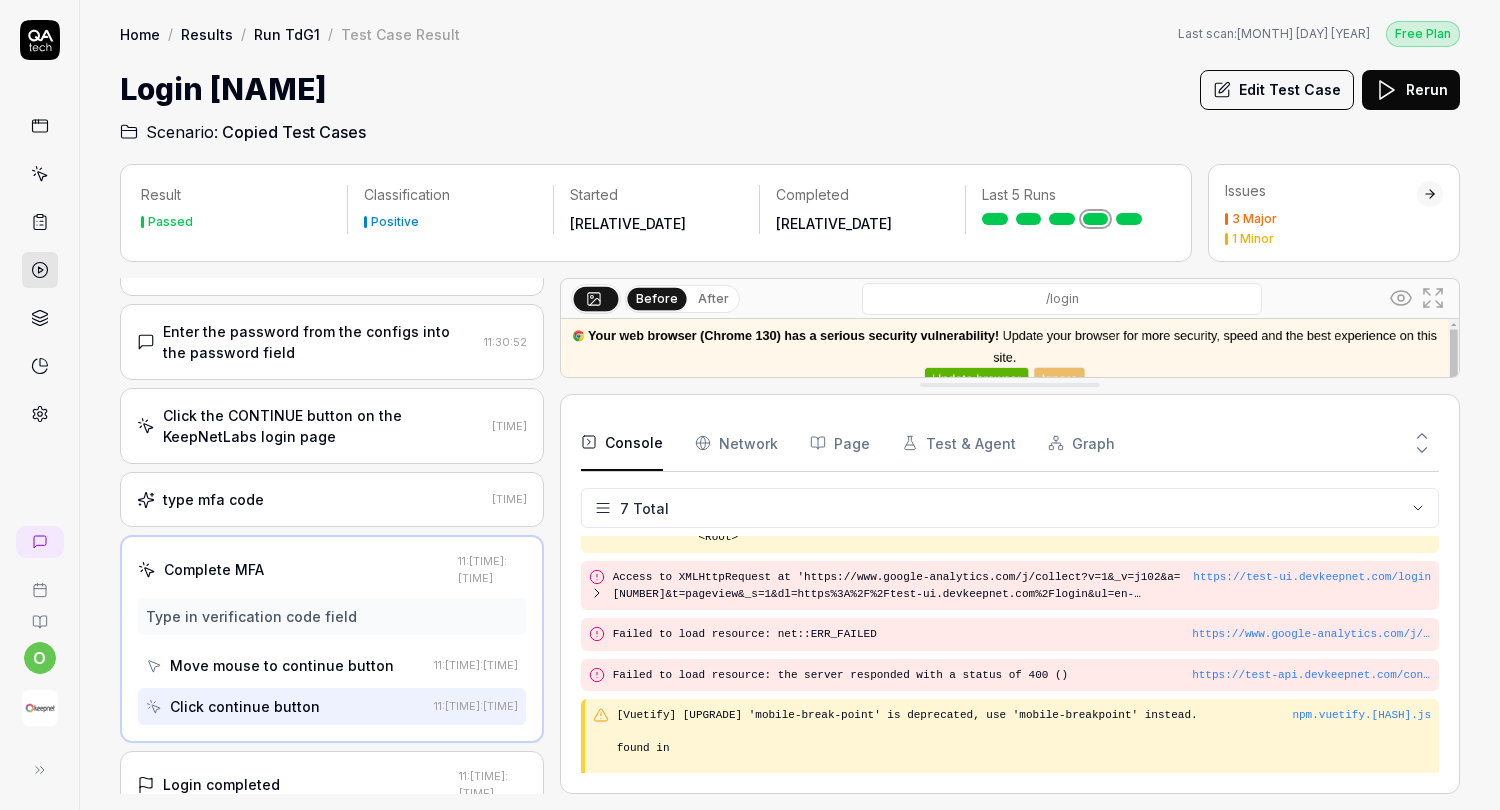 scroll, scrollTop: 184, scrollLeft: 0, axis: vertical 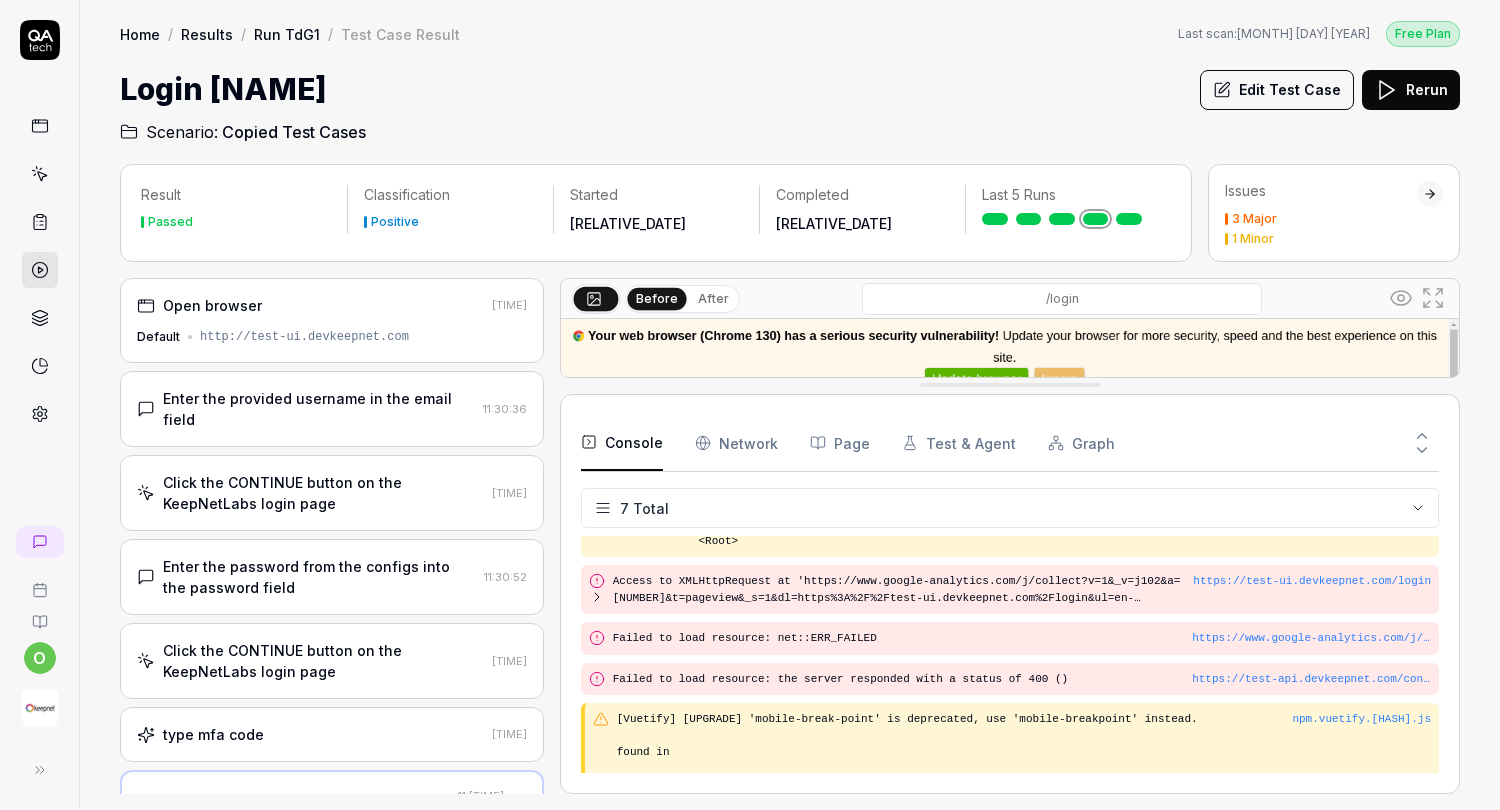 click 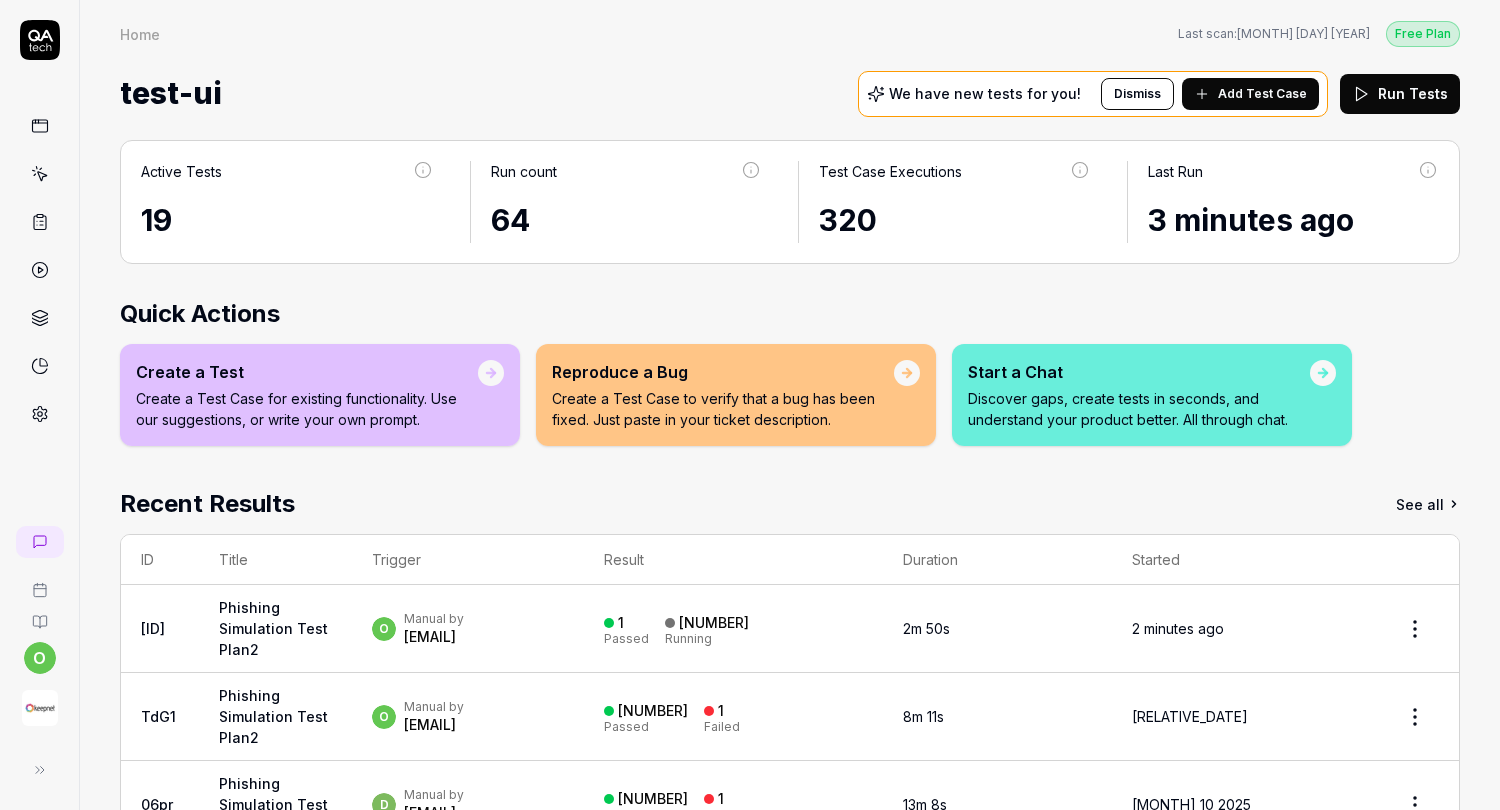 click at bounding box center (40, 770) 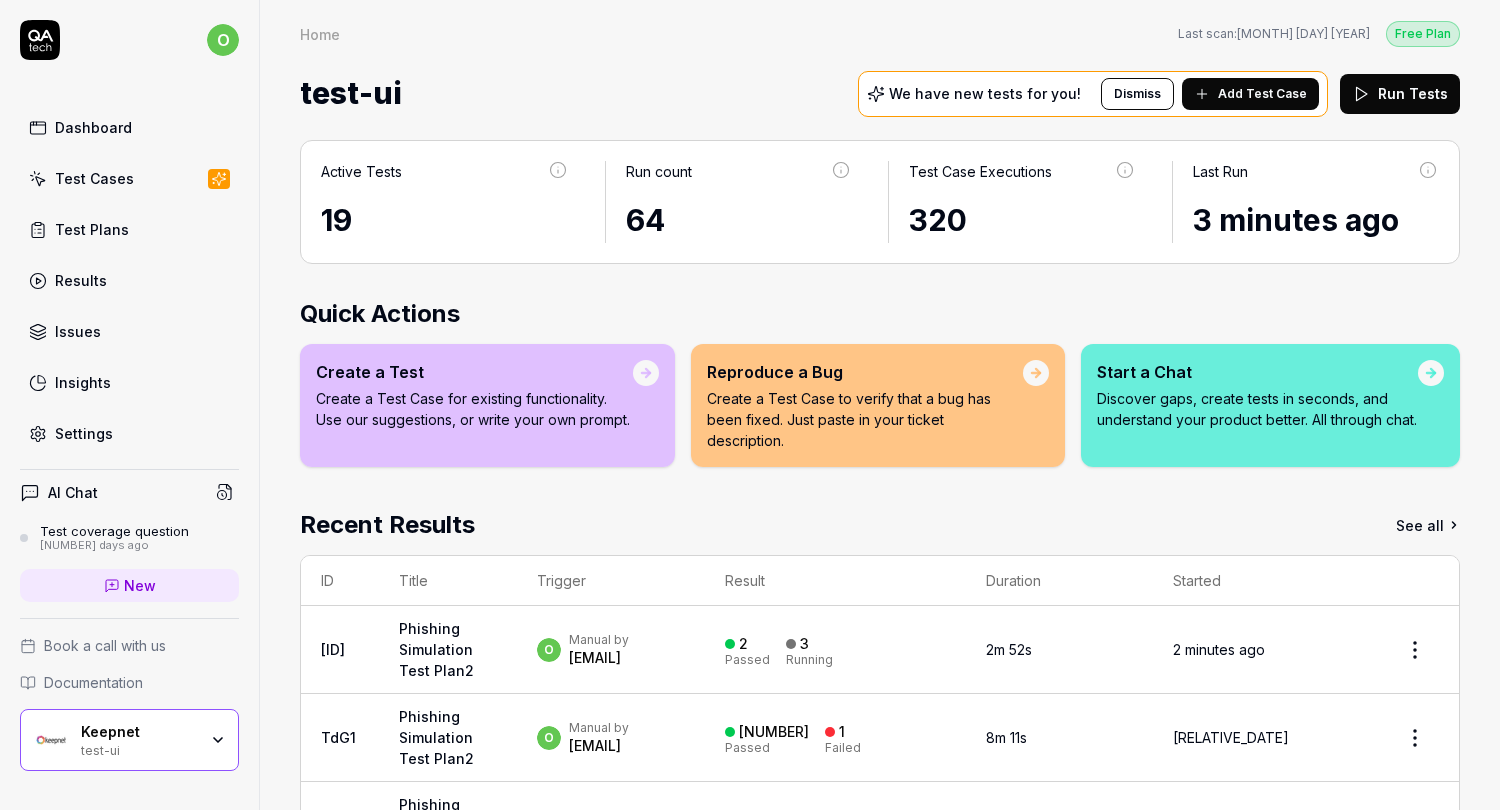 click on "Settings" at bounding box center [129, 433] 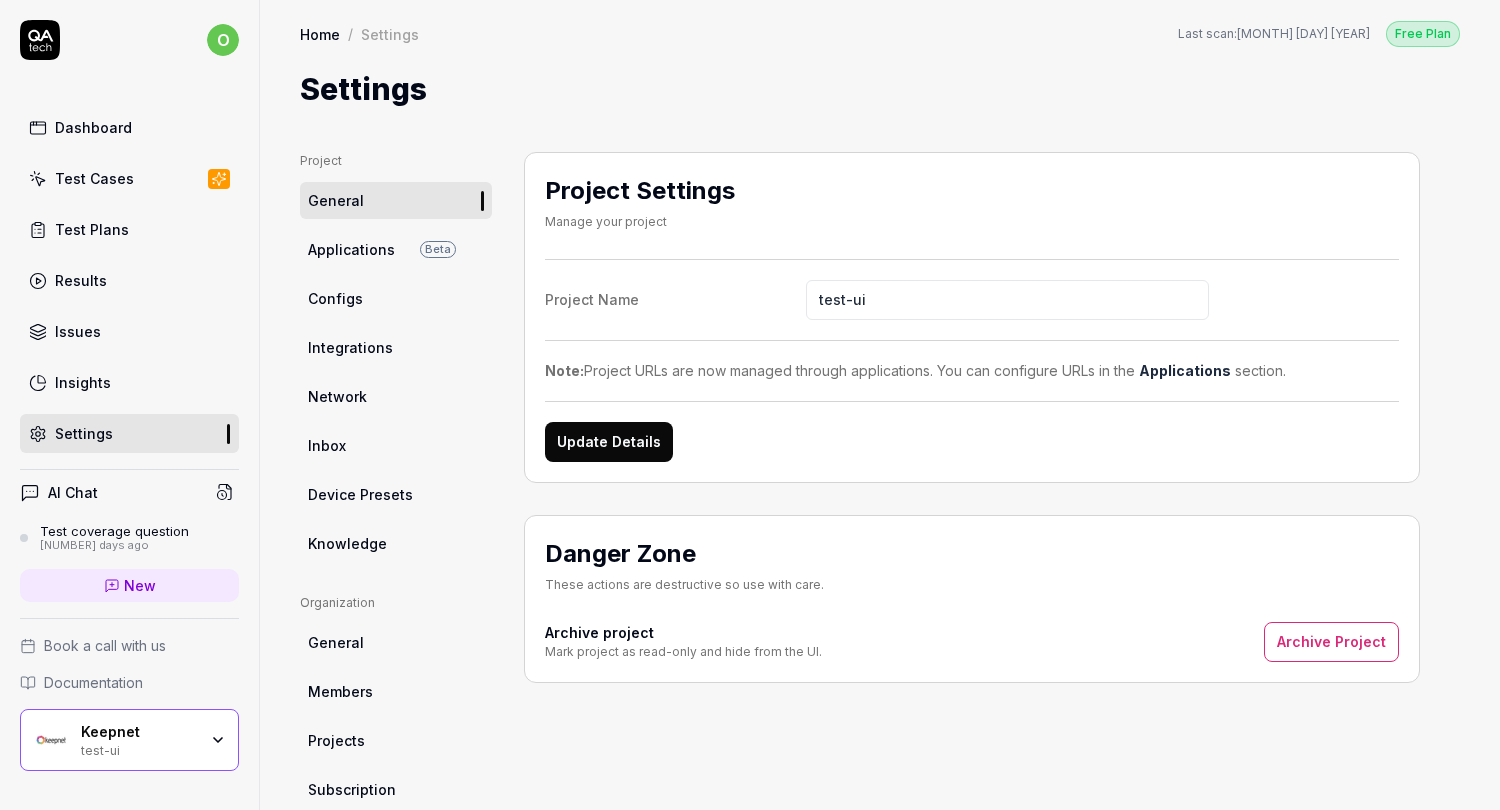 click on "Knowledge" at bounding box center (347, 543) 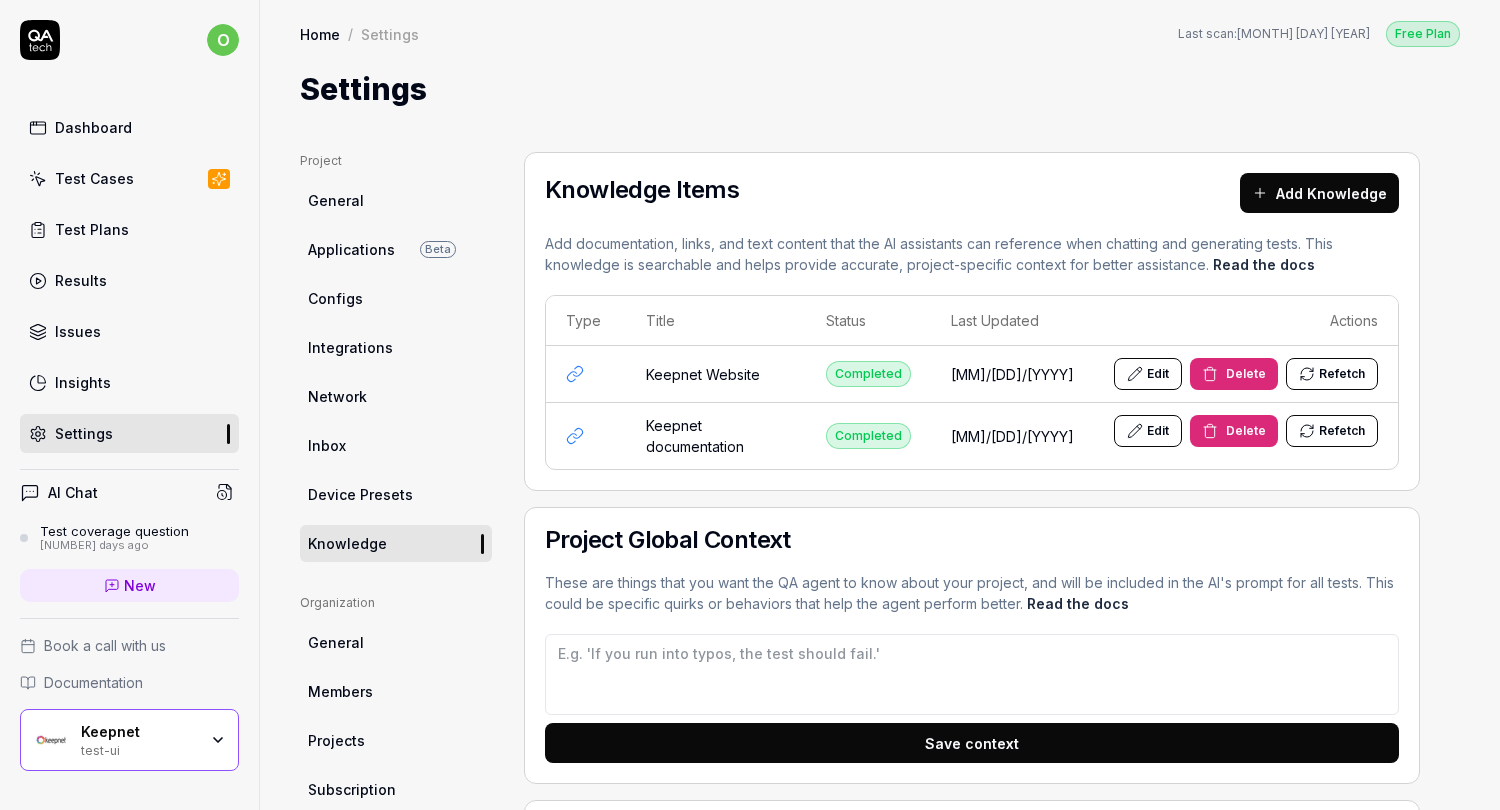 click on "Edit" at bounding box center [1148, 431] 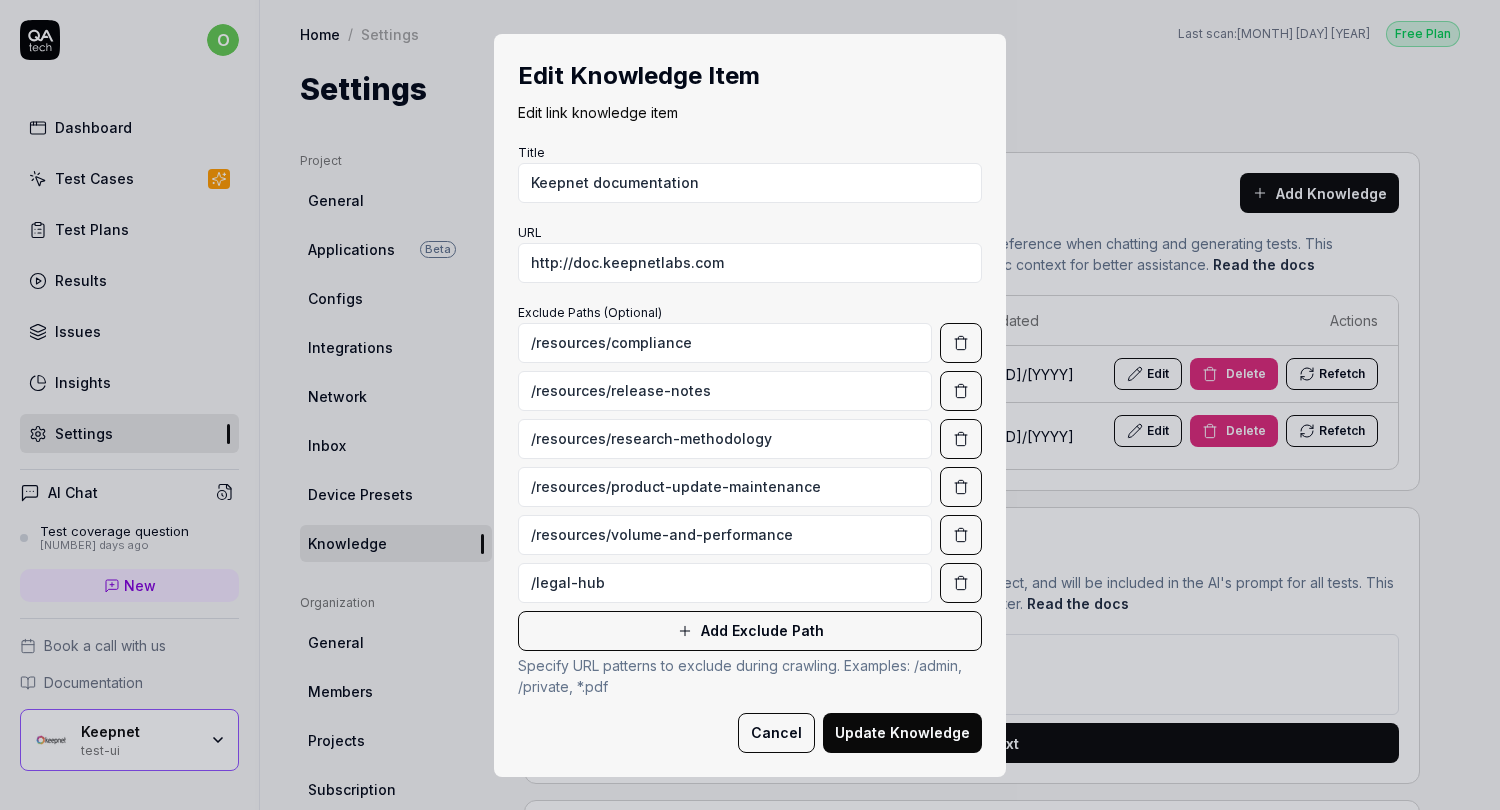 click on "Cancel" at bounding box center (776, 733) 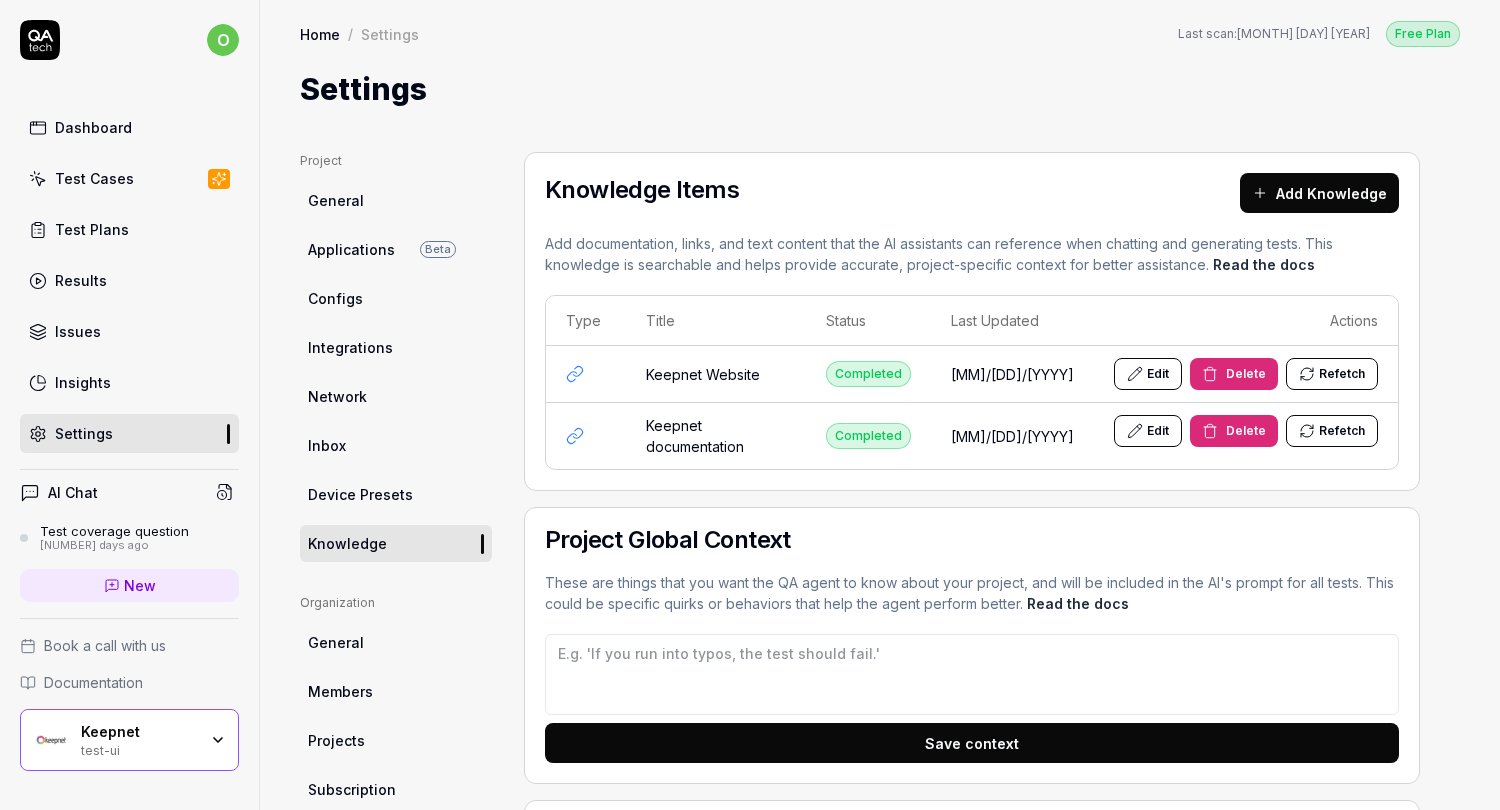 click on "Test Cases" at bounding box center [94, 178] 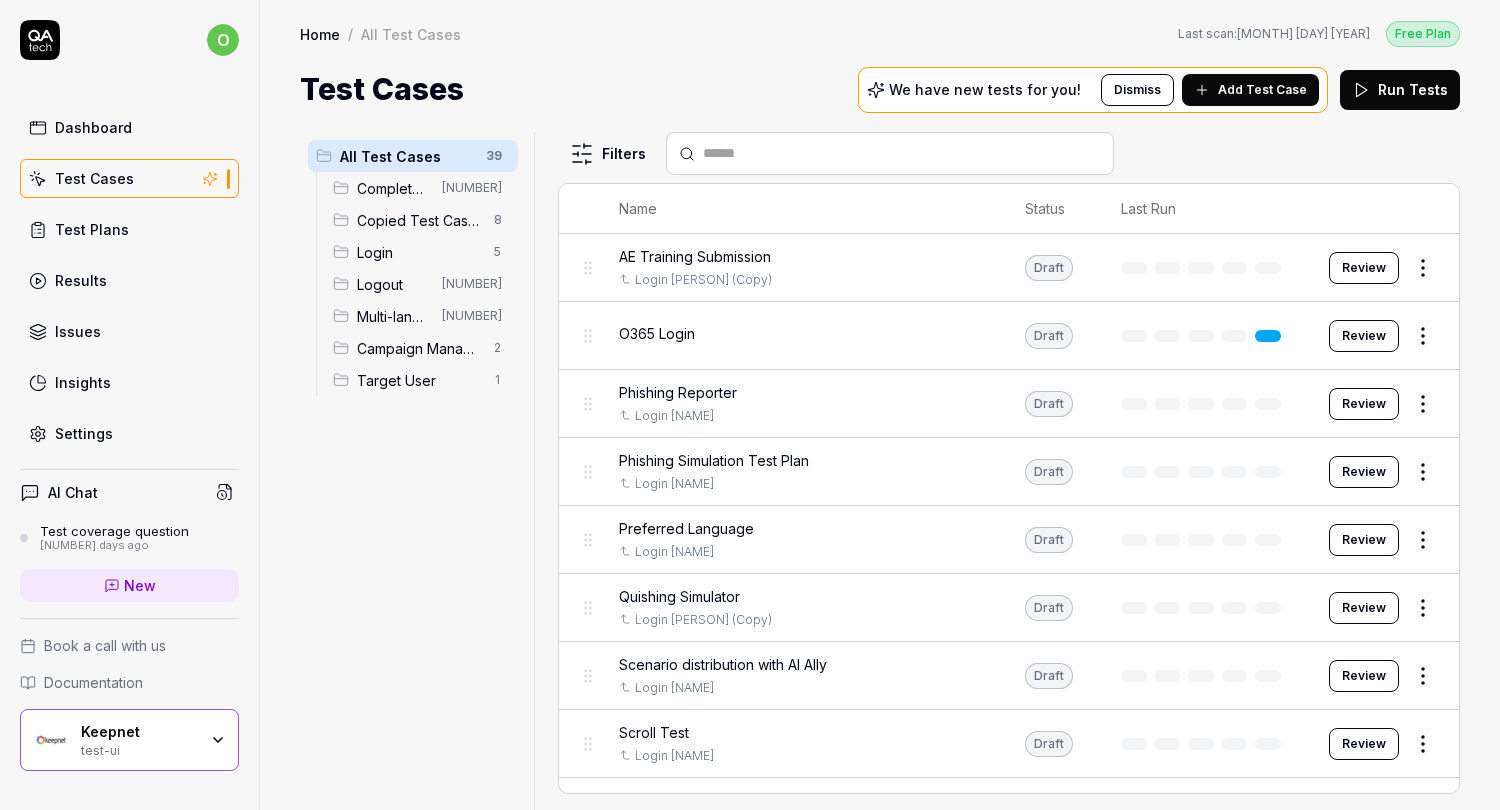 click on "Dismiss" at bounding box center [1137, 90] 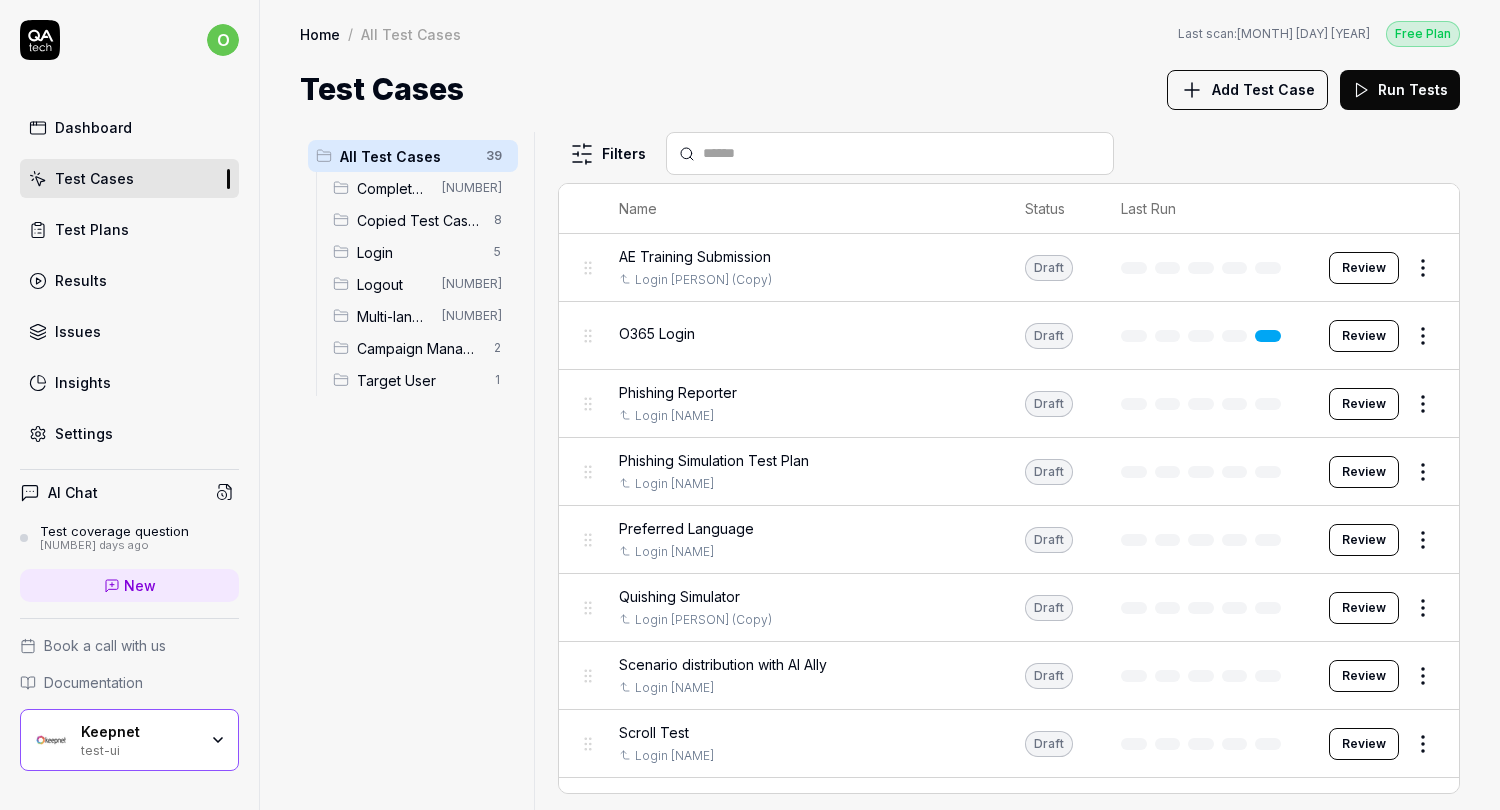 click on "Test Plans" at bounding box center [92, 229] 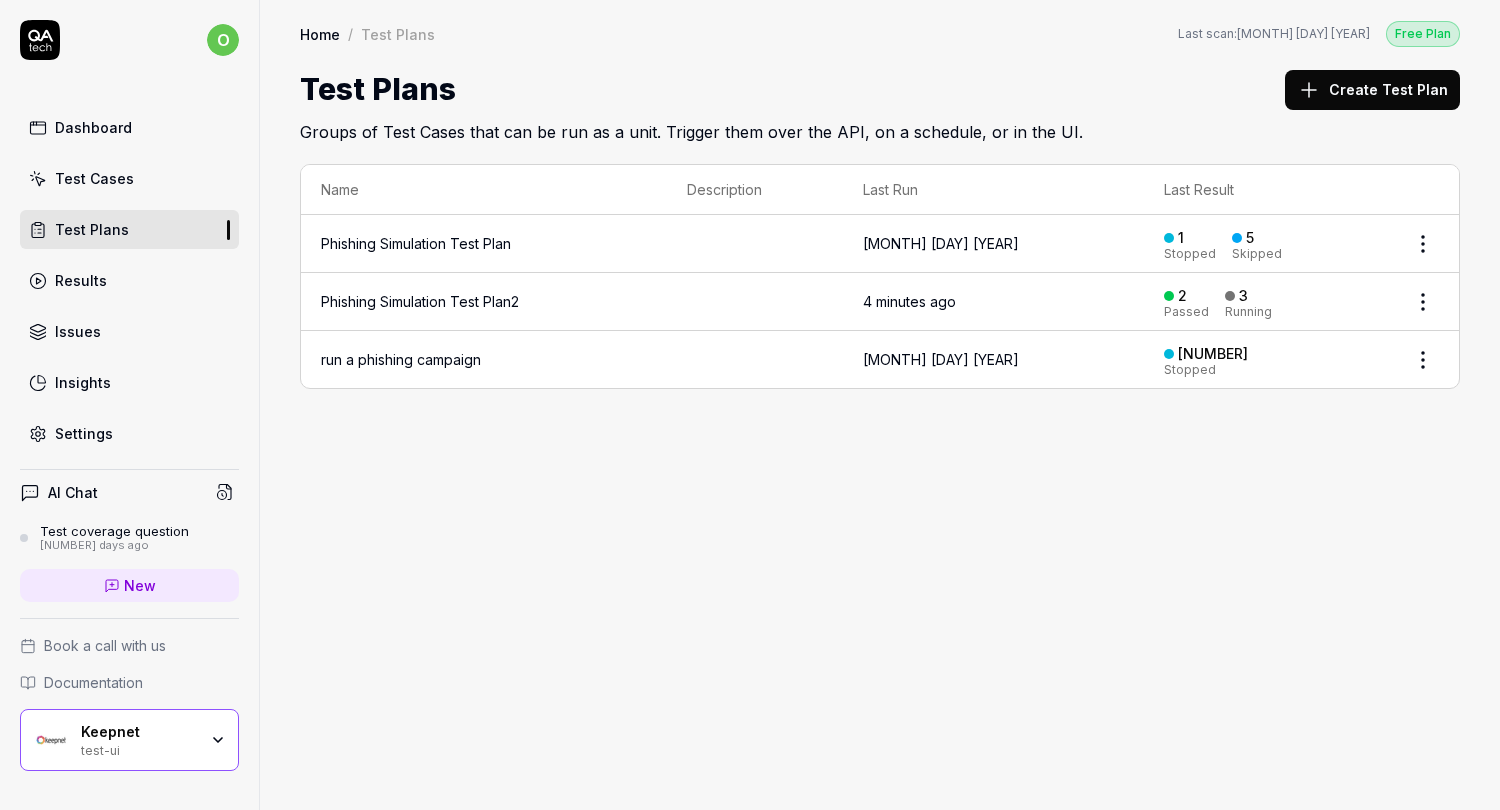 click on "Results" at bounding box center (129, 280) 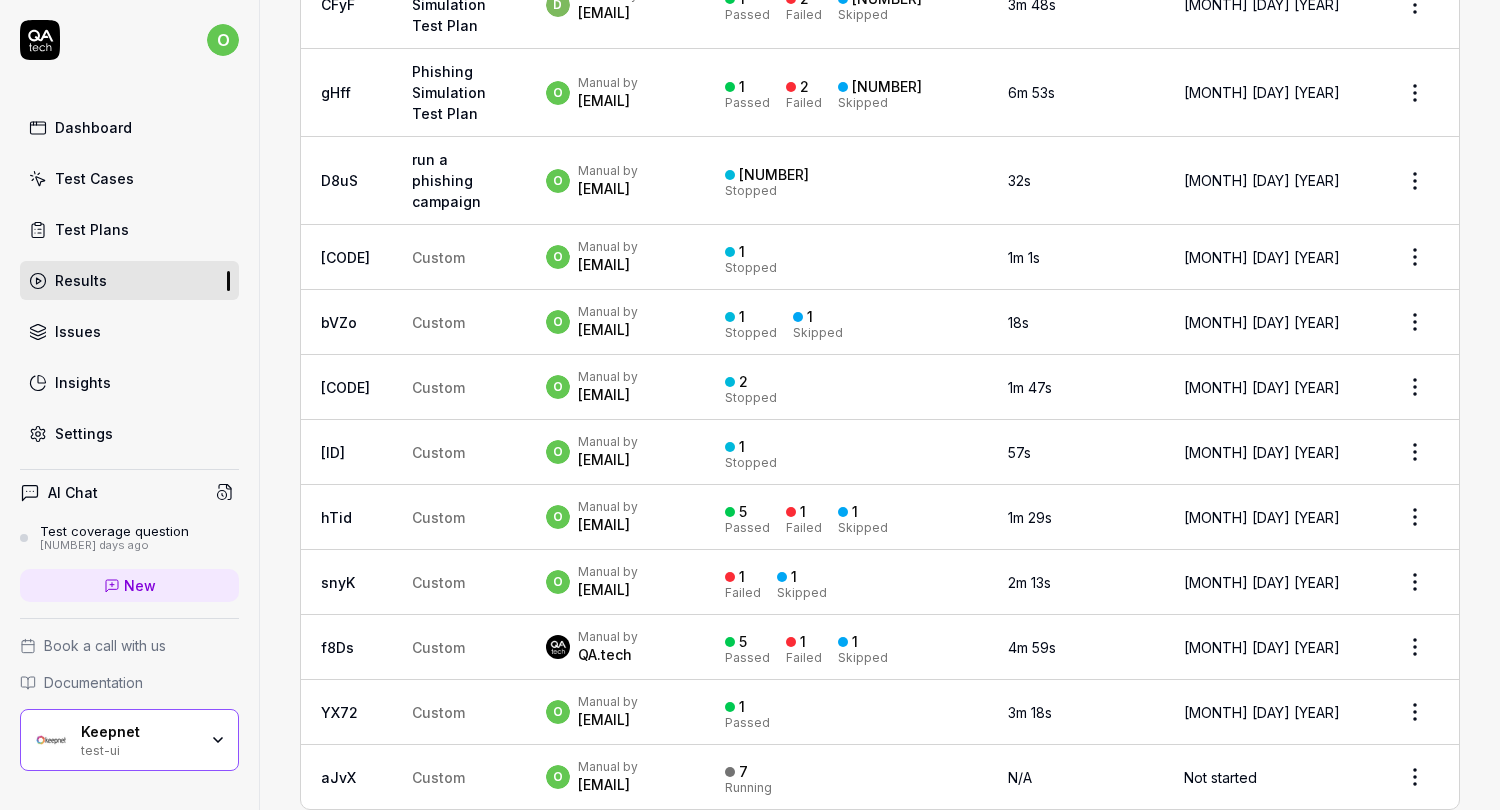 scroll, scrollTop: 4470, scrollLeft: 0, axis: vertical 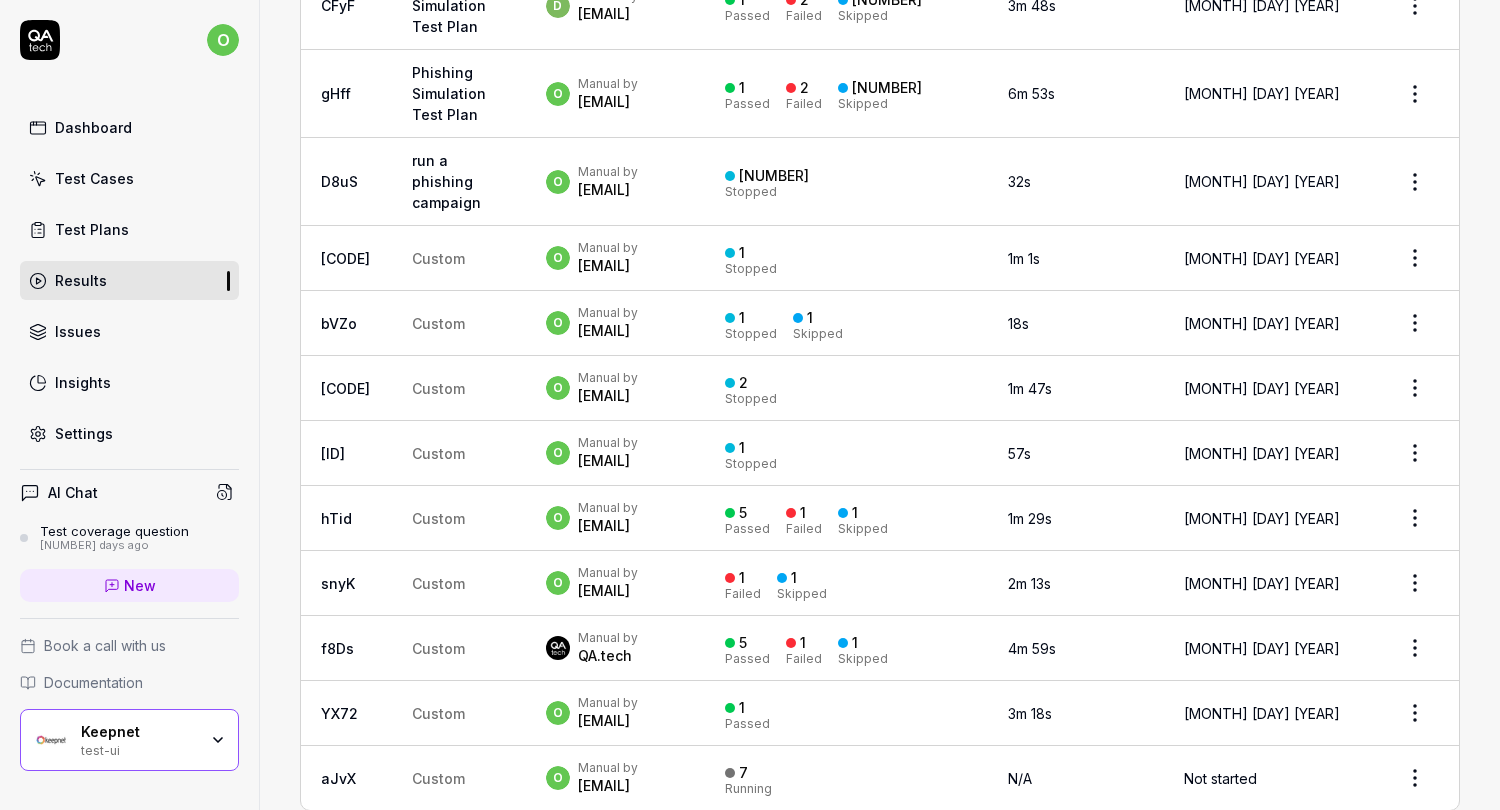 click on "Test coverage question" at bounding box center (114, 531) 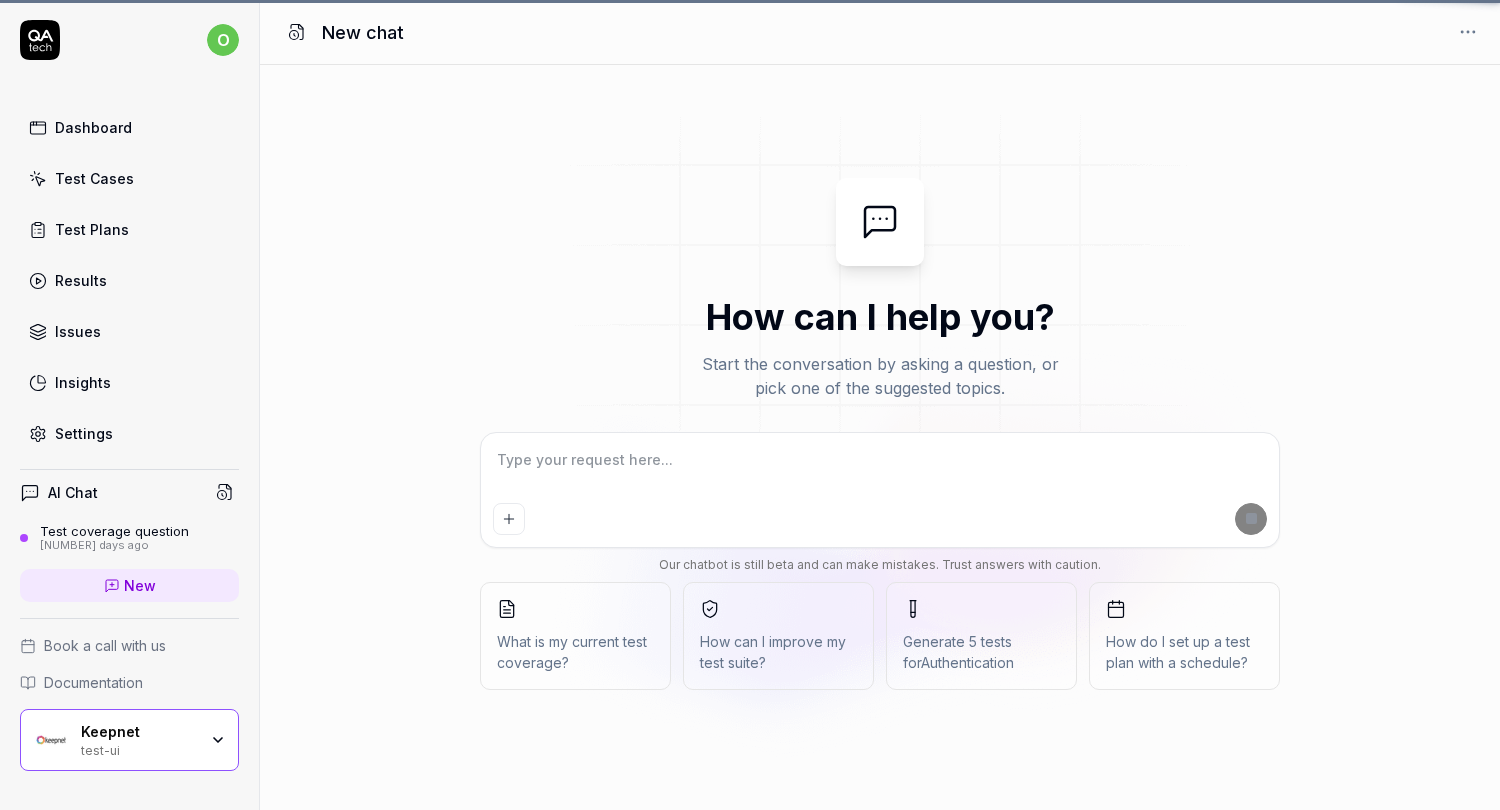 scroll, scrollTop: 0, scrollLeft: 0, axis: both 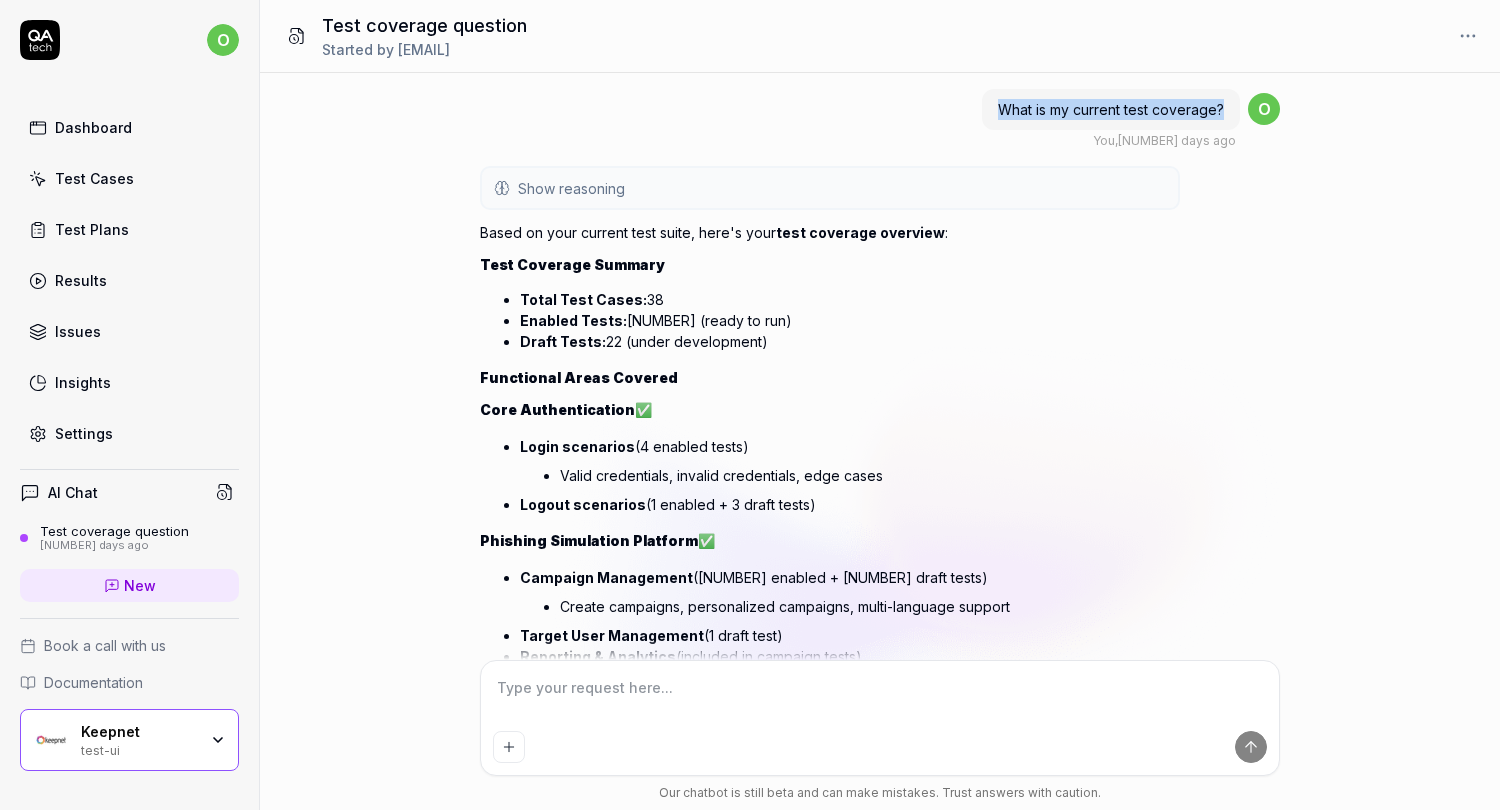 drag, startPoint x: 1002, startPoint y: 109, endPoint x: 1228, endPoint y: 101, distance: 226.14156 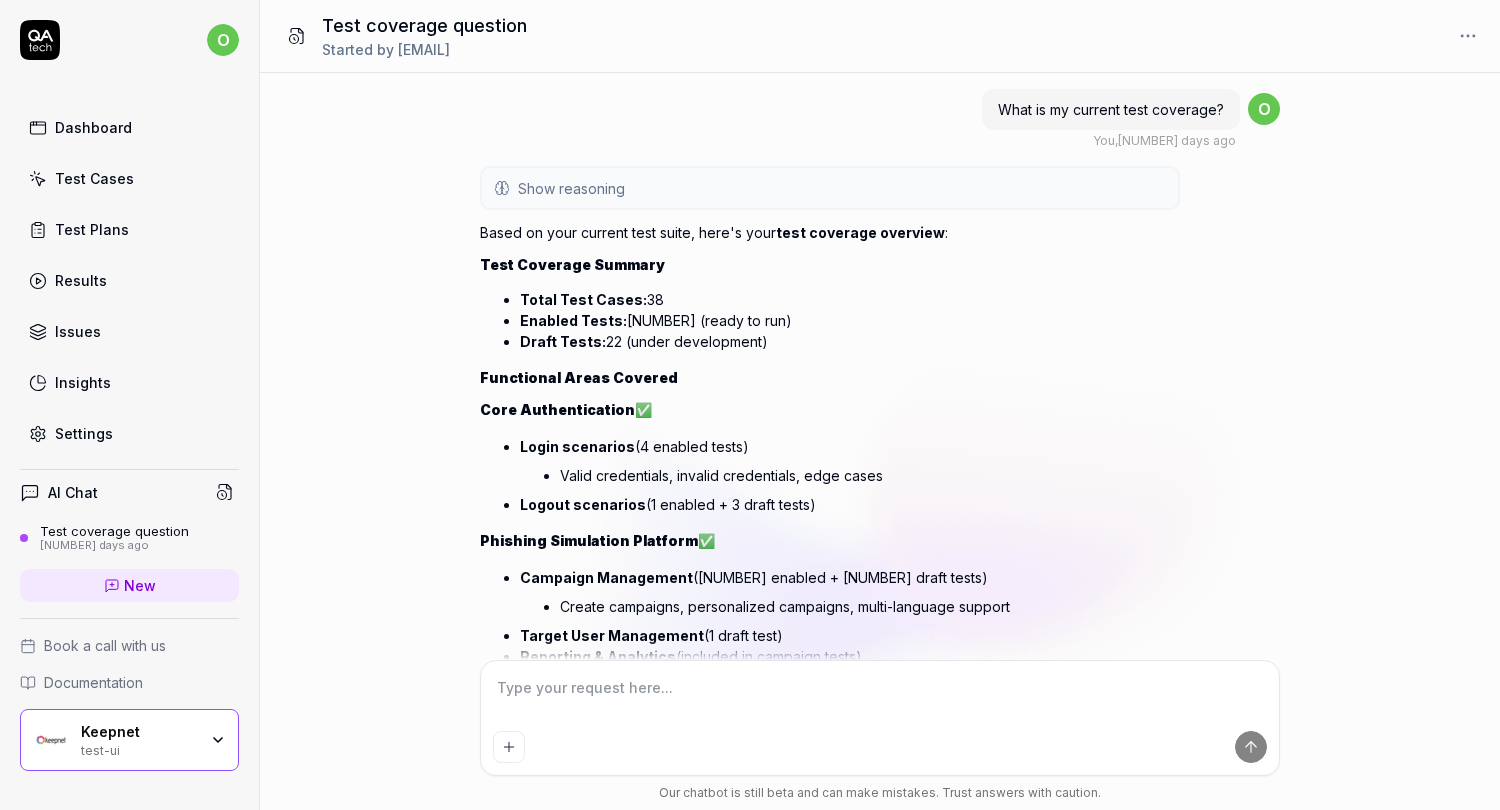 click at bounding box center (880, 698) 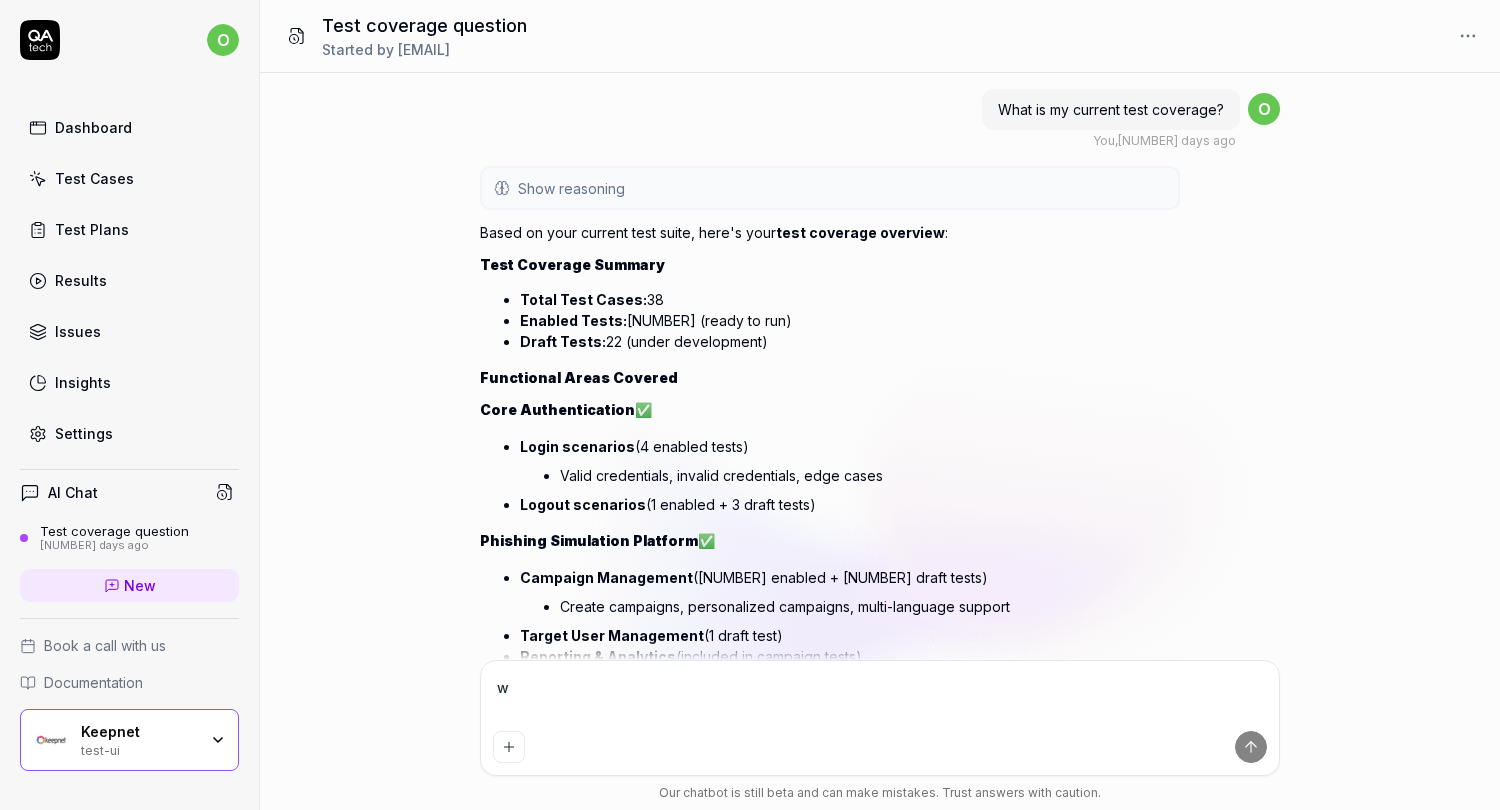 type on "*" 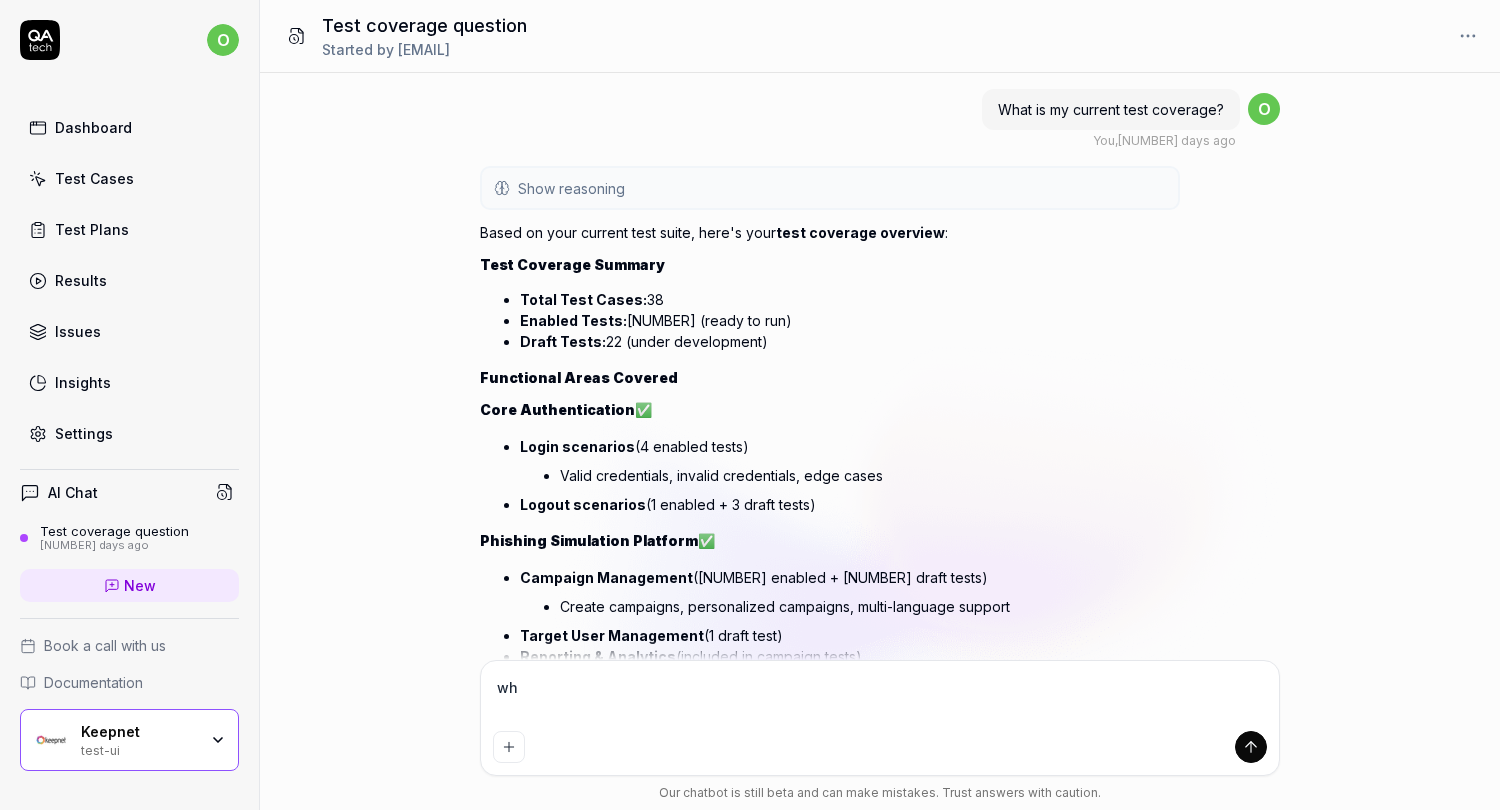 type on "*" 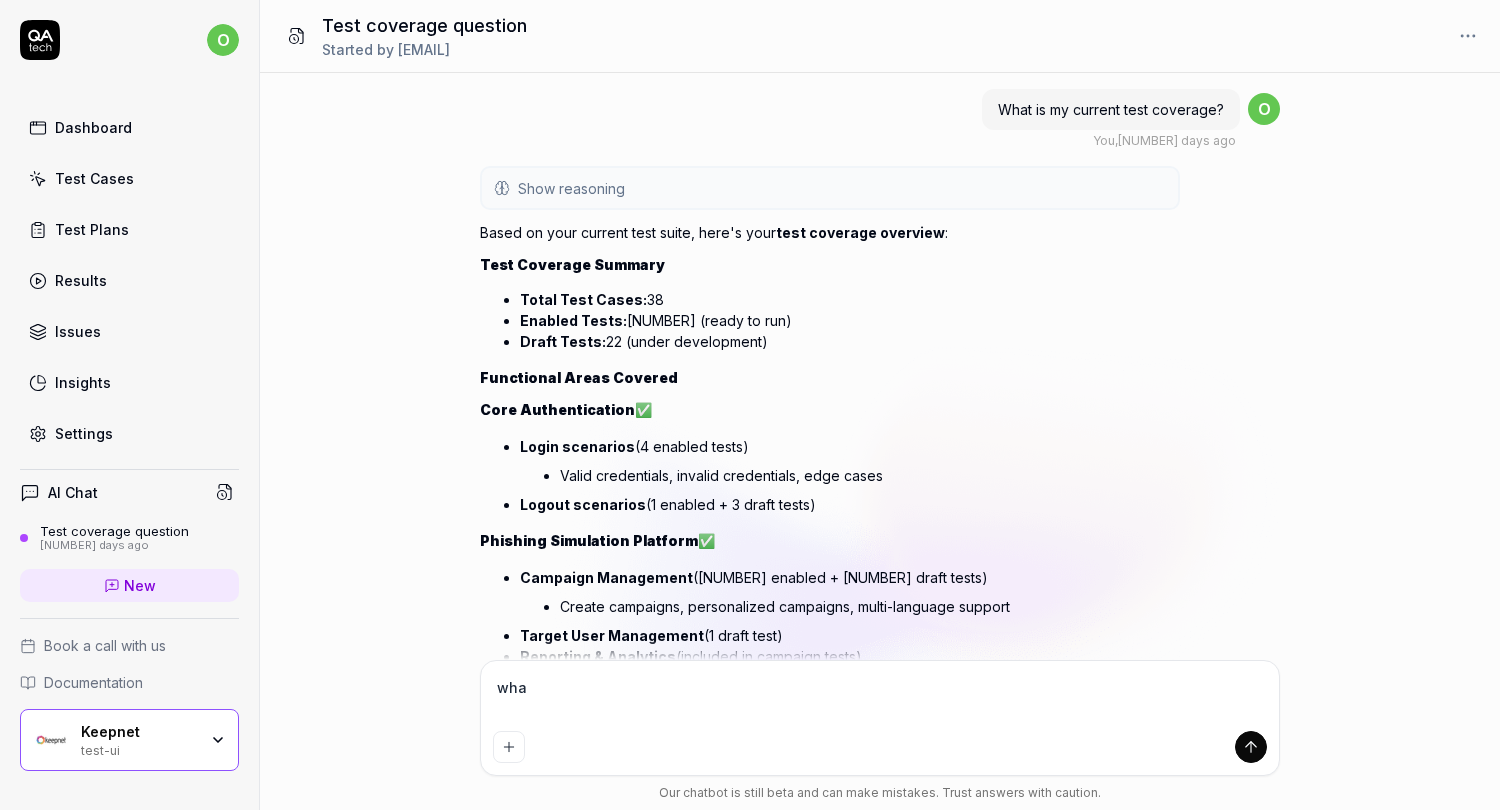type on "*" 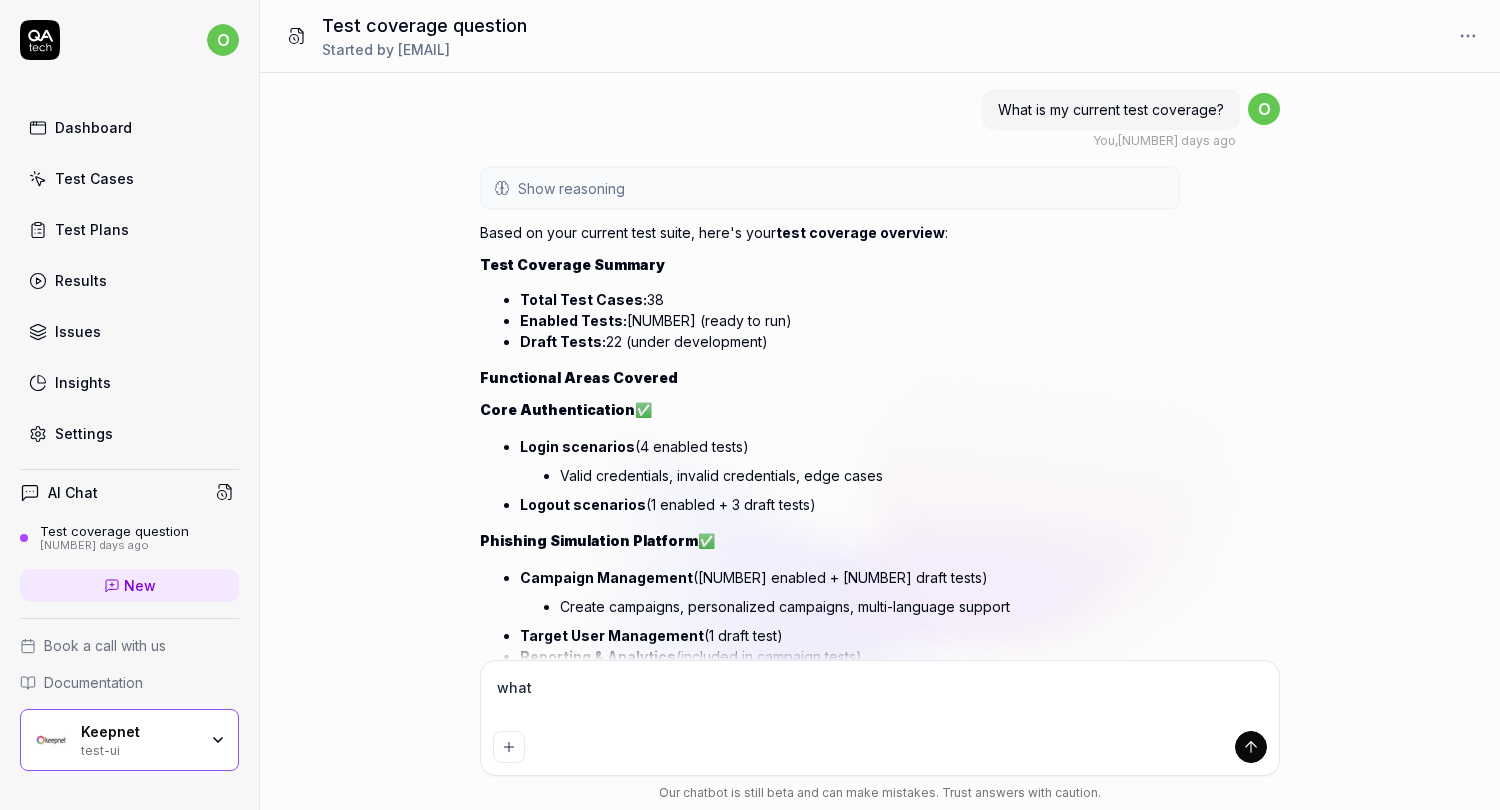 type on "*" 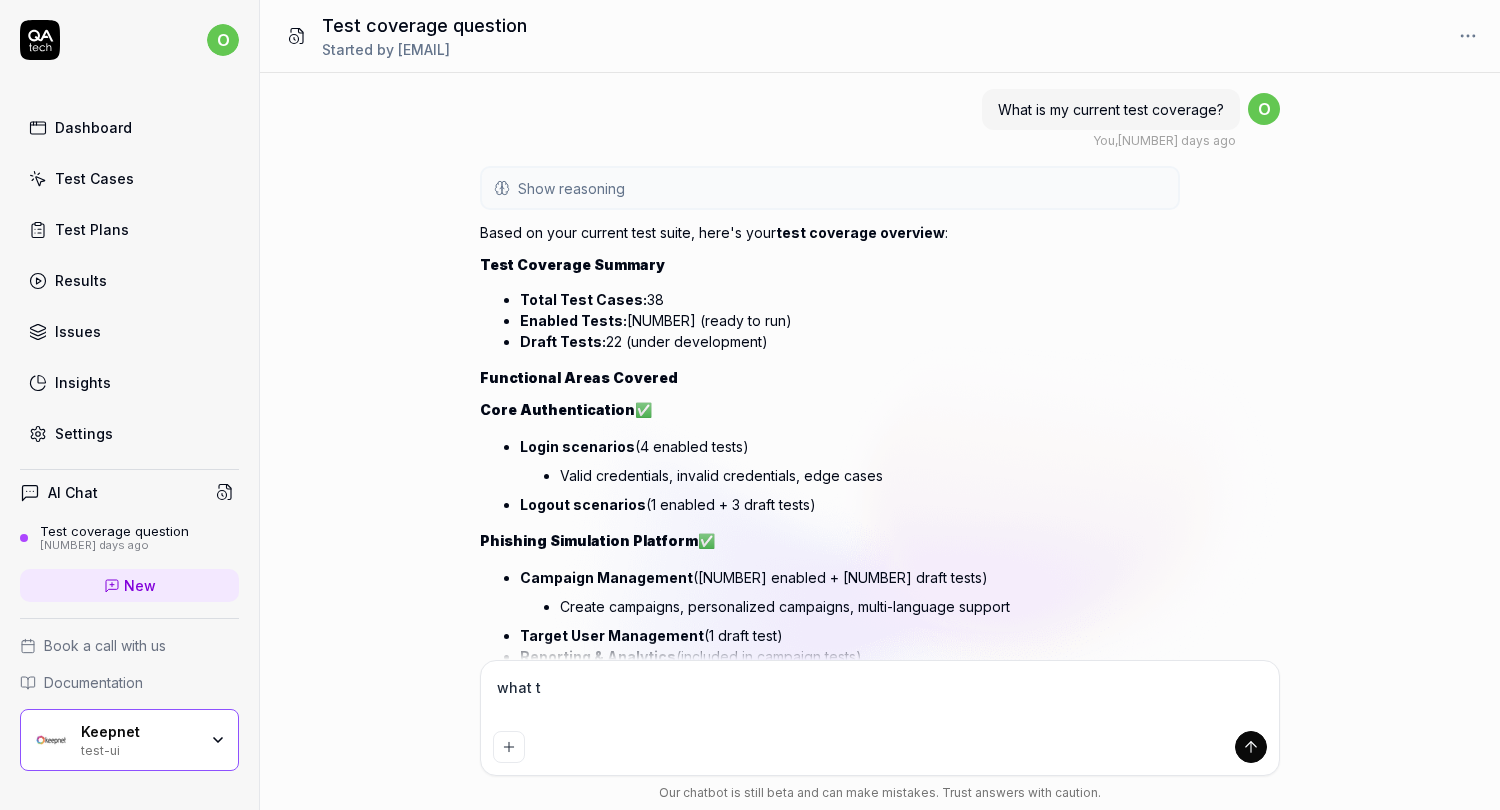 type on "*" 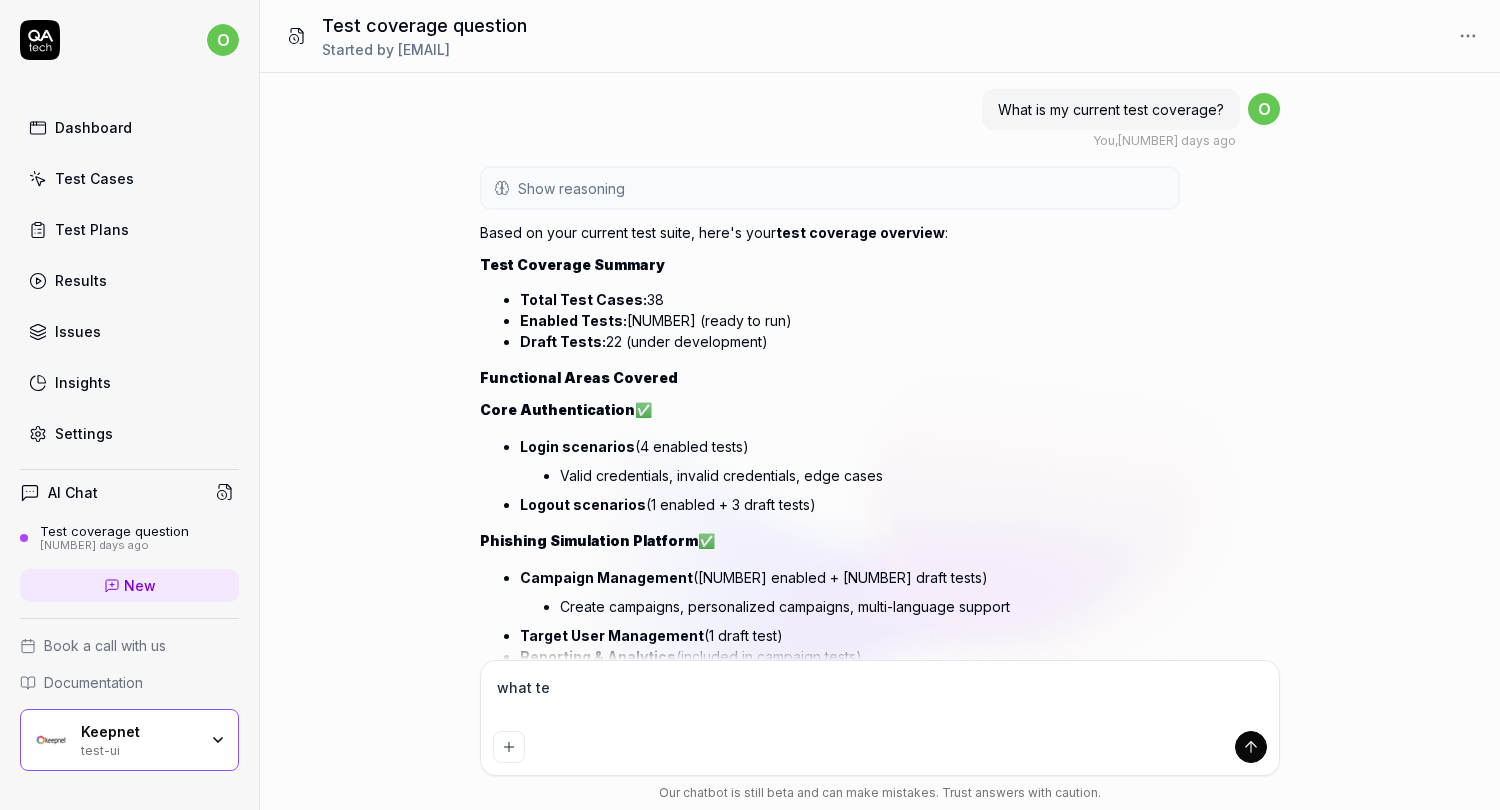 type on "*" 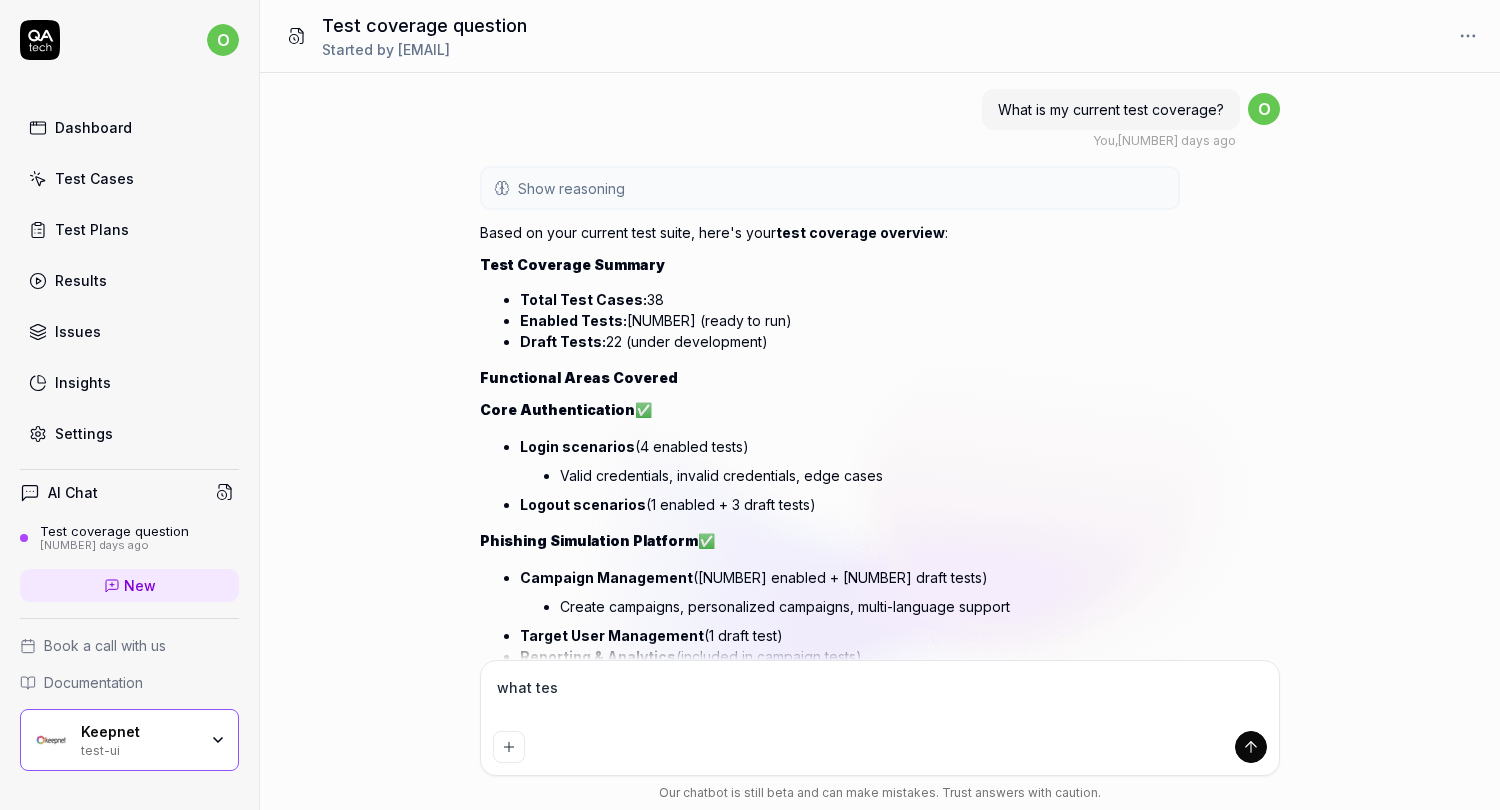 type on "*" 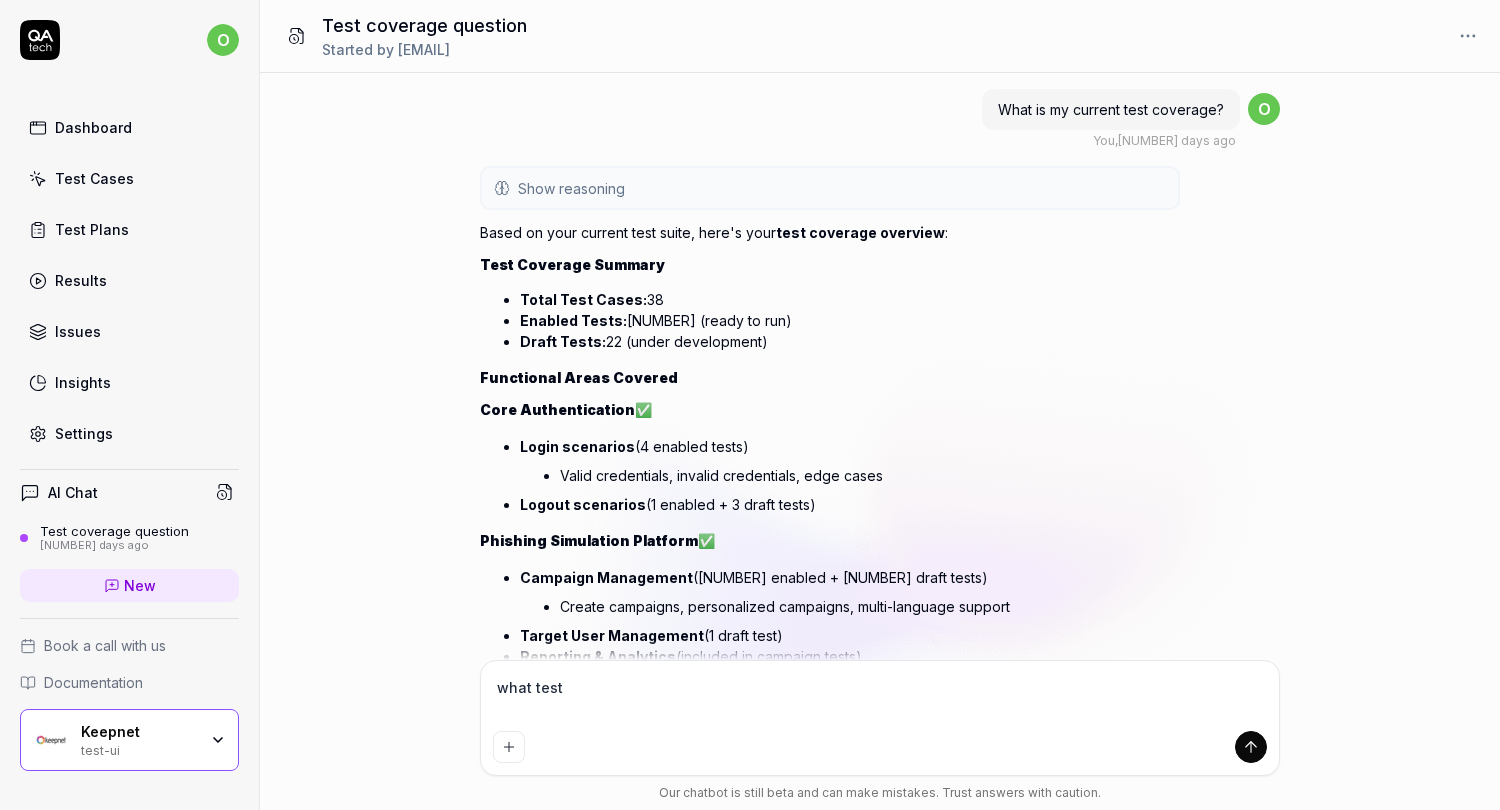 type on "*" 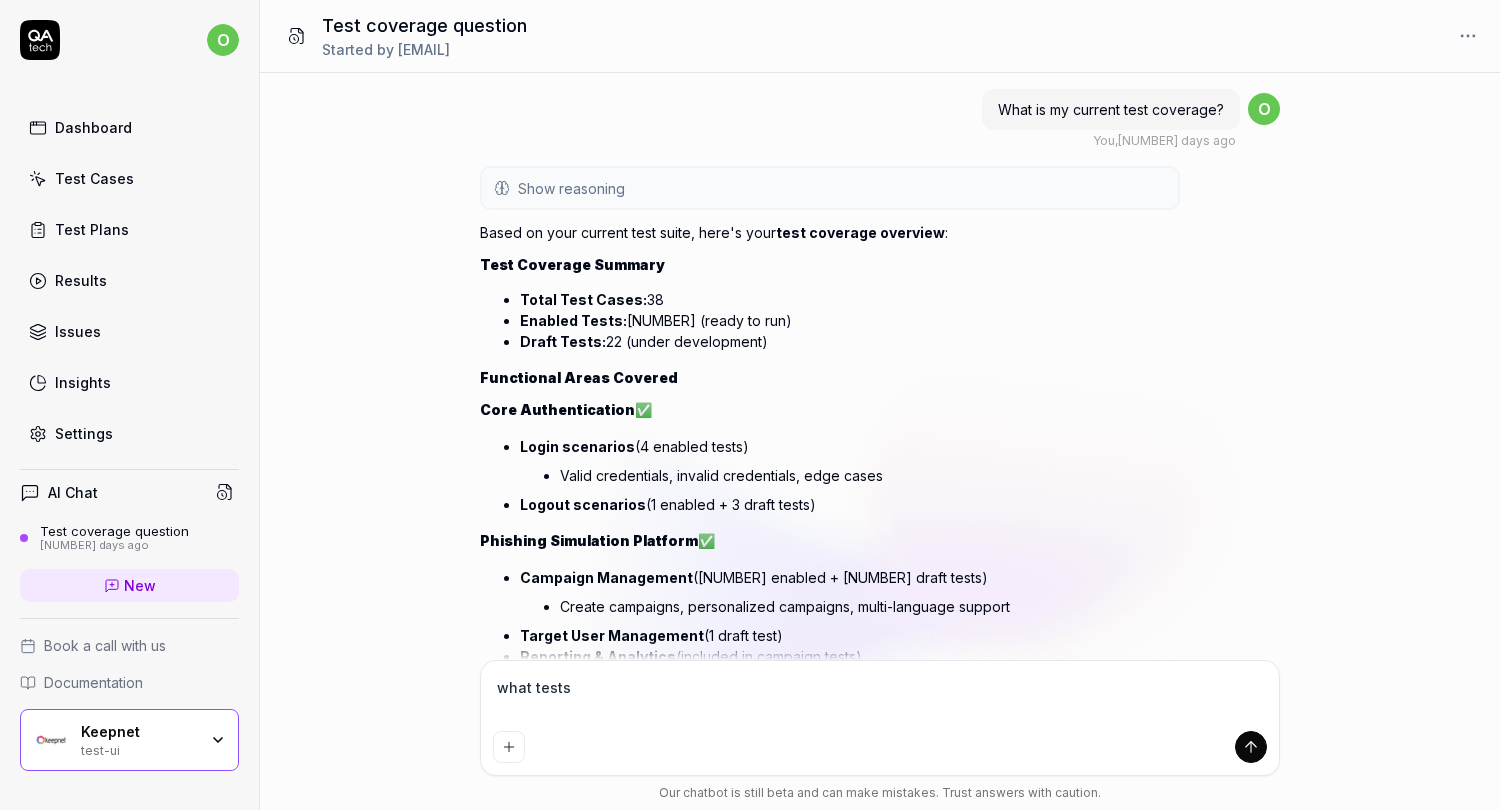 type on "*" 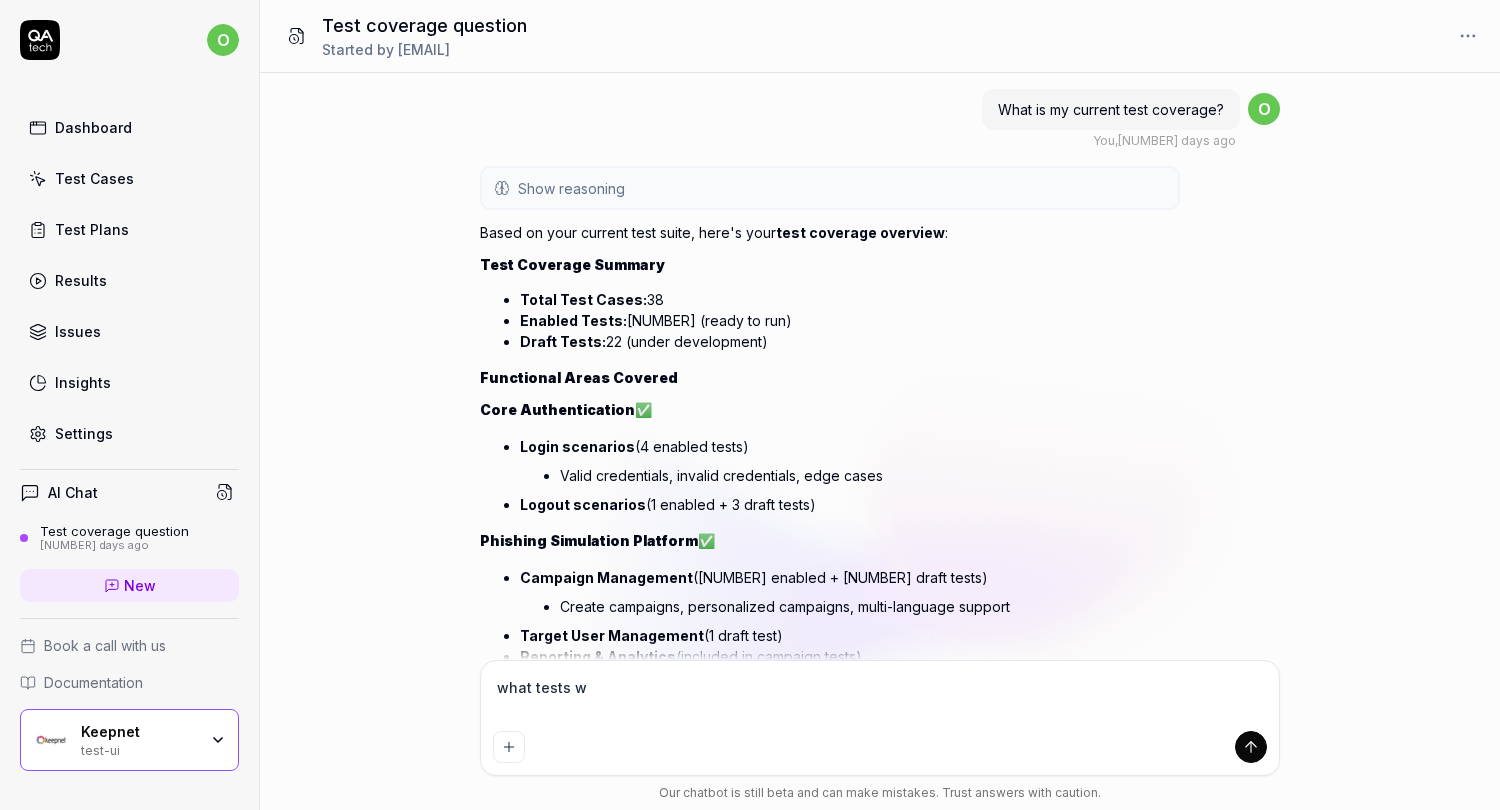 type on "*" 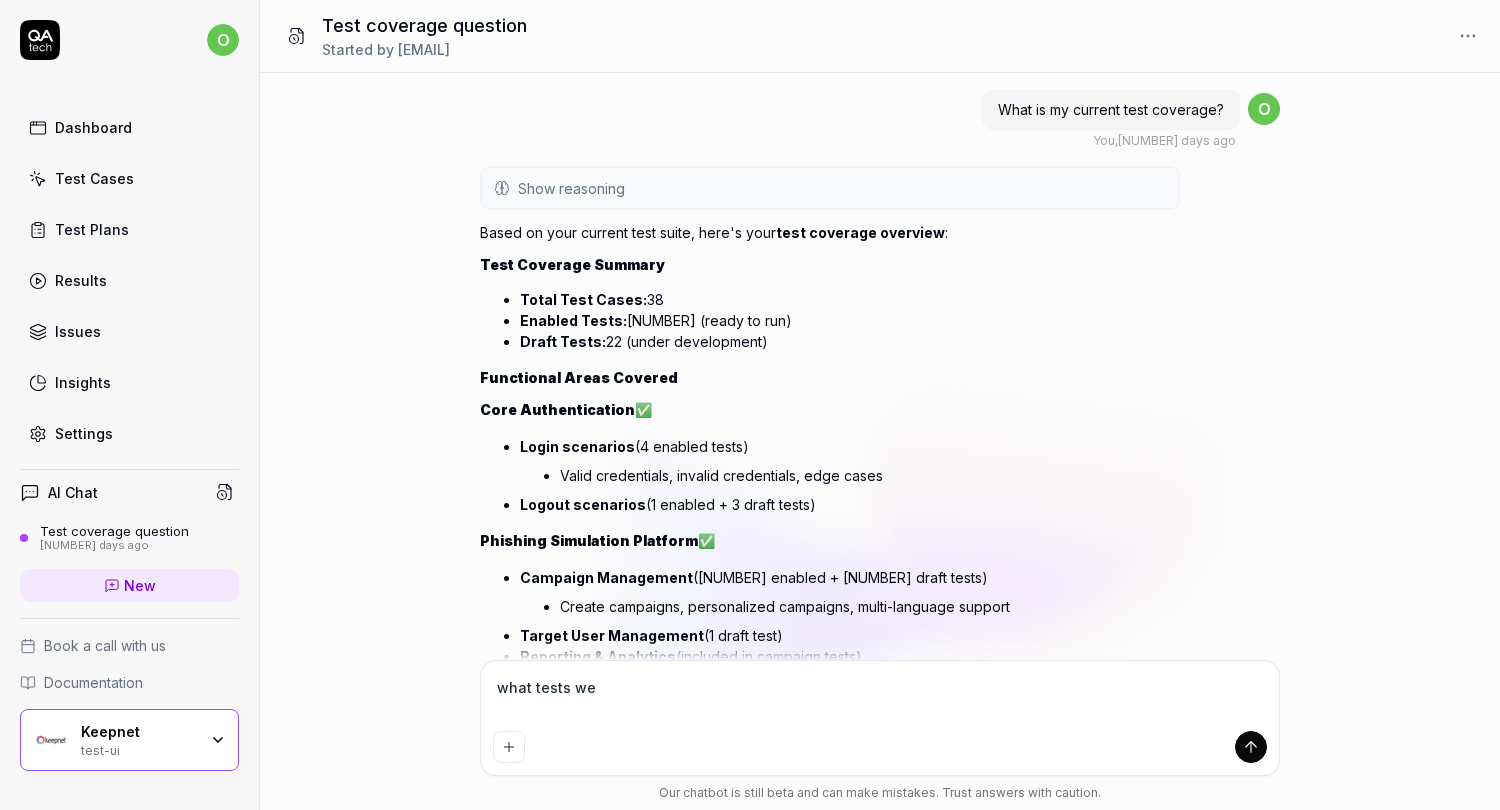 type on "*" 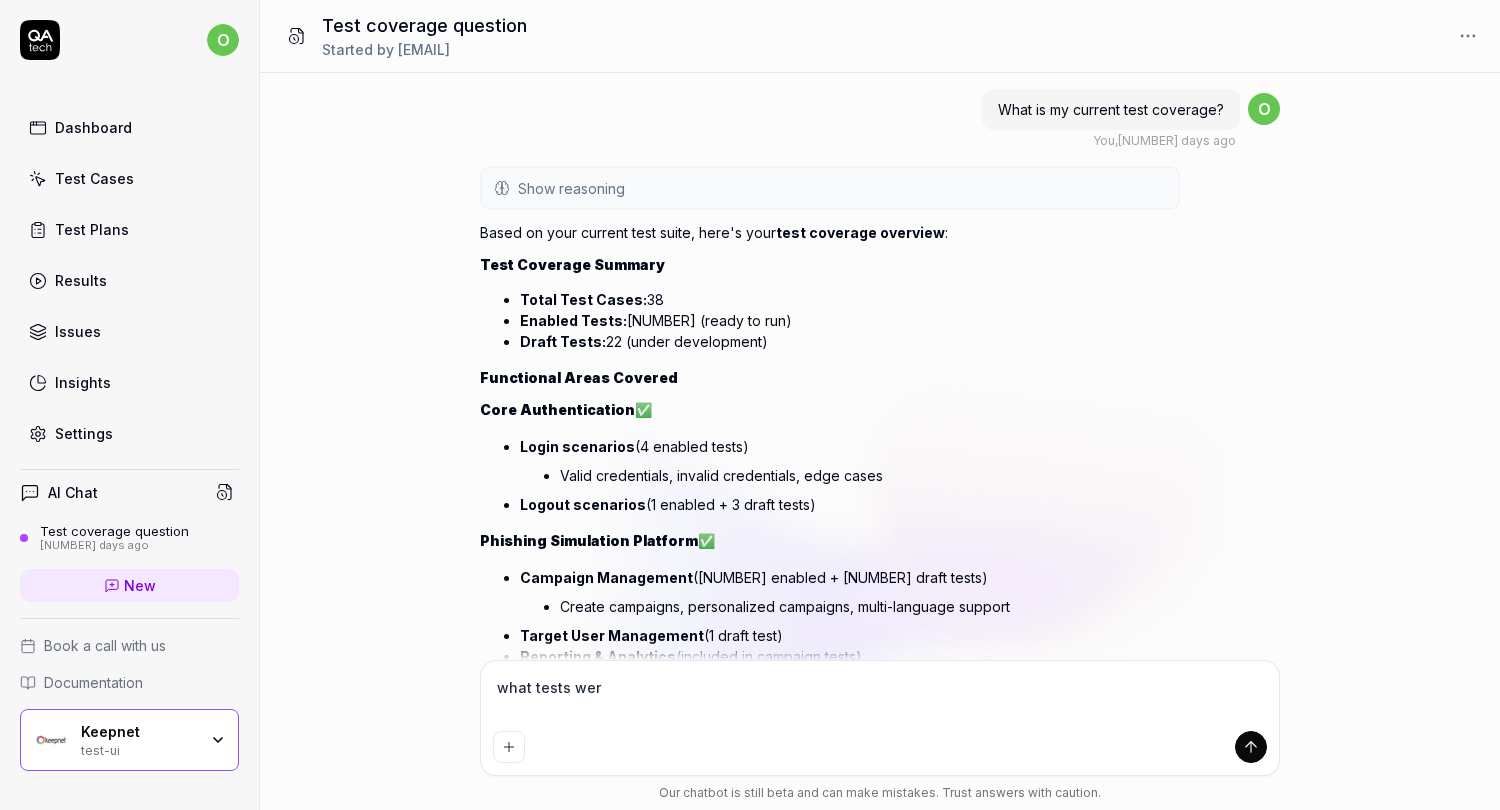 type on "*" 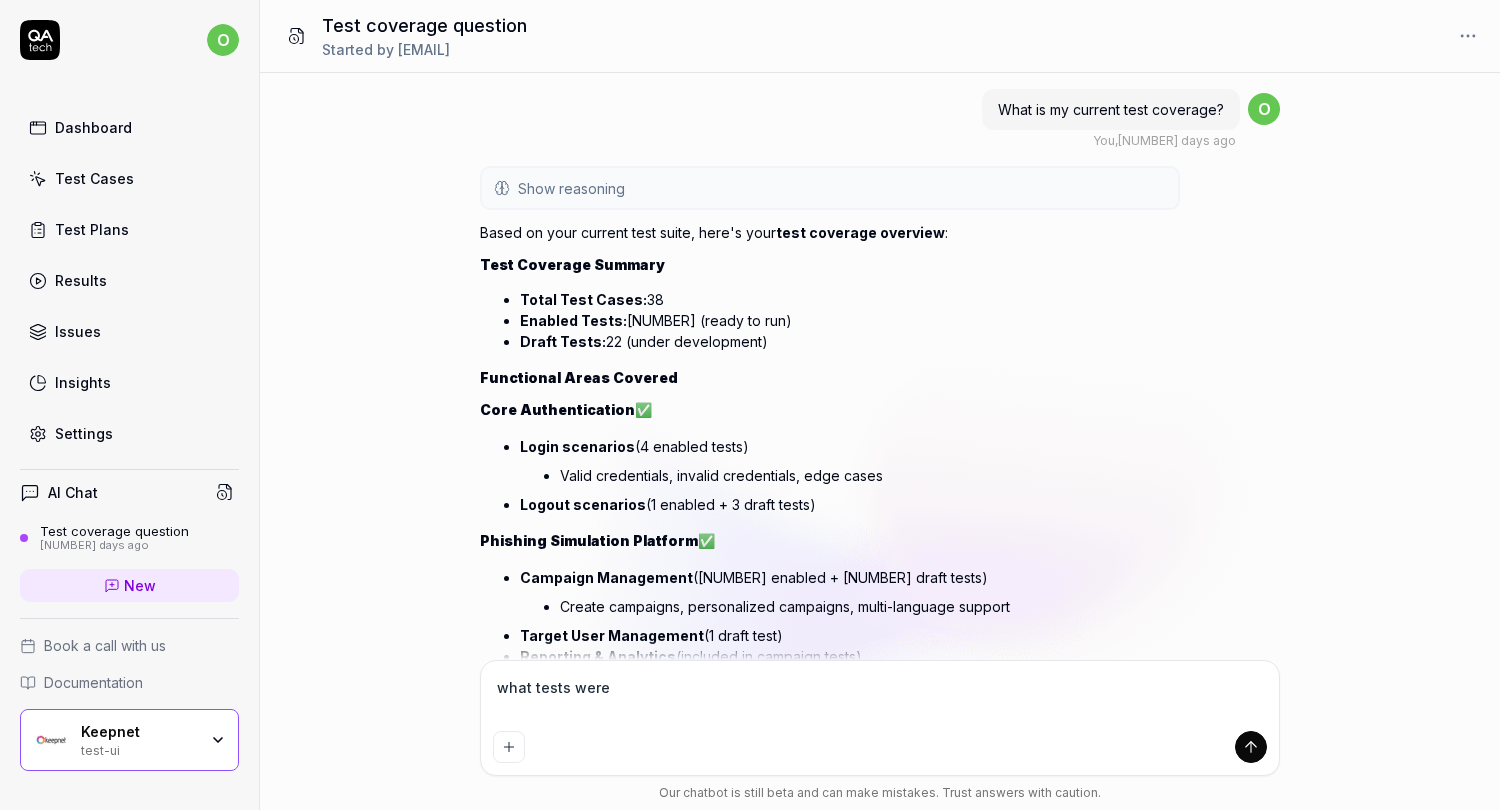 type on "*" 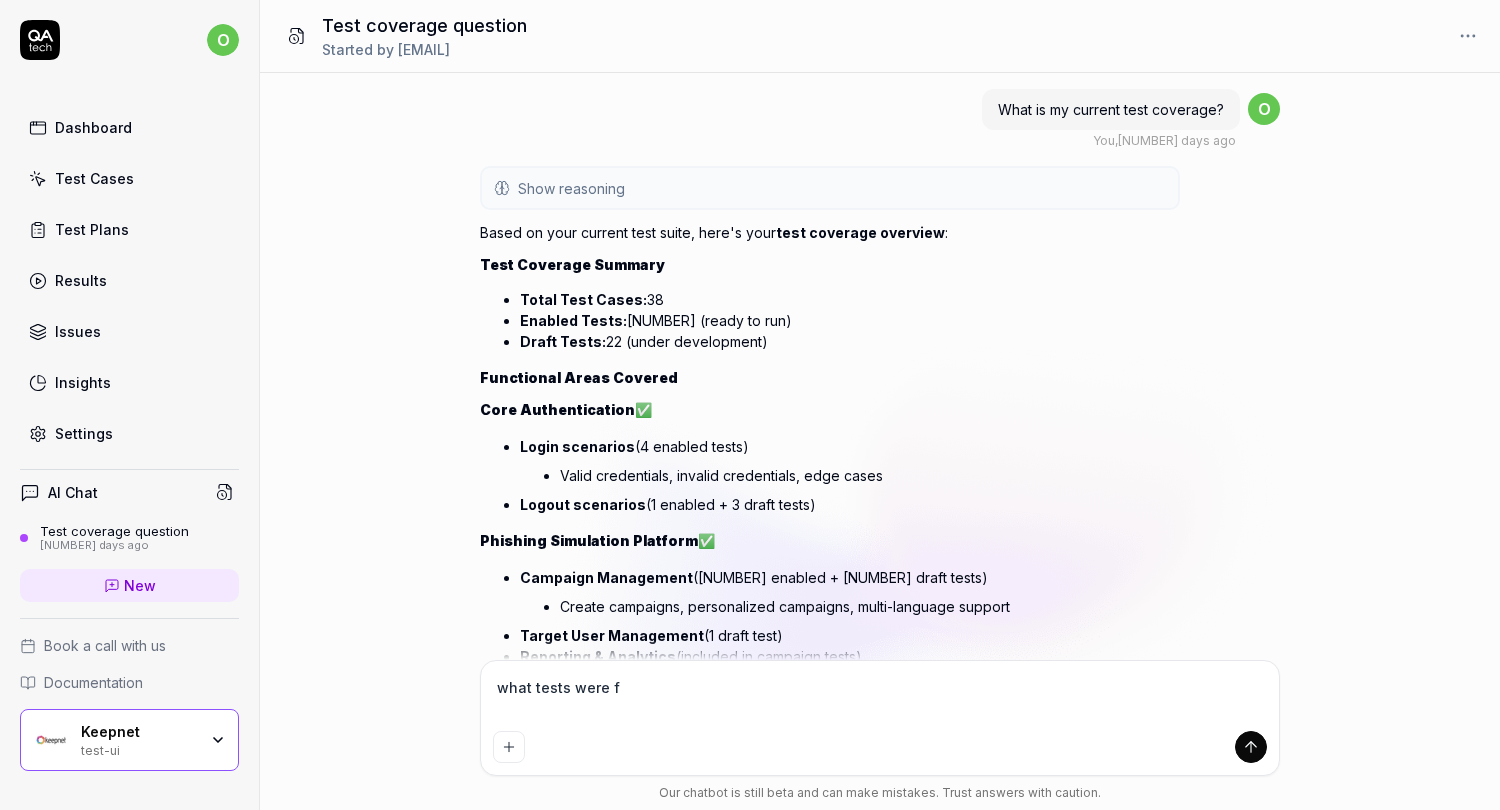 type on "*" 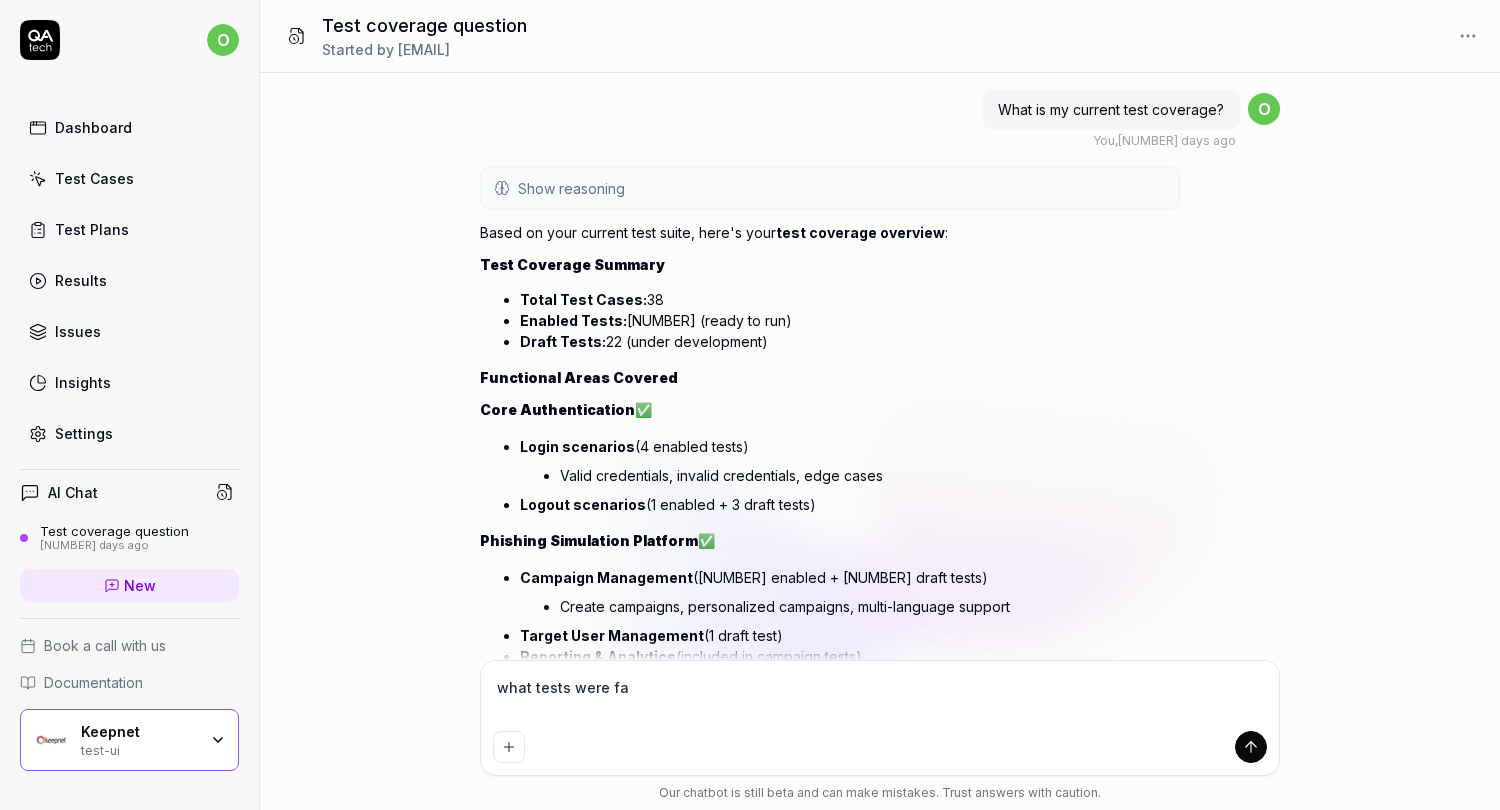 type on "*" 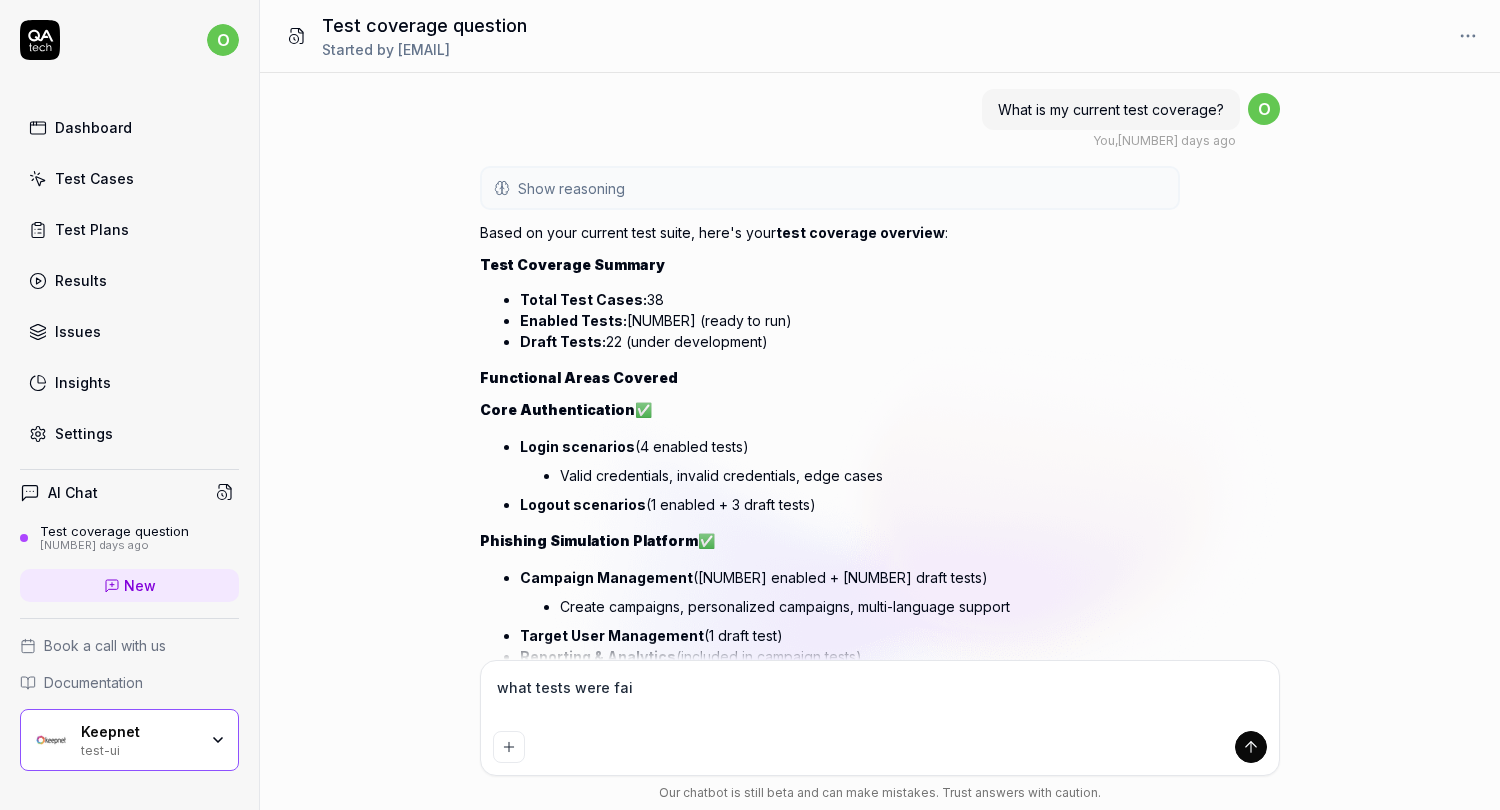 type on "*" 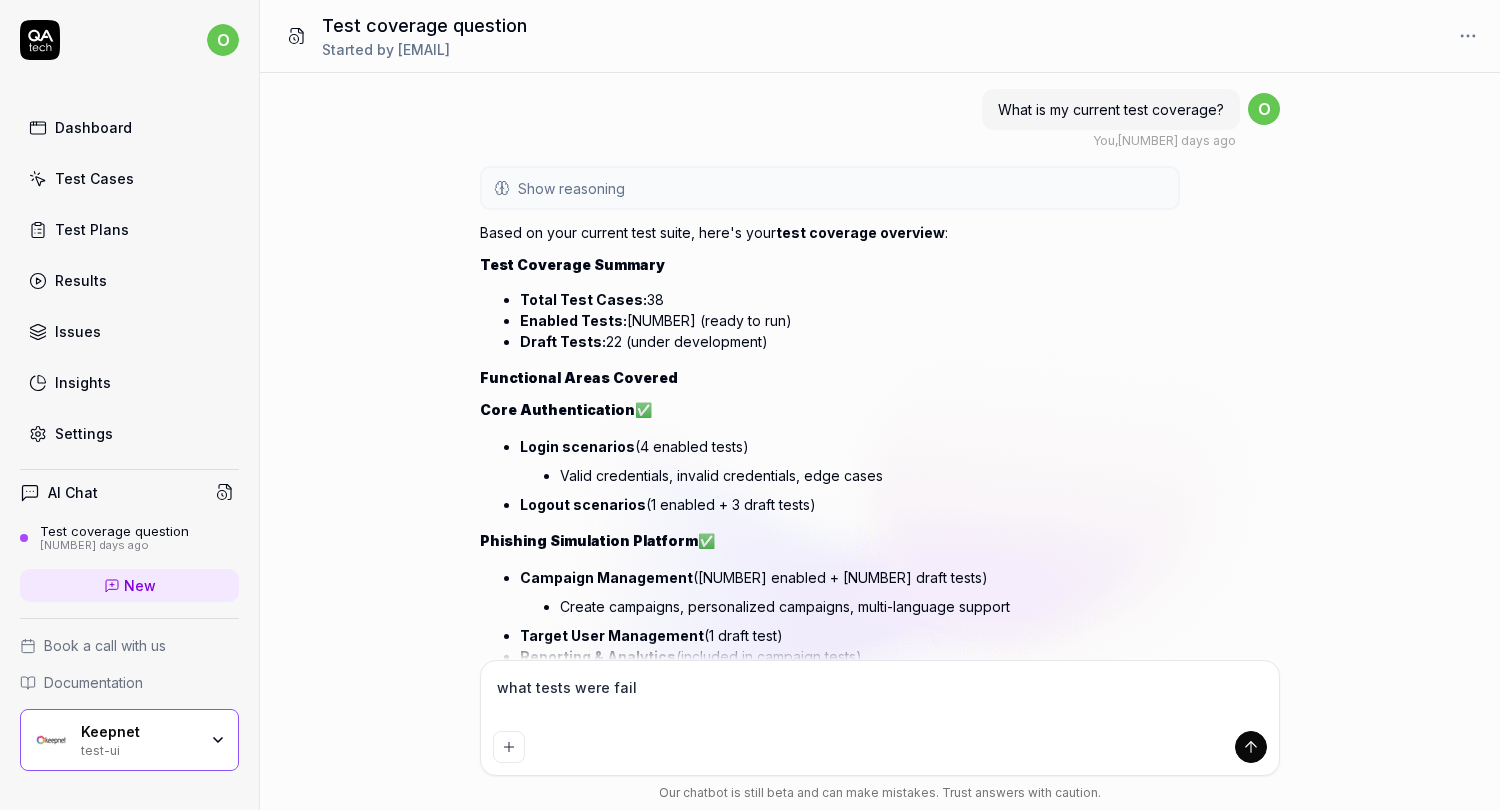 type on "*" 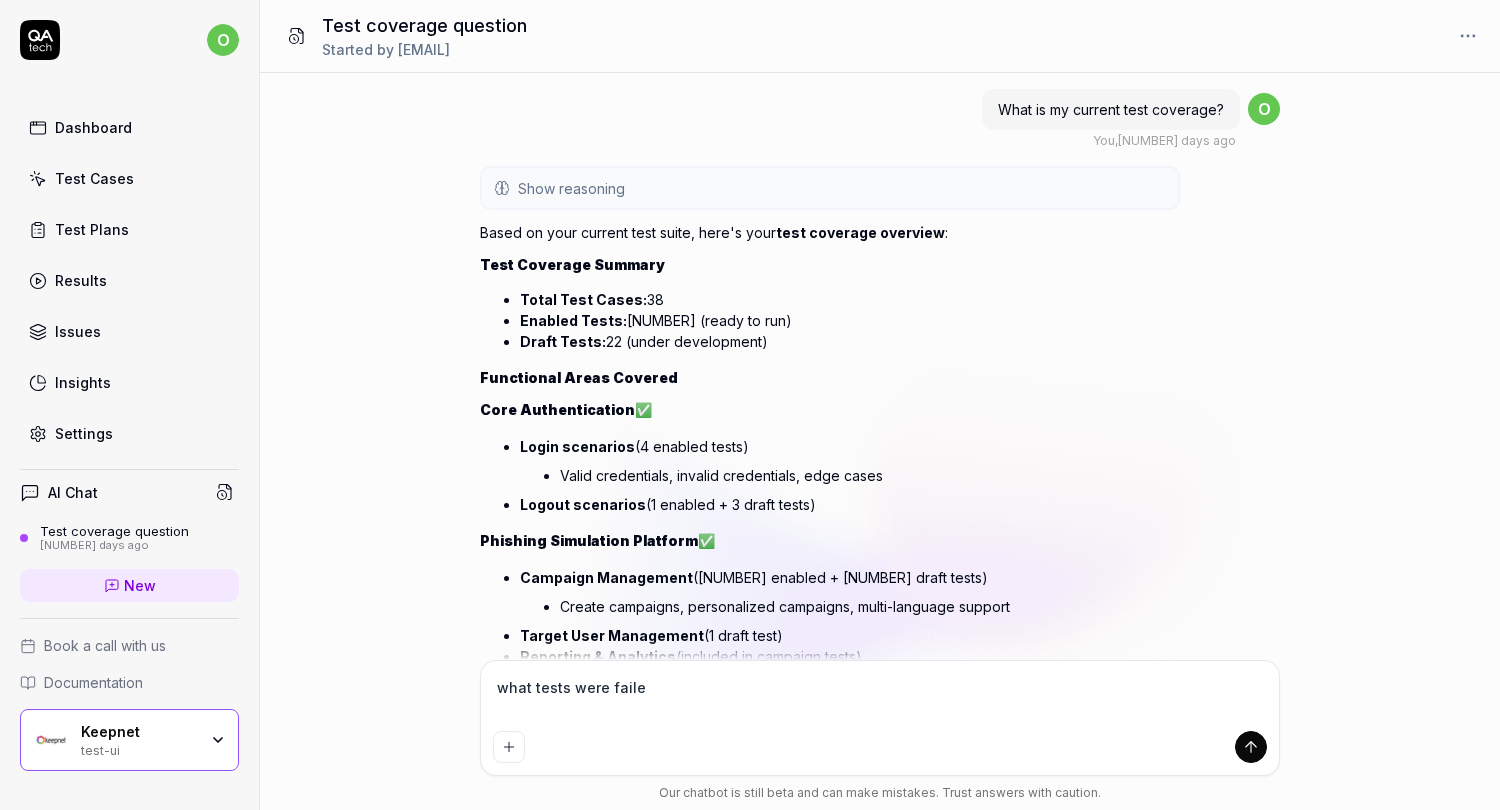 type on "*" 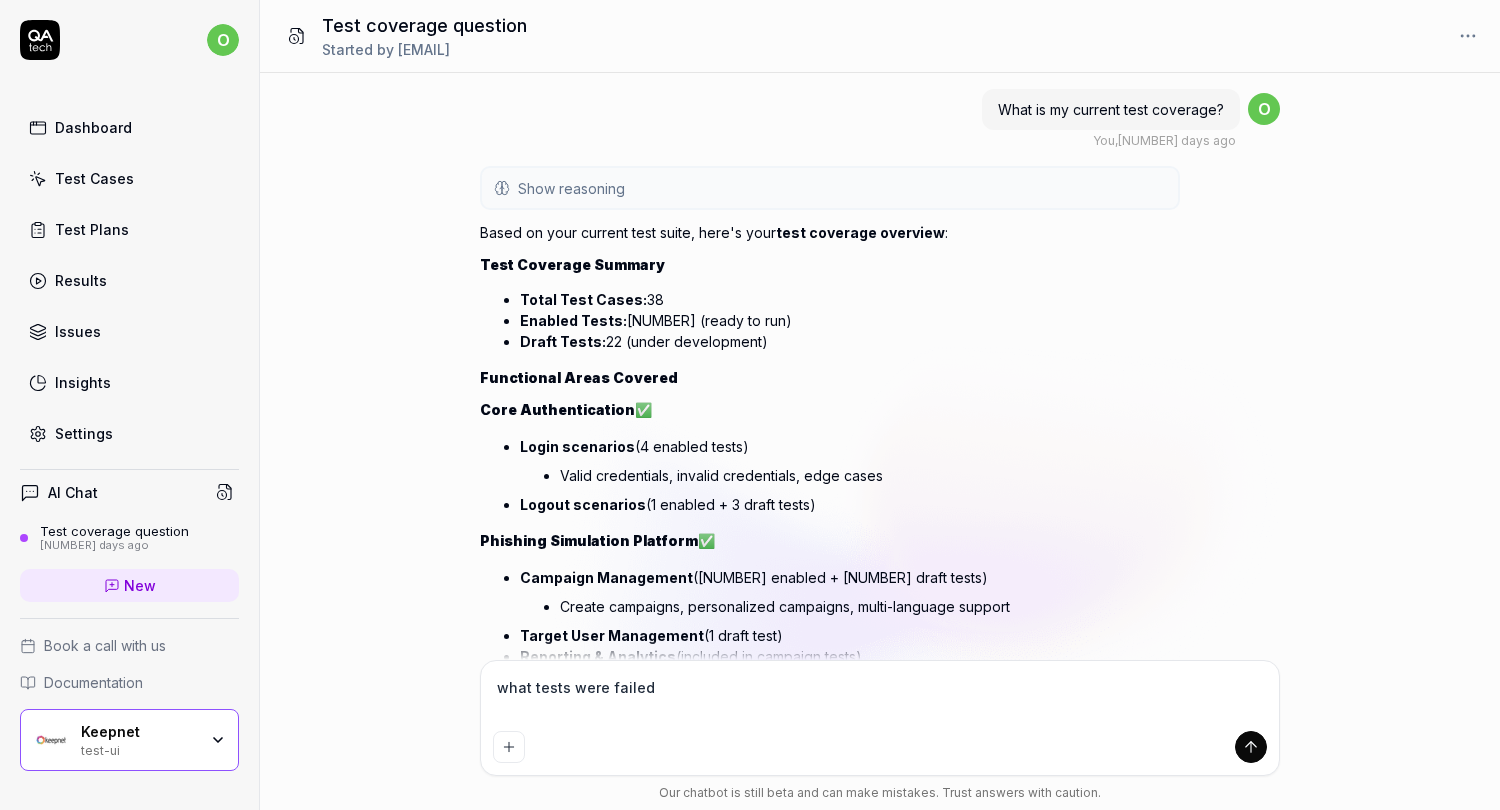 type on "*" 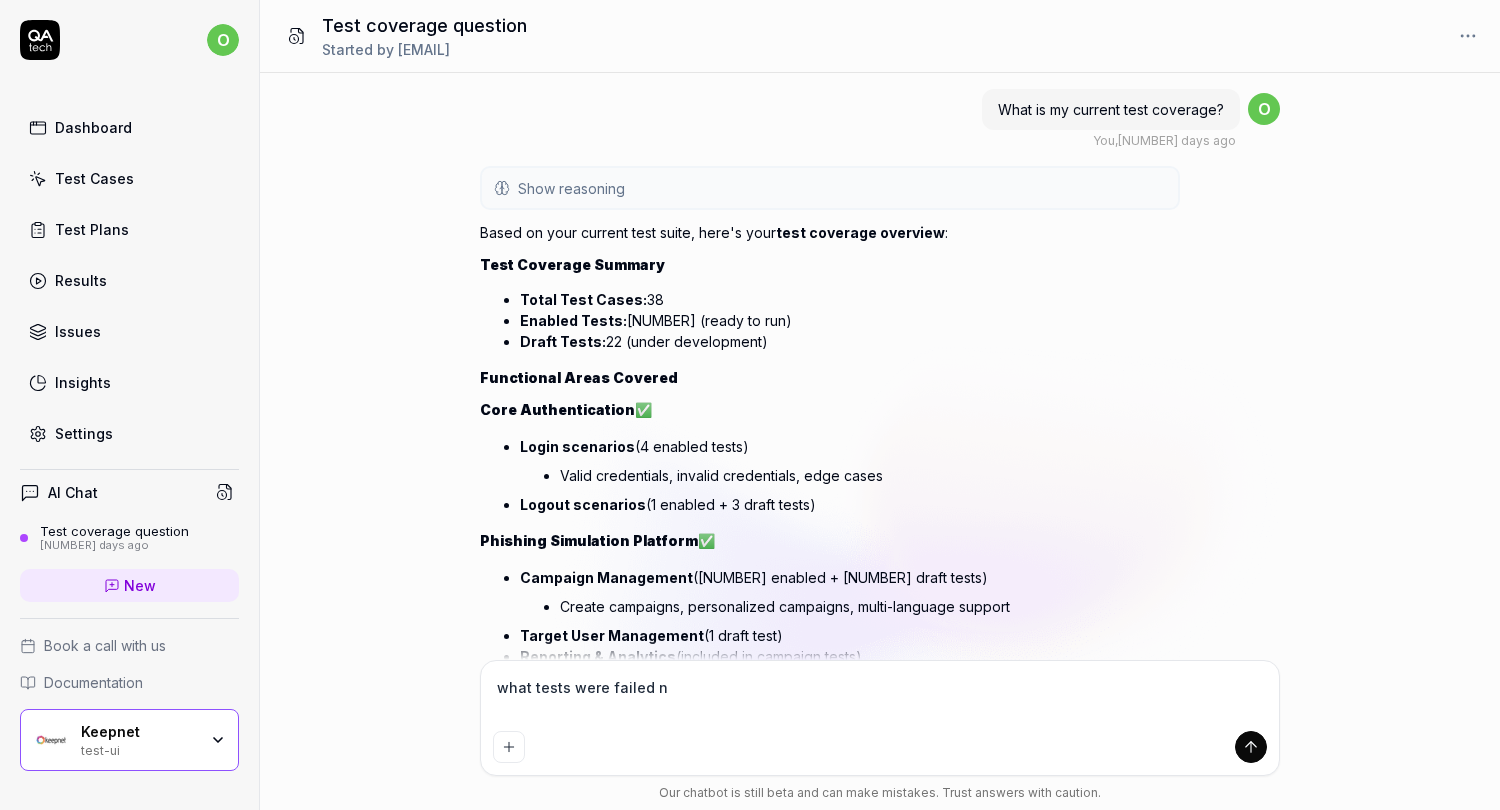 type on "*" 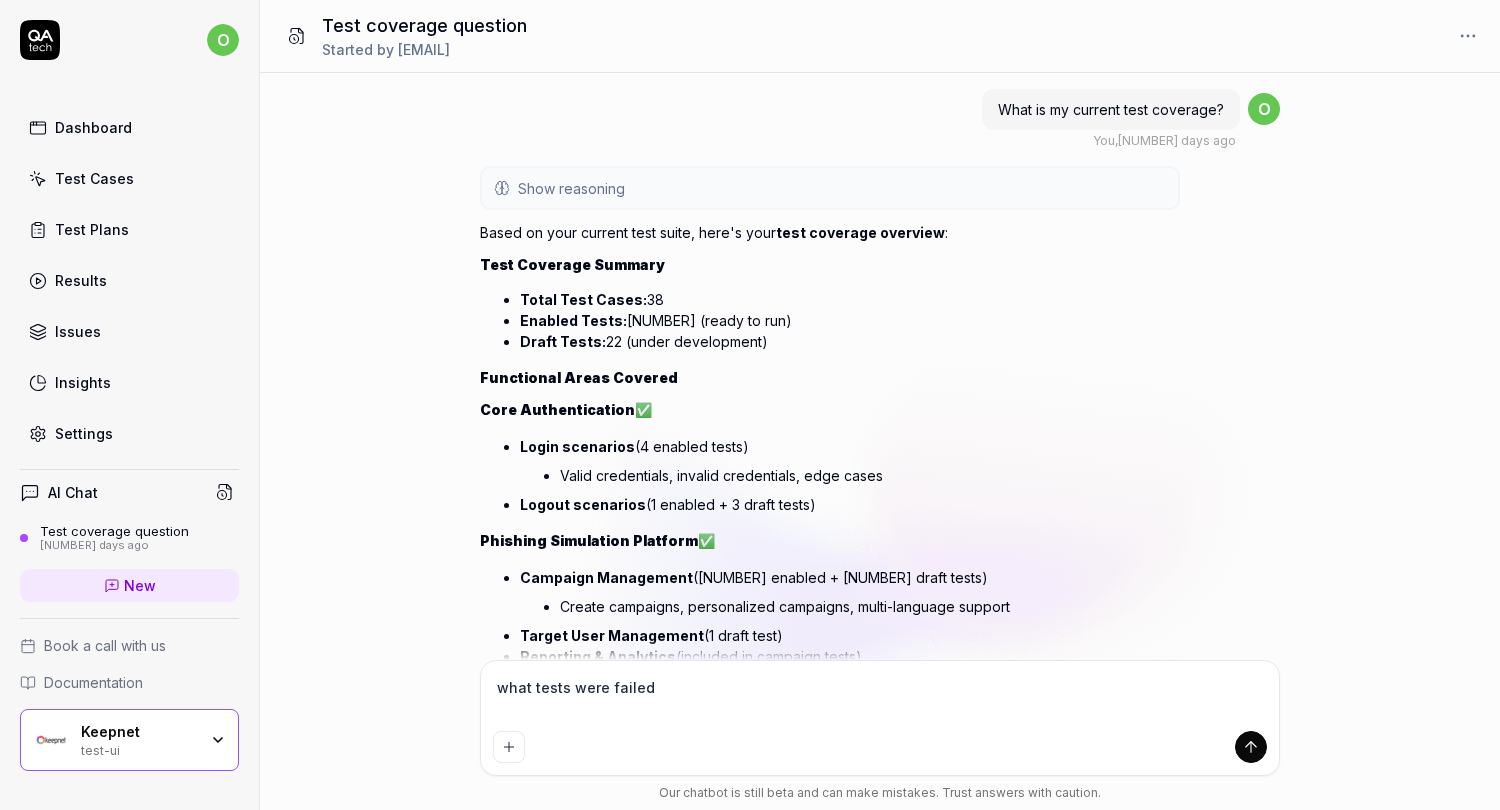 type on "*" 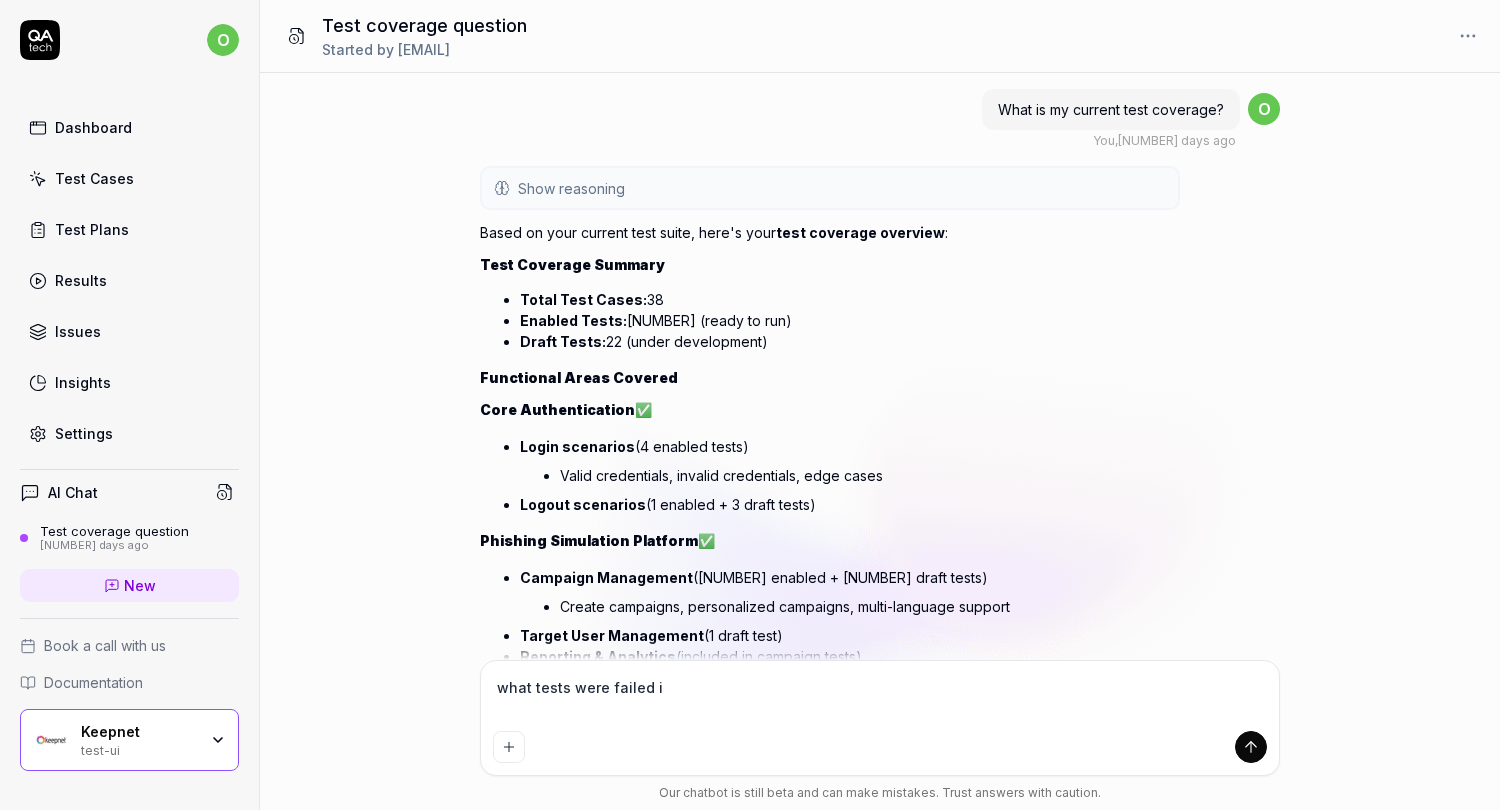 type on "*" 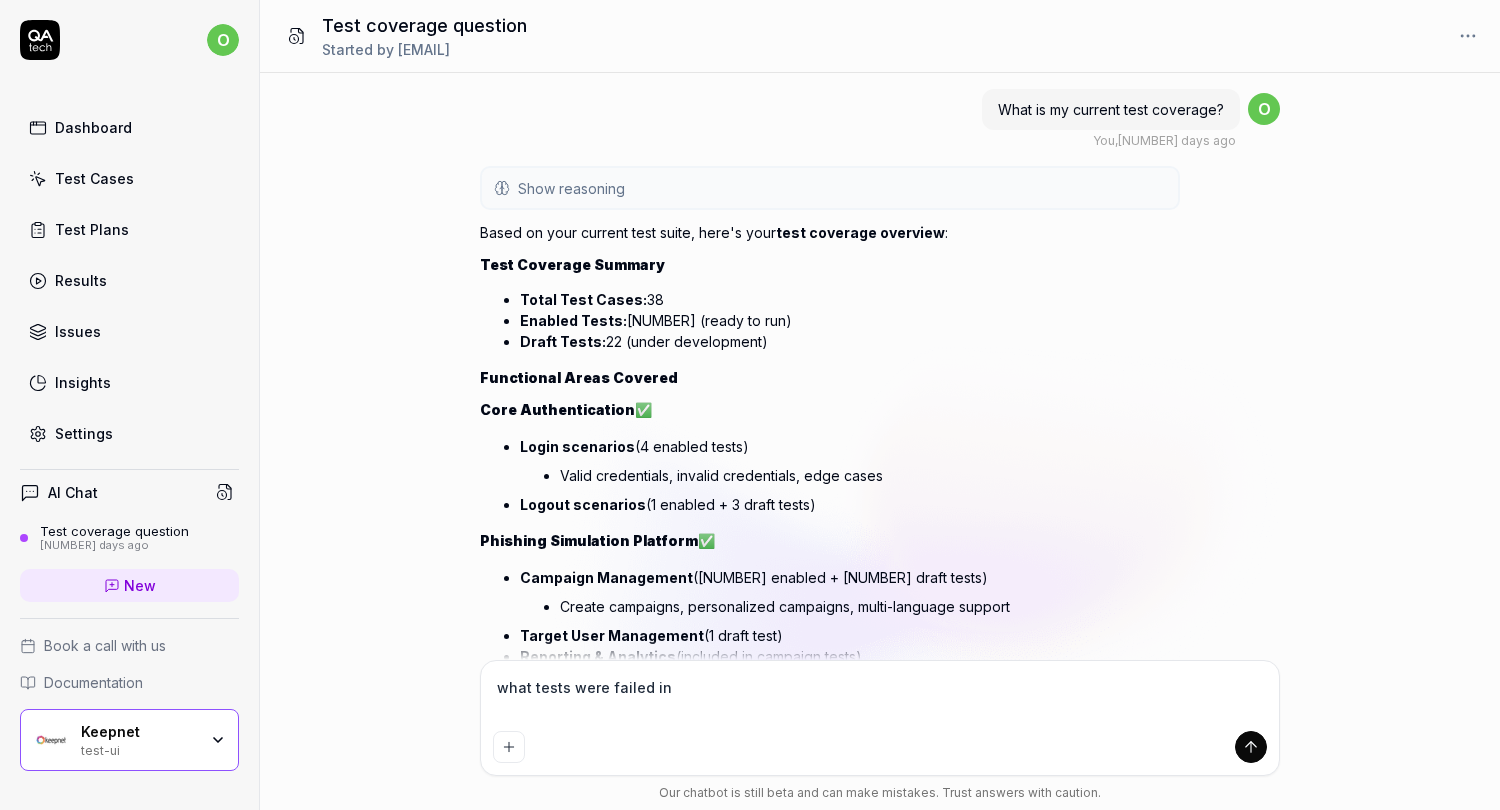 type on "*" 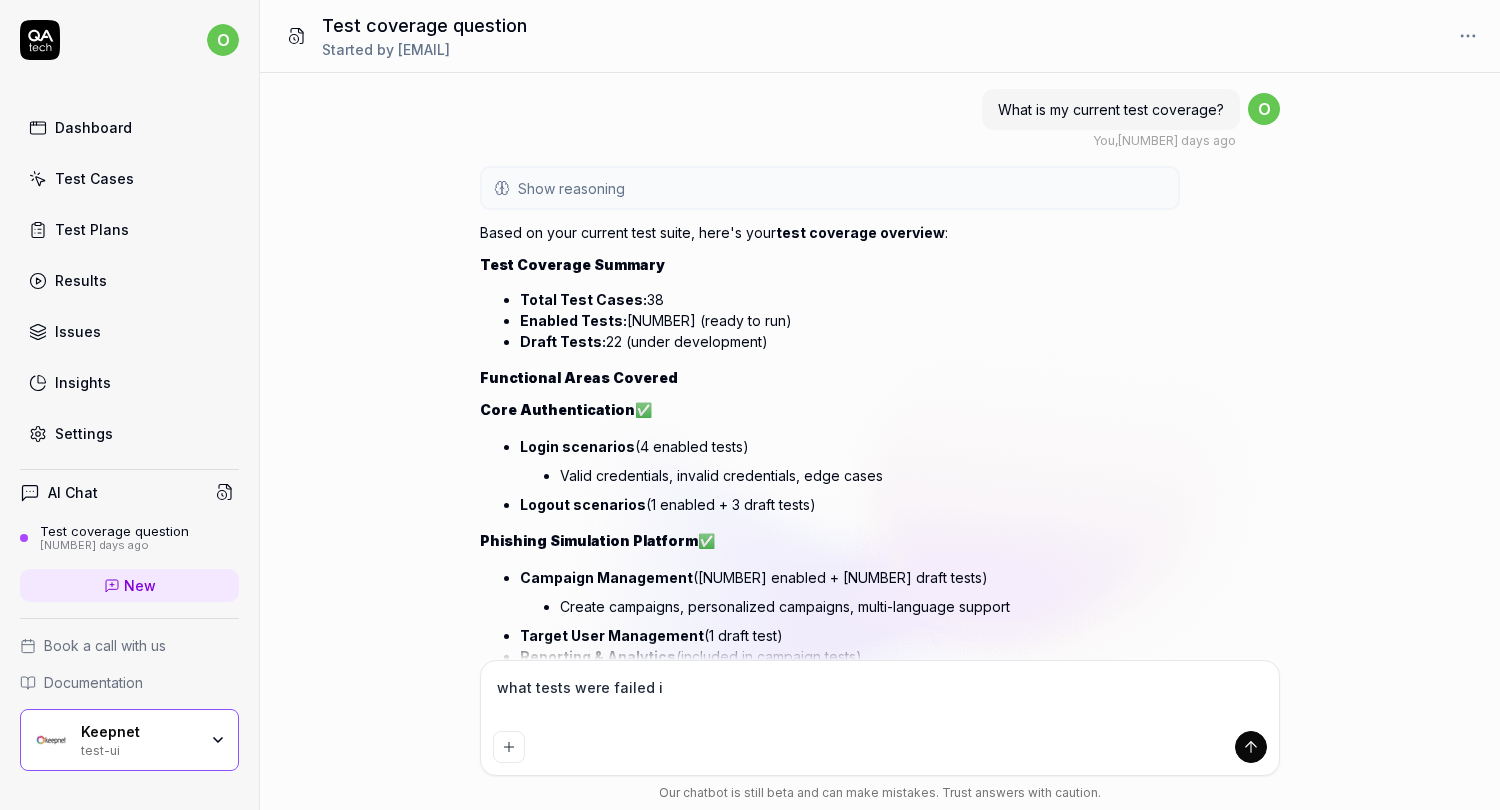 type on "*" 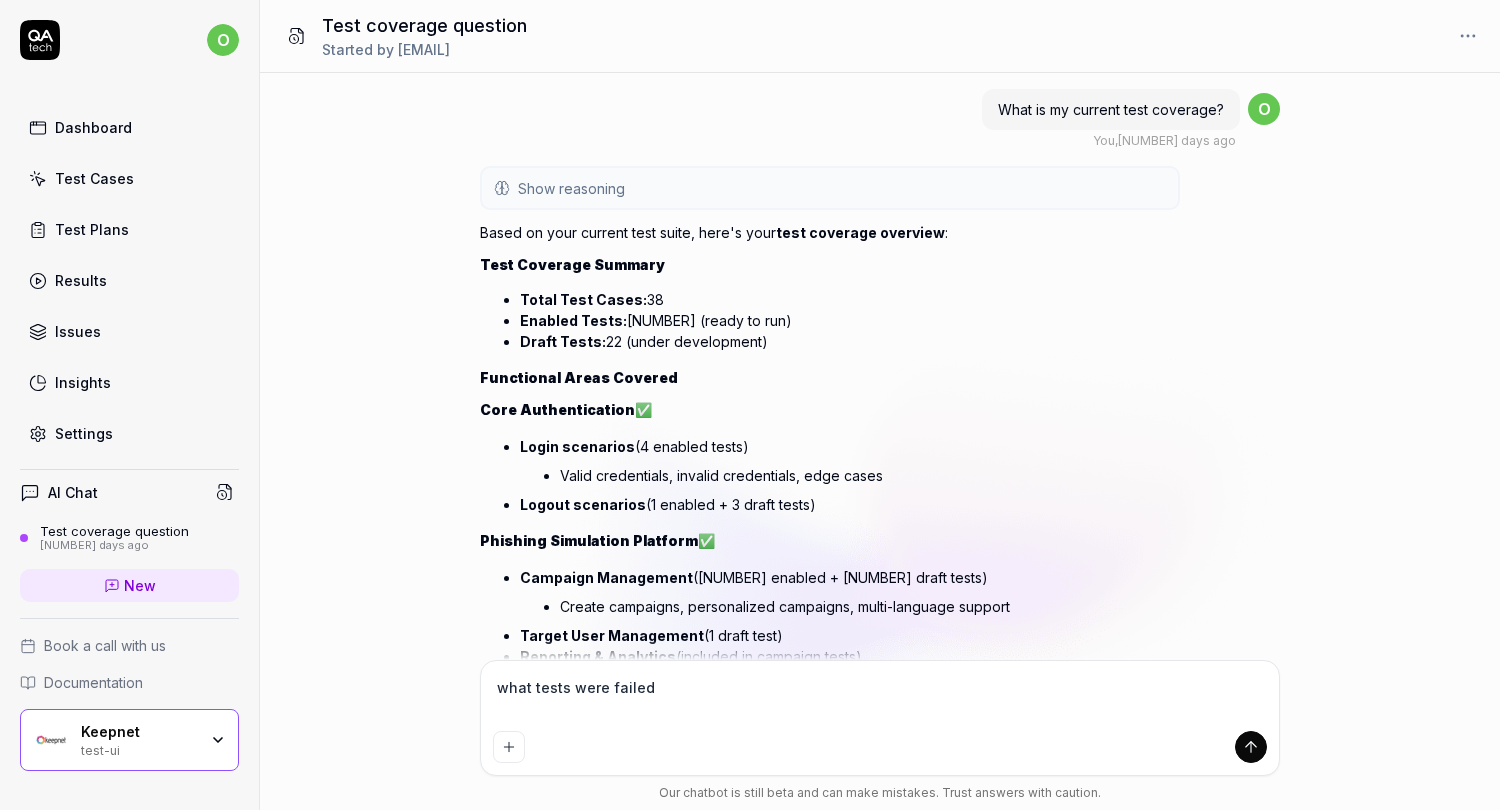 type on "*" 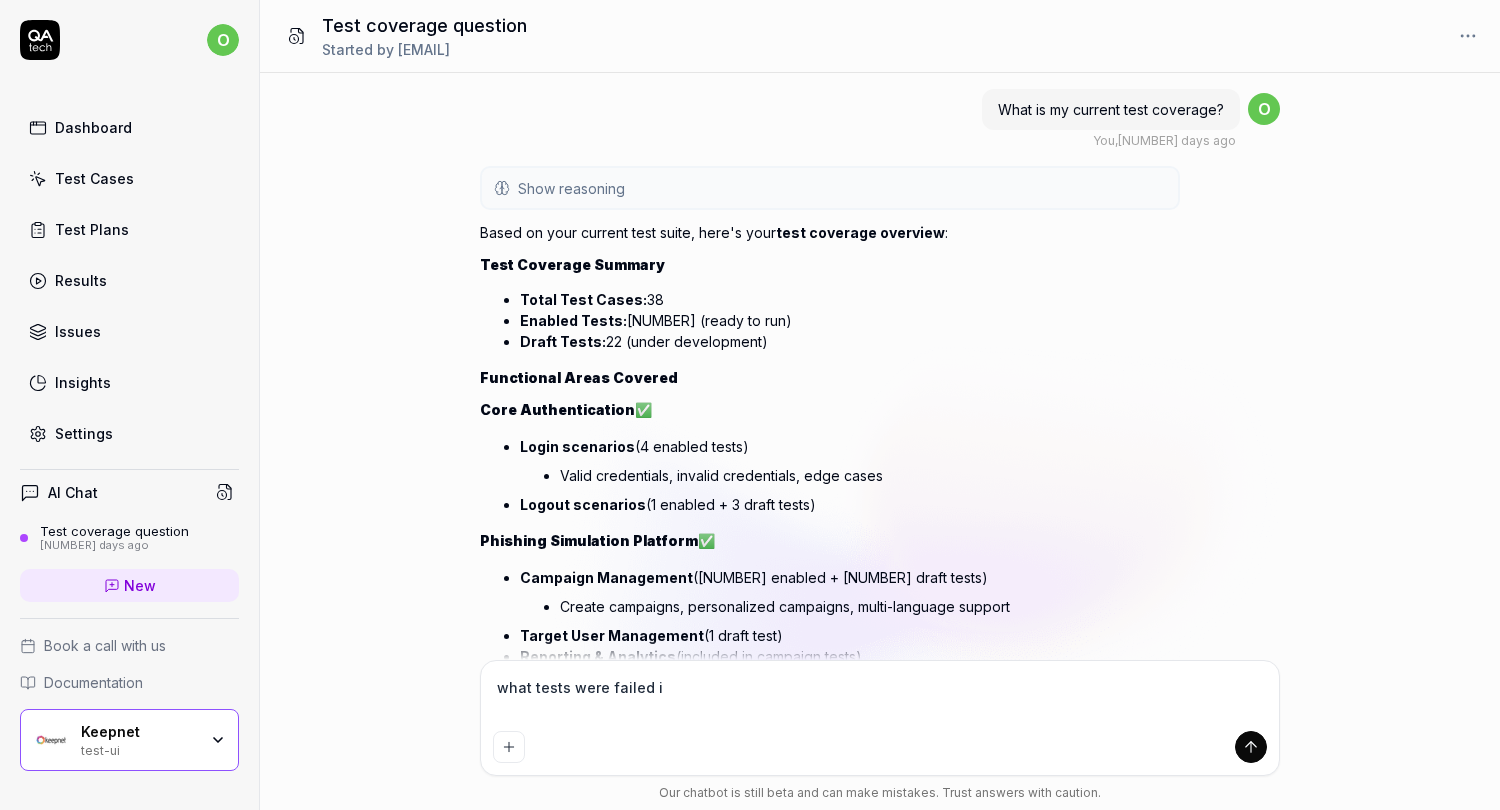 type on "*" 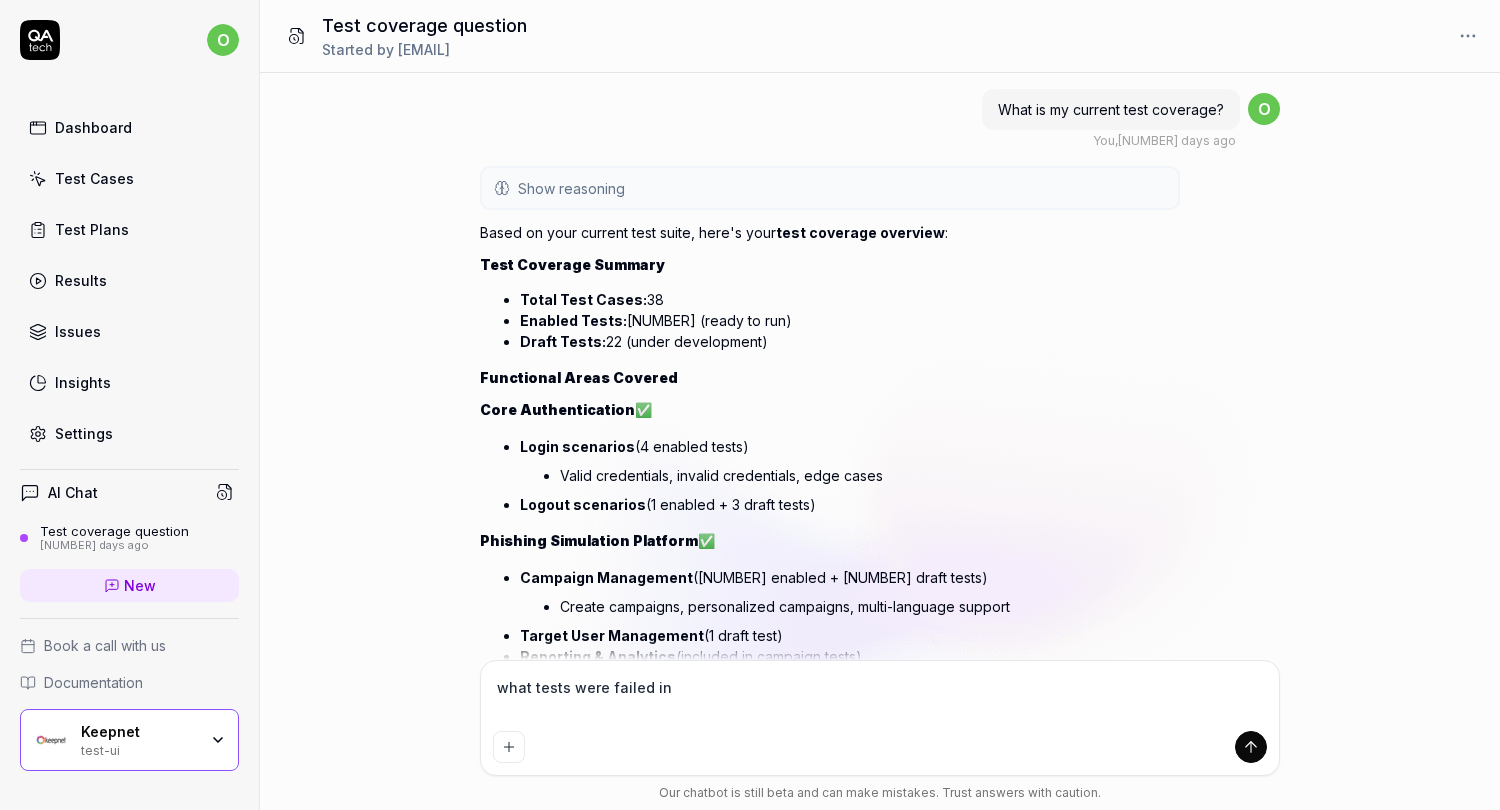 type on "*" 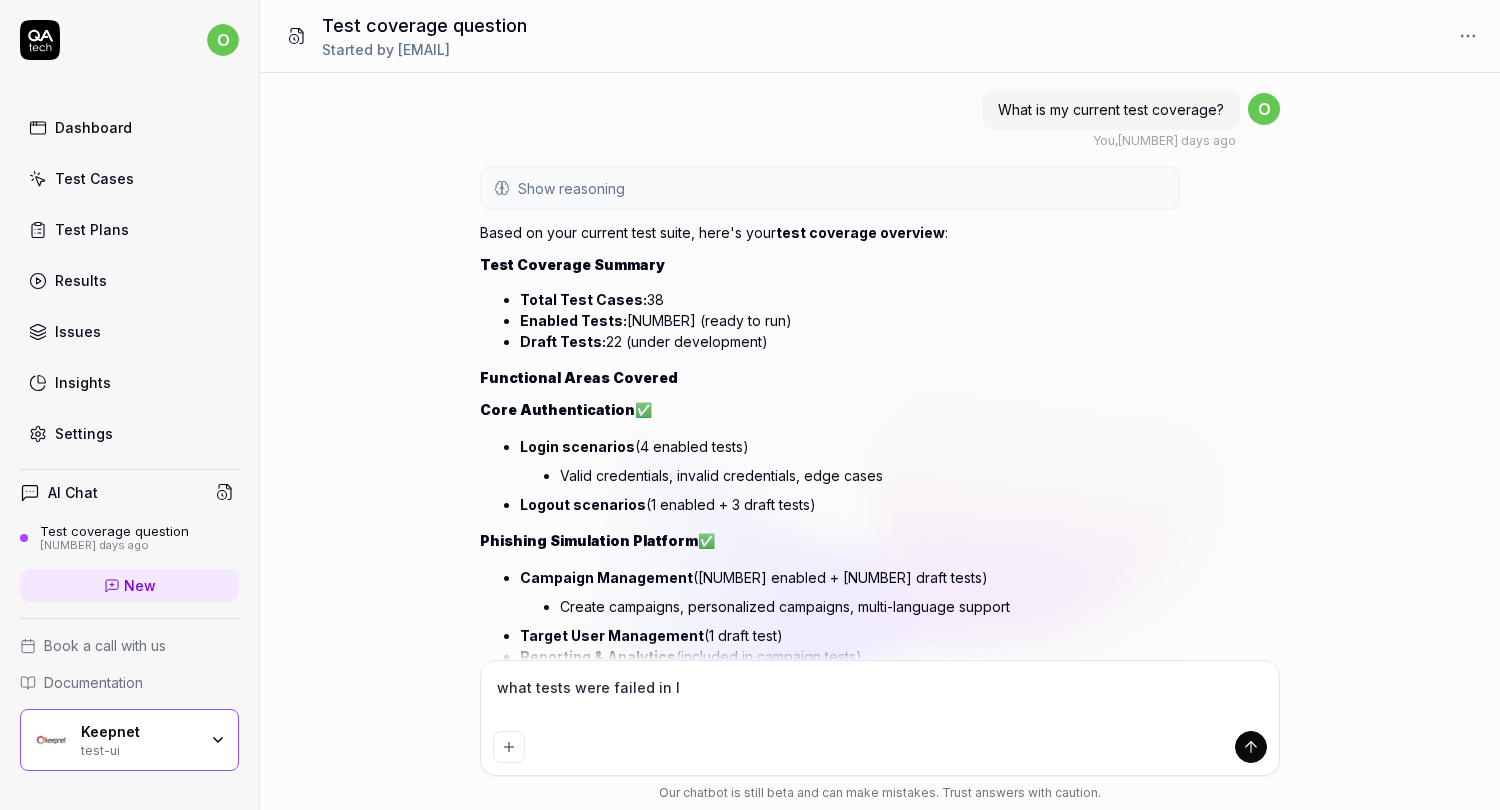 type on "*" 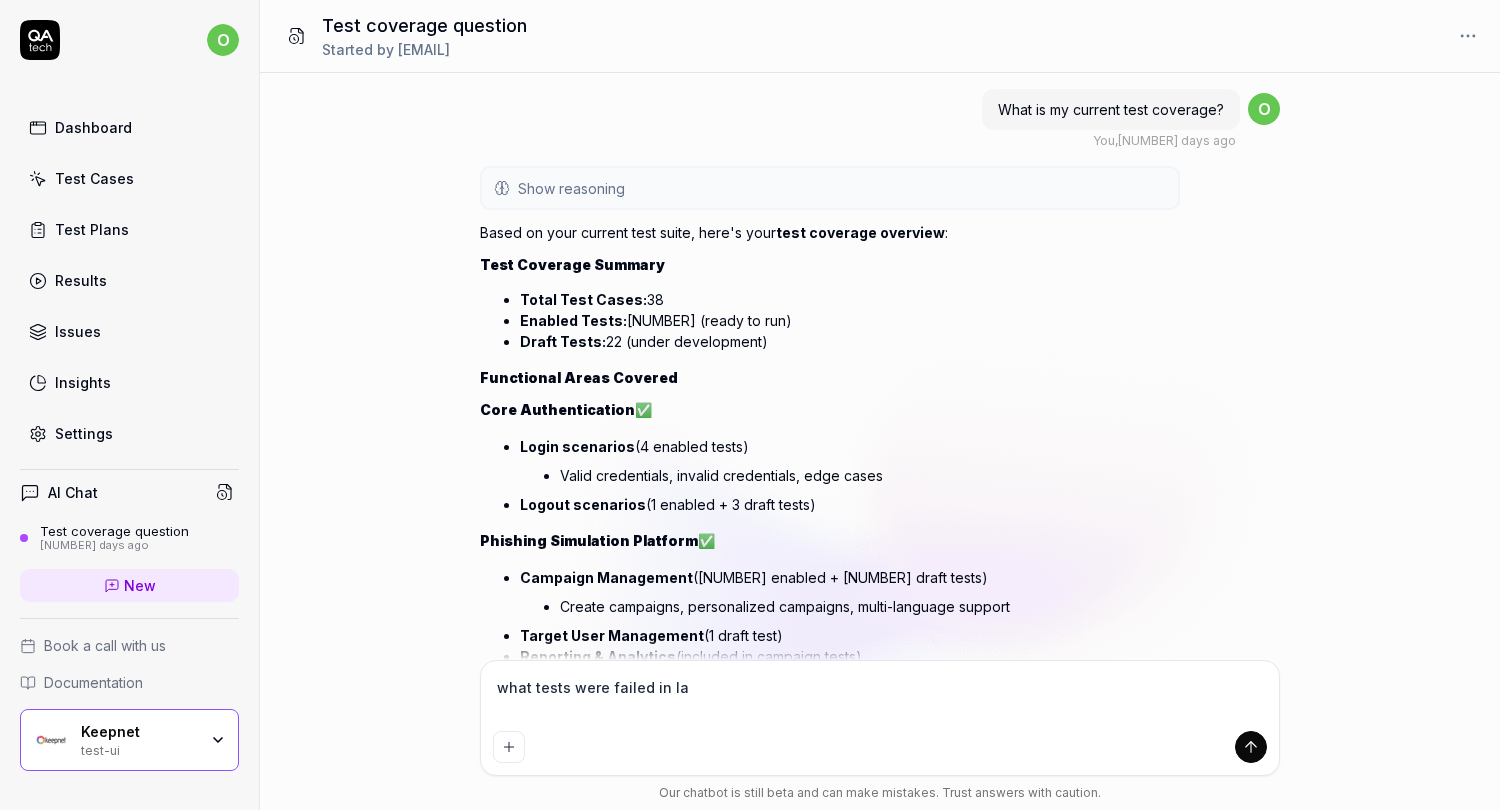 type on "*" 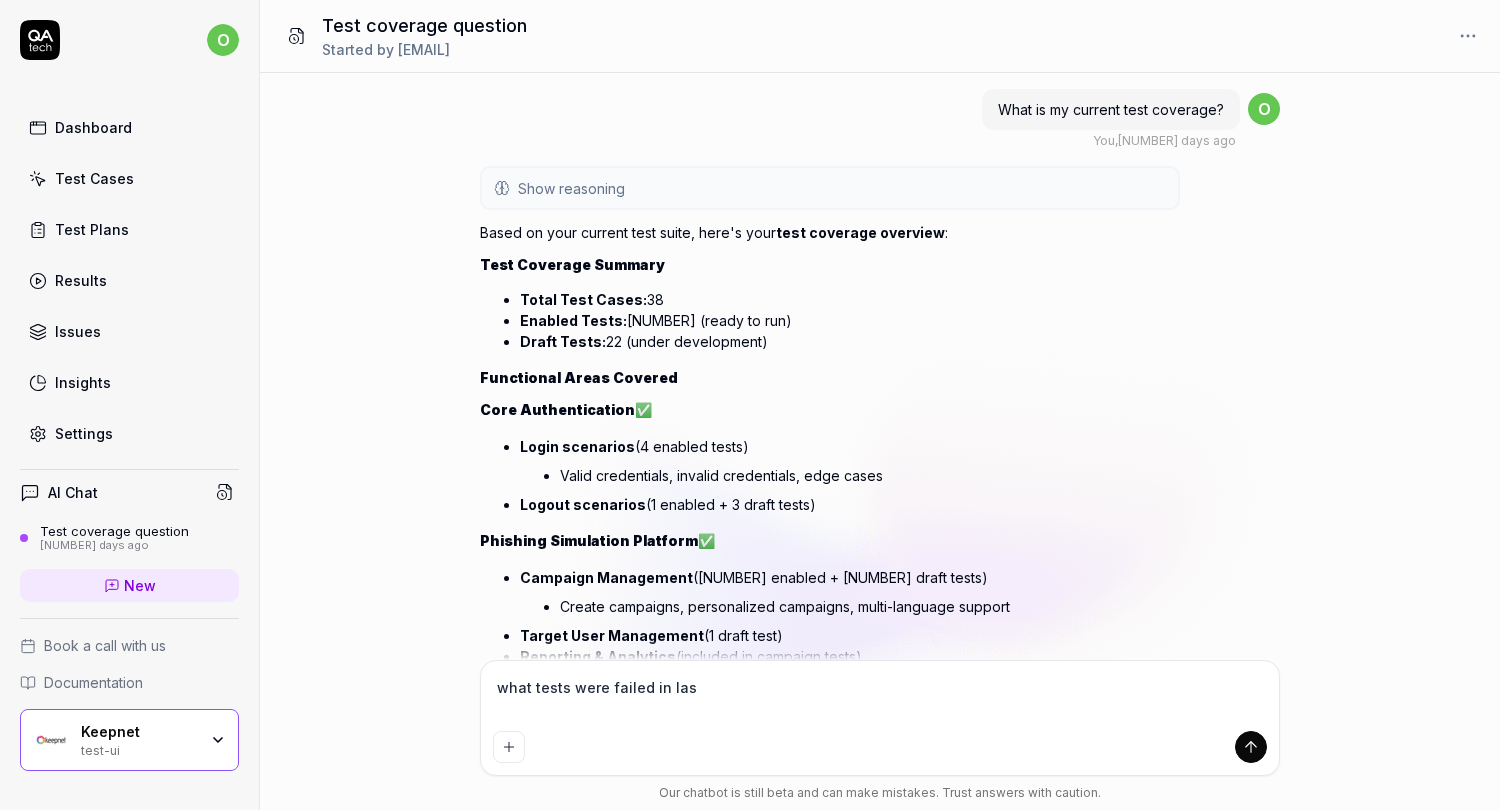 type on "*" 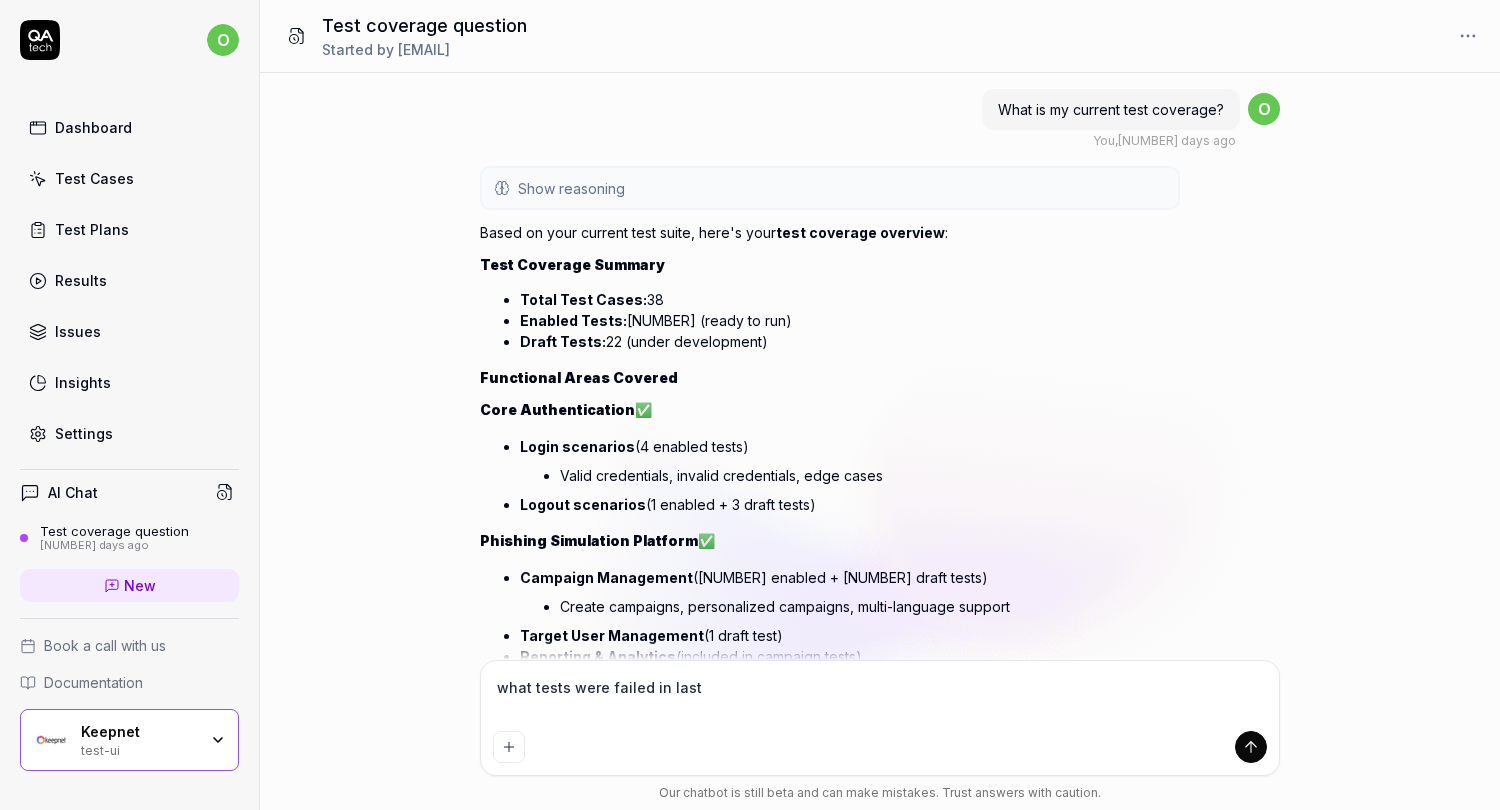 type on "*" 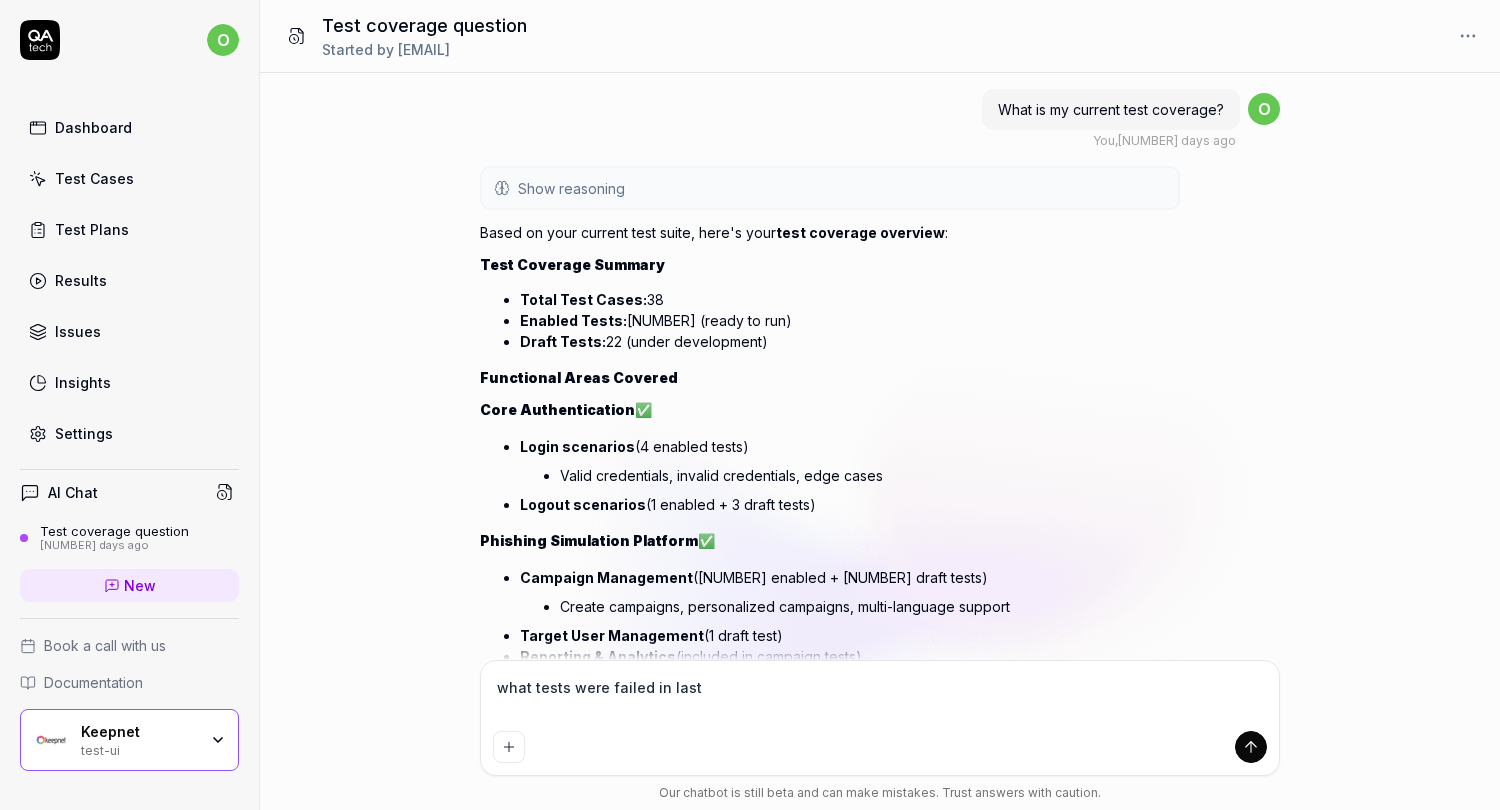 type on "*" 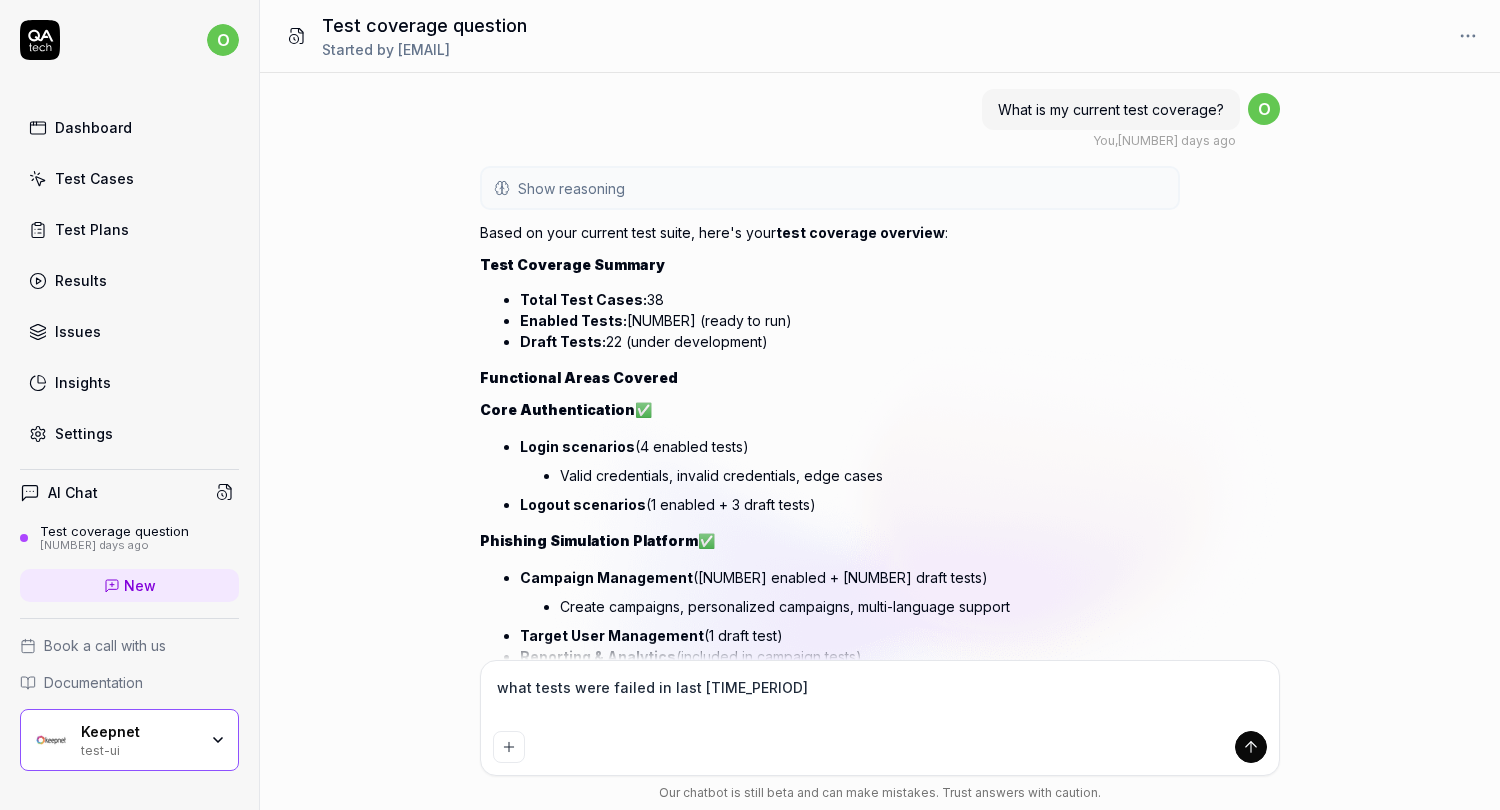 type on "*" 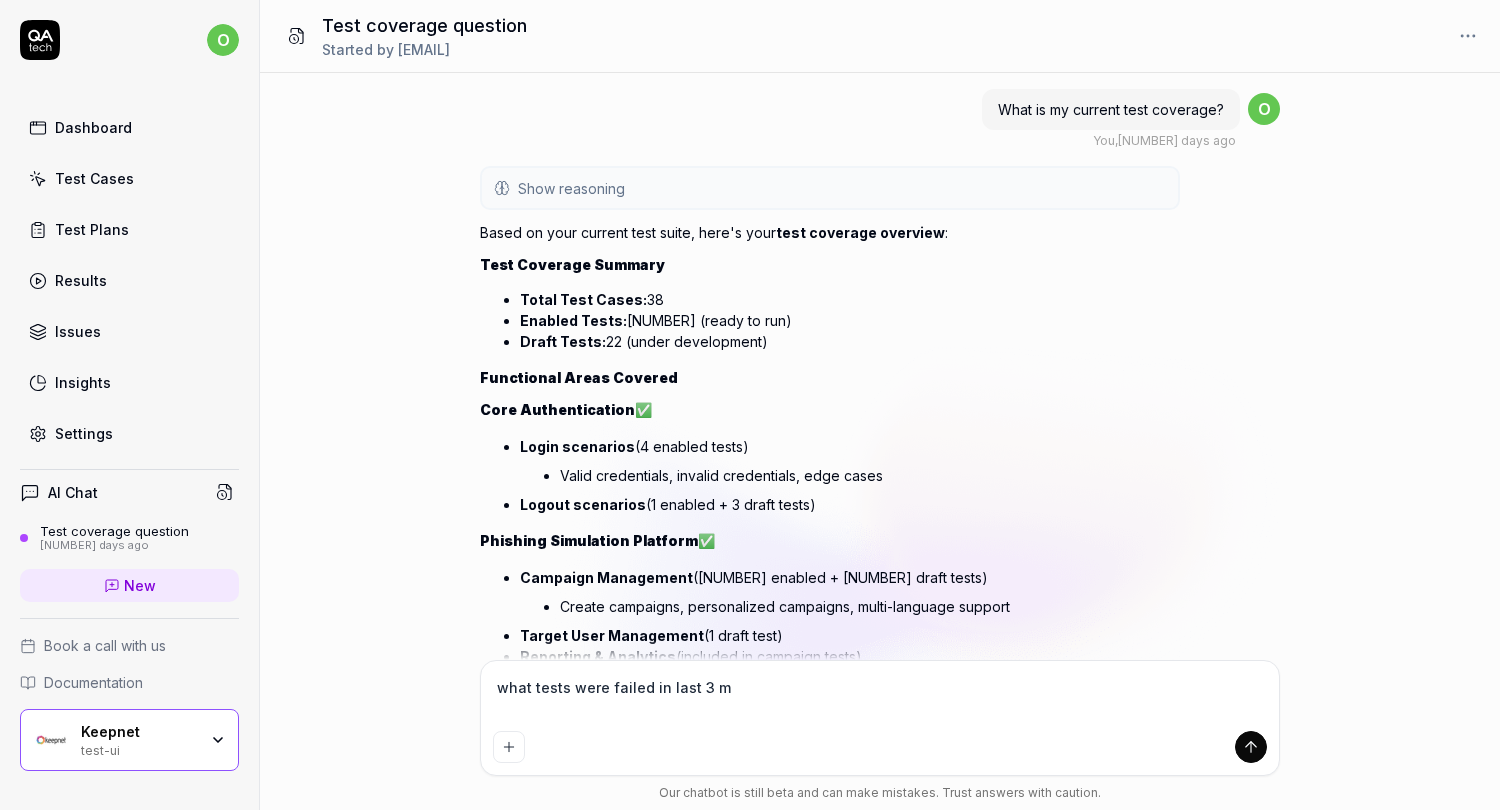 type on "*" 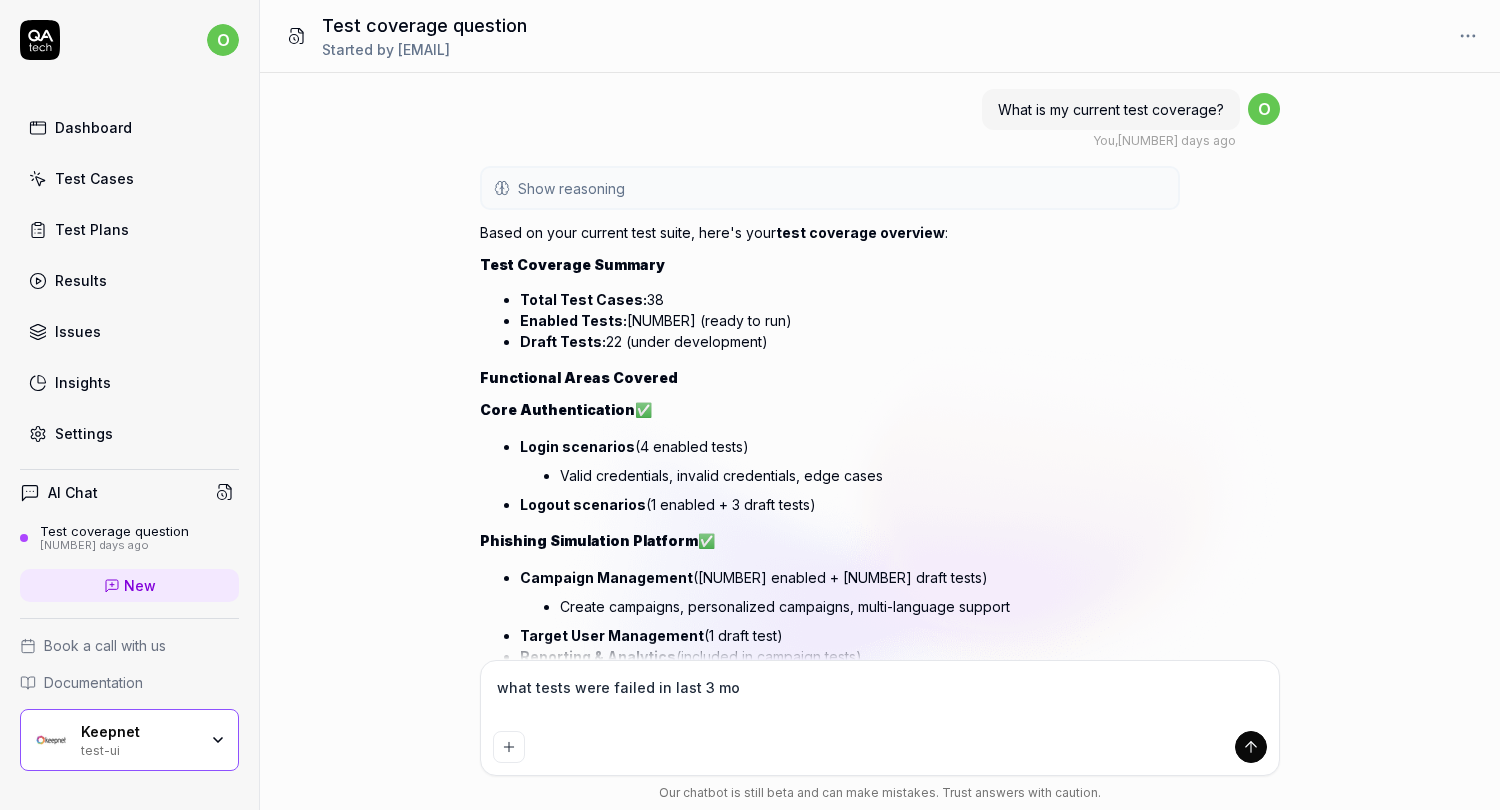 type on "*" 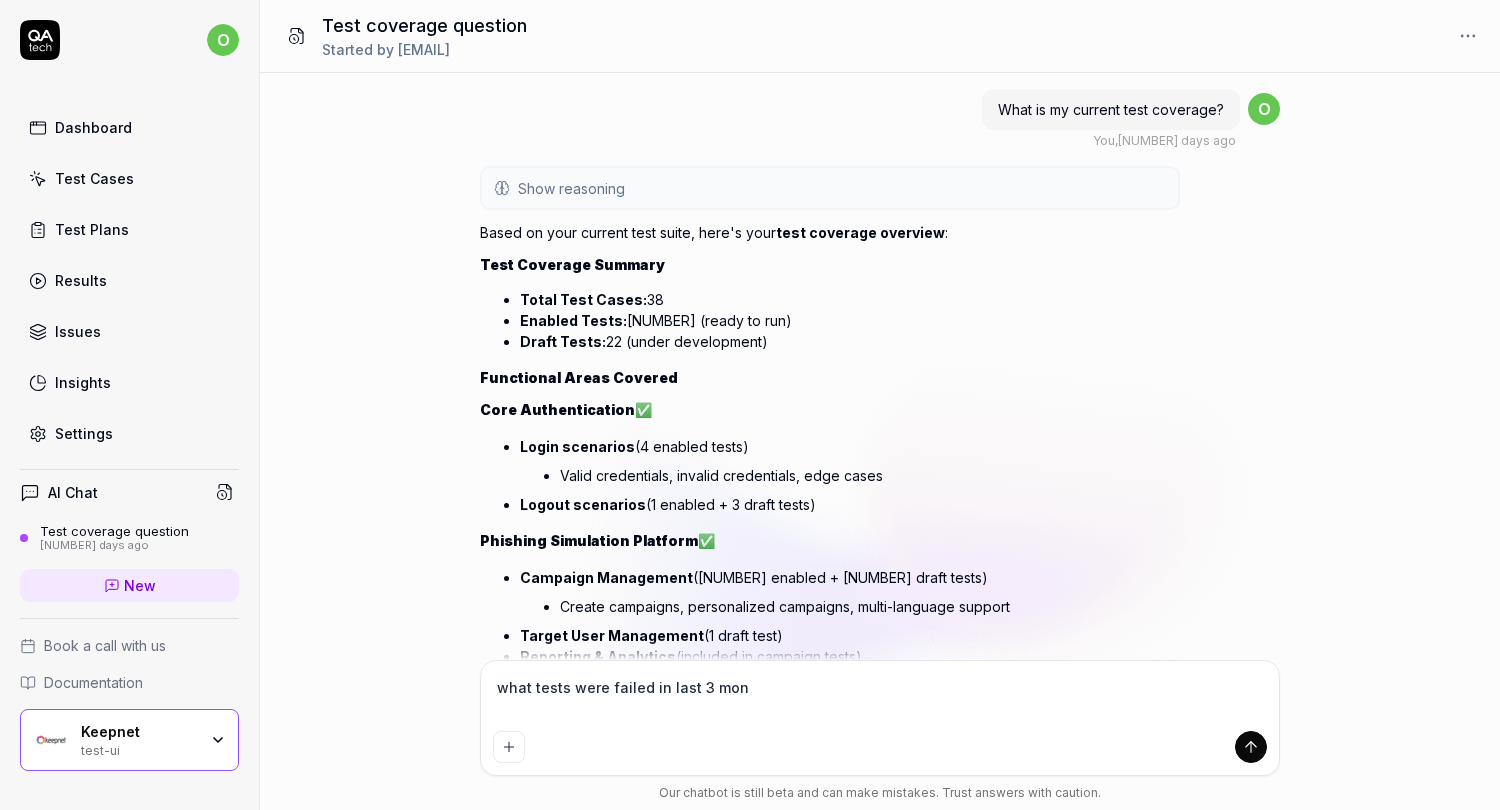 type on "*" 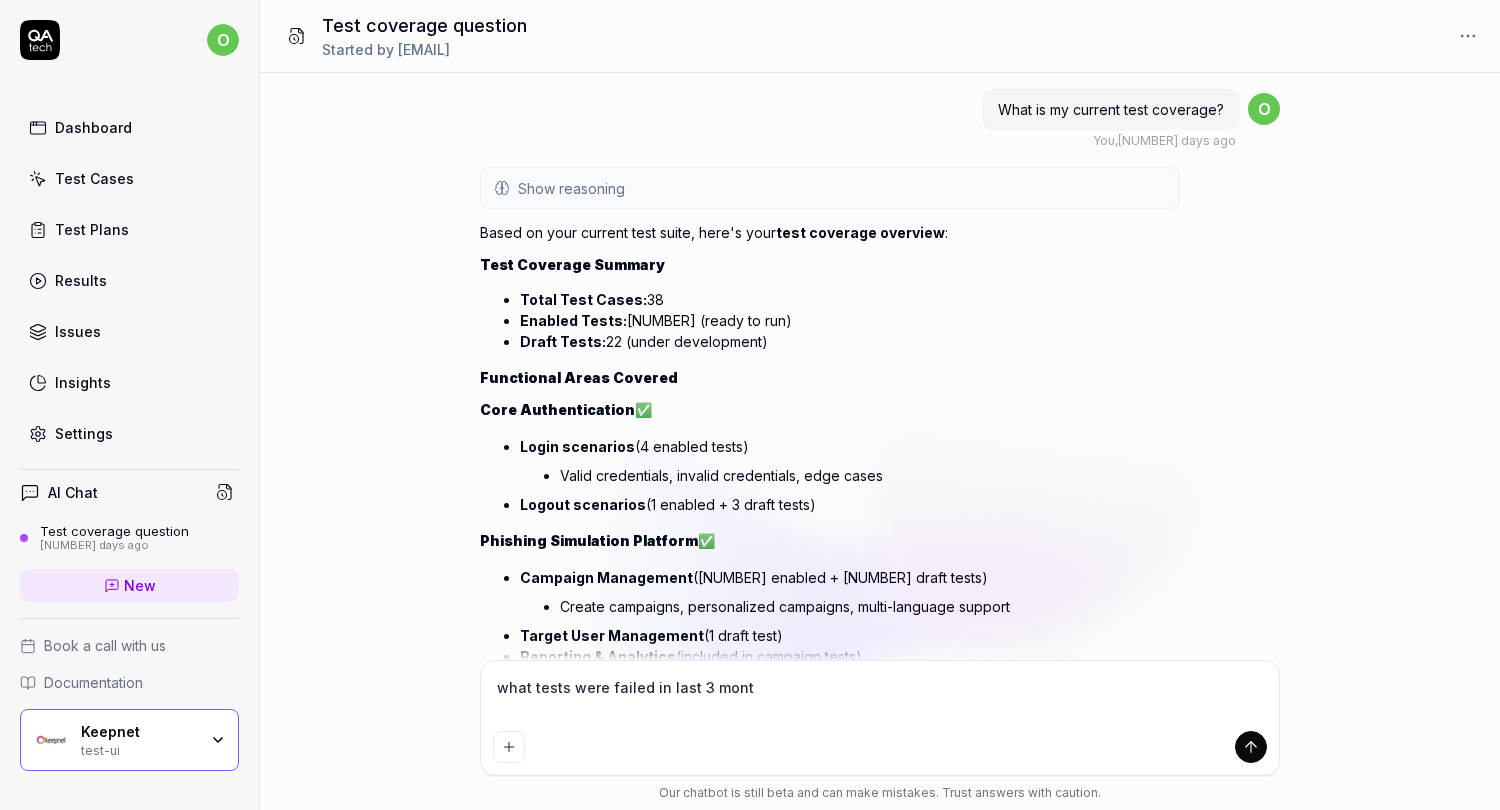 type on "*" 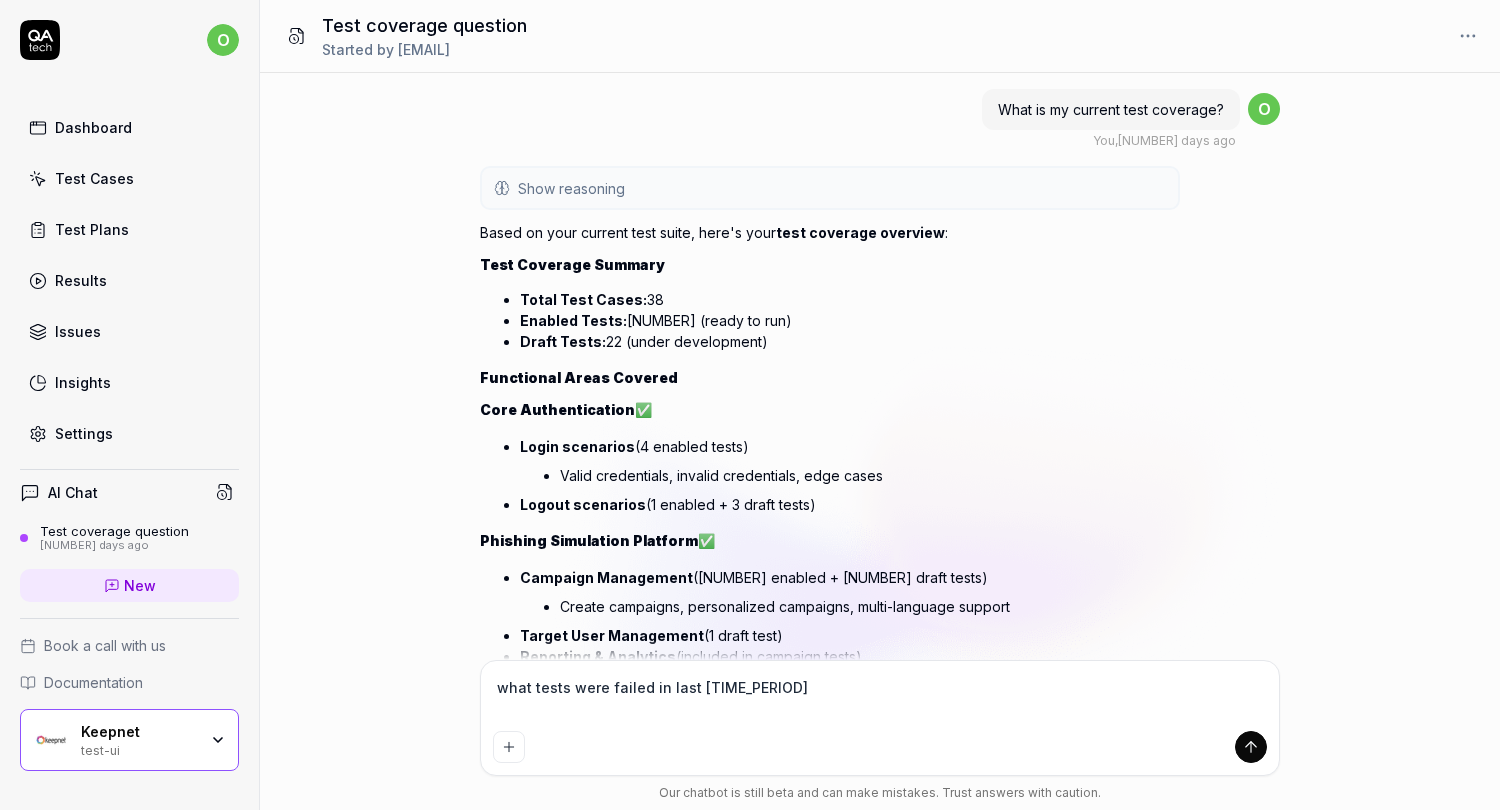type on "*" 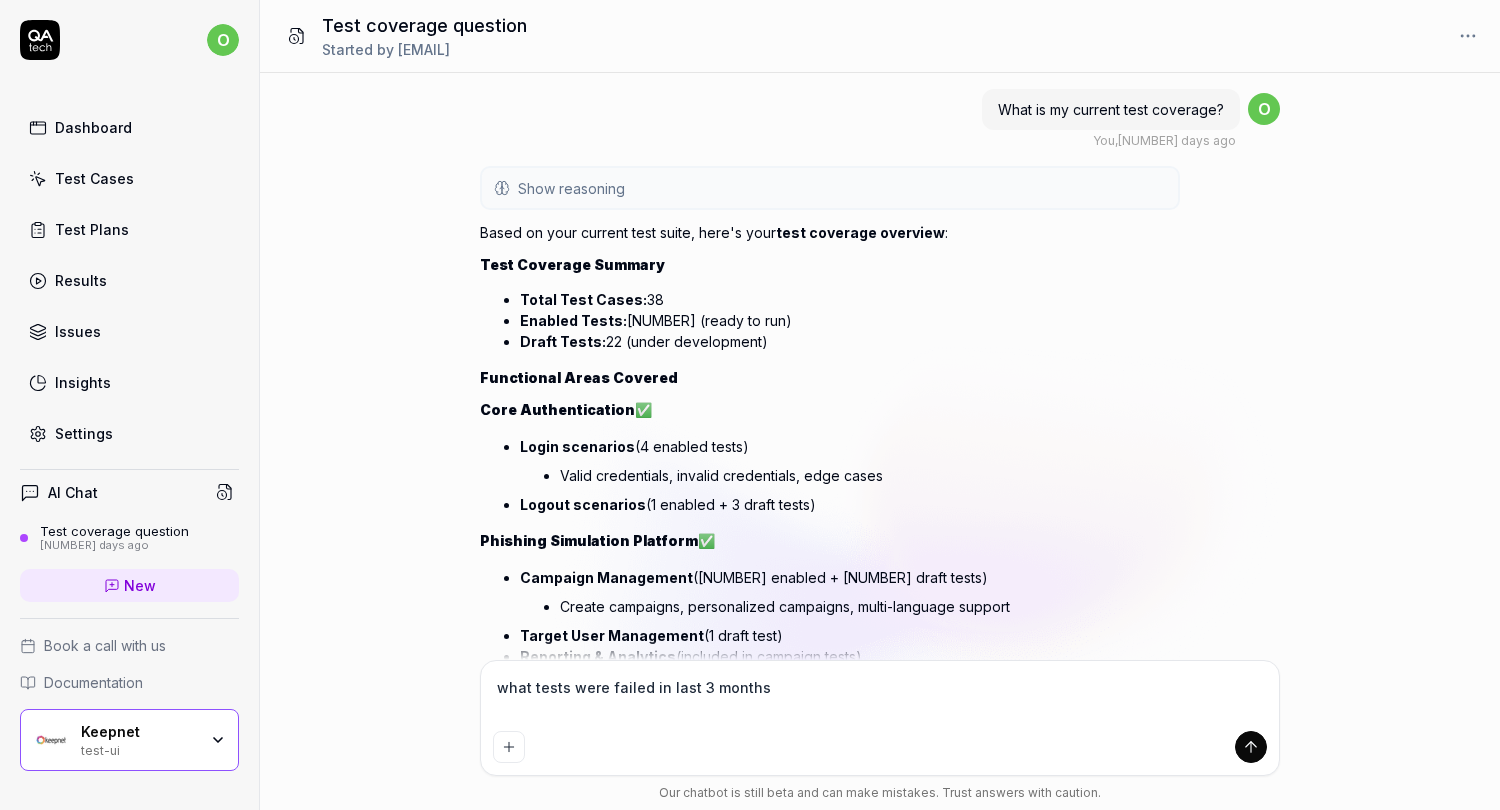 type on "*" 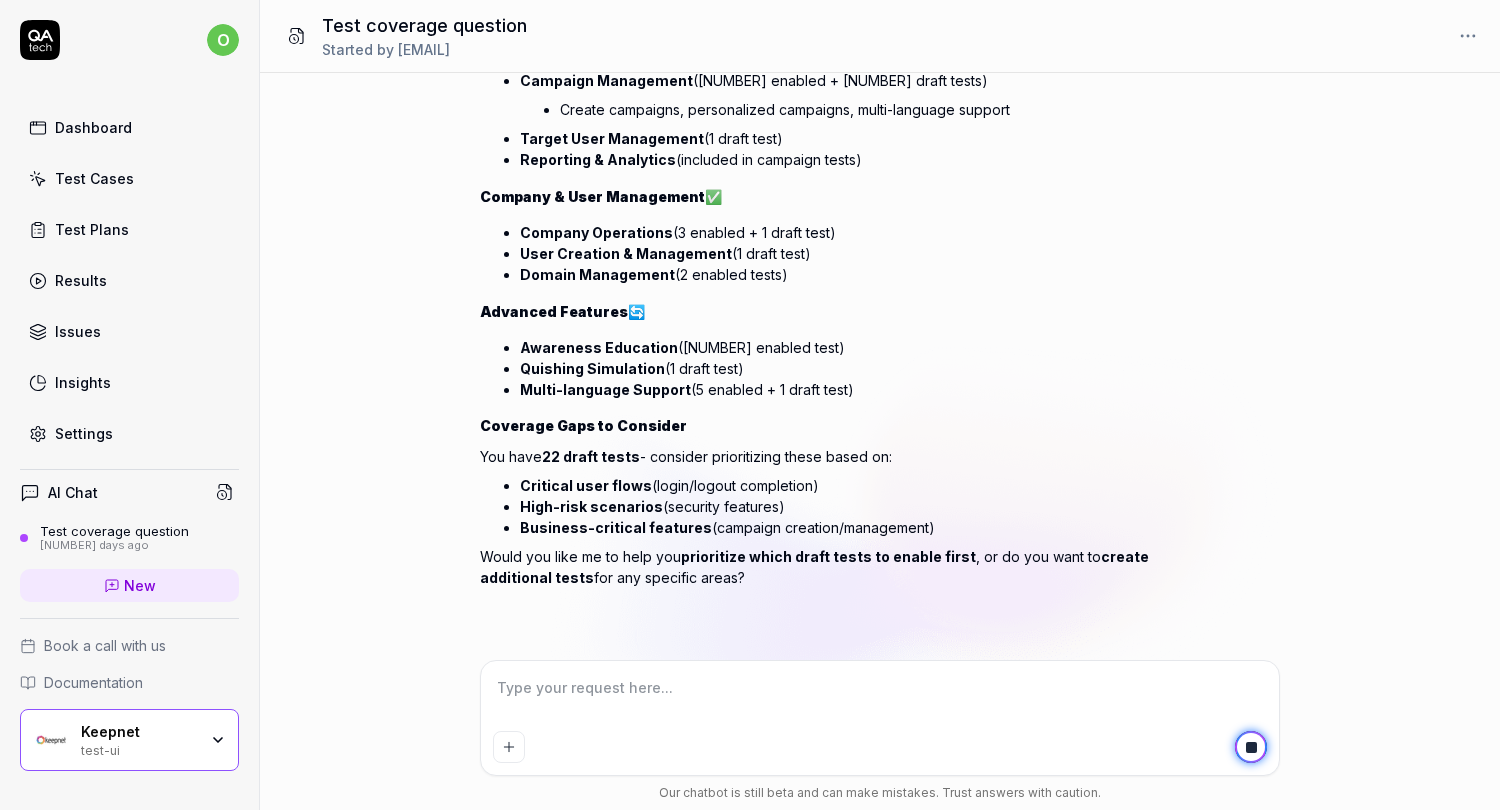 scroll, scrollTop: 574, scrollLeft: 0, axis: vertical 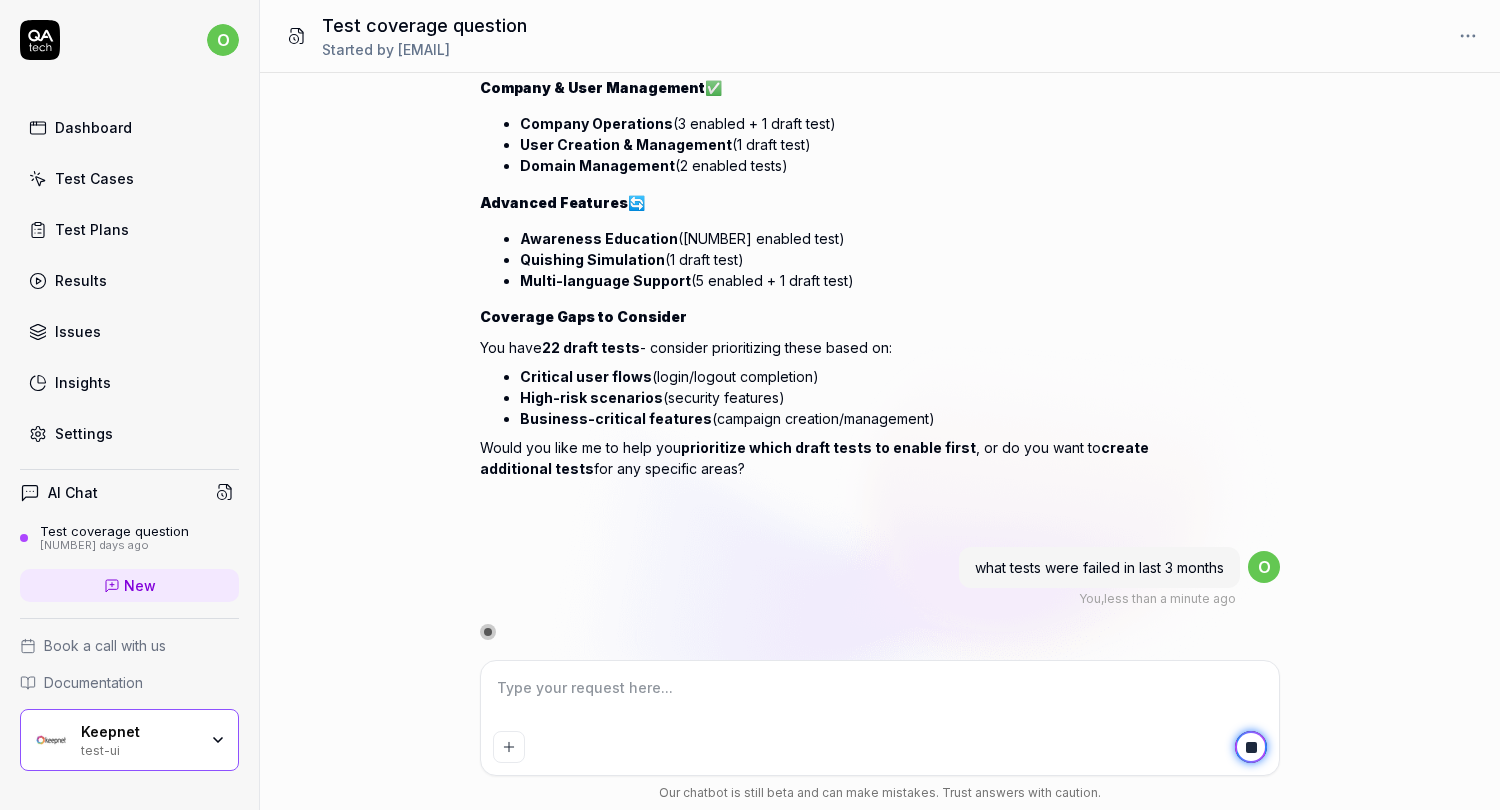 click on "what tests were failed in last 3 months You , less than a minute ago o" at bounding box center [880, 577] 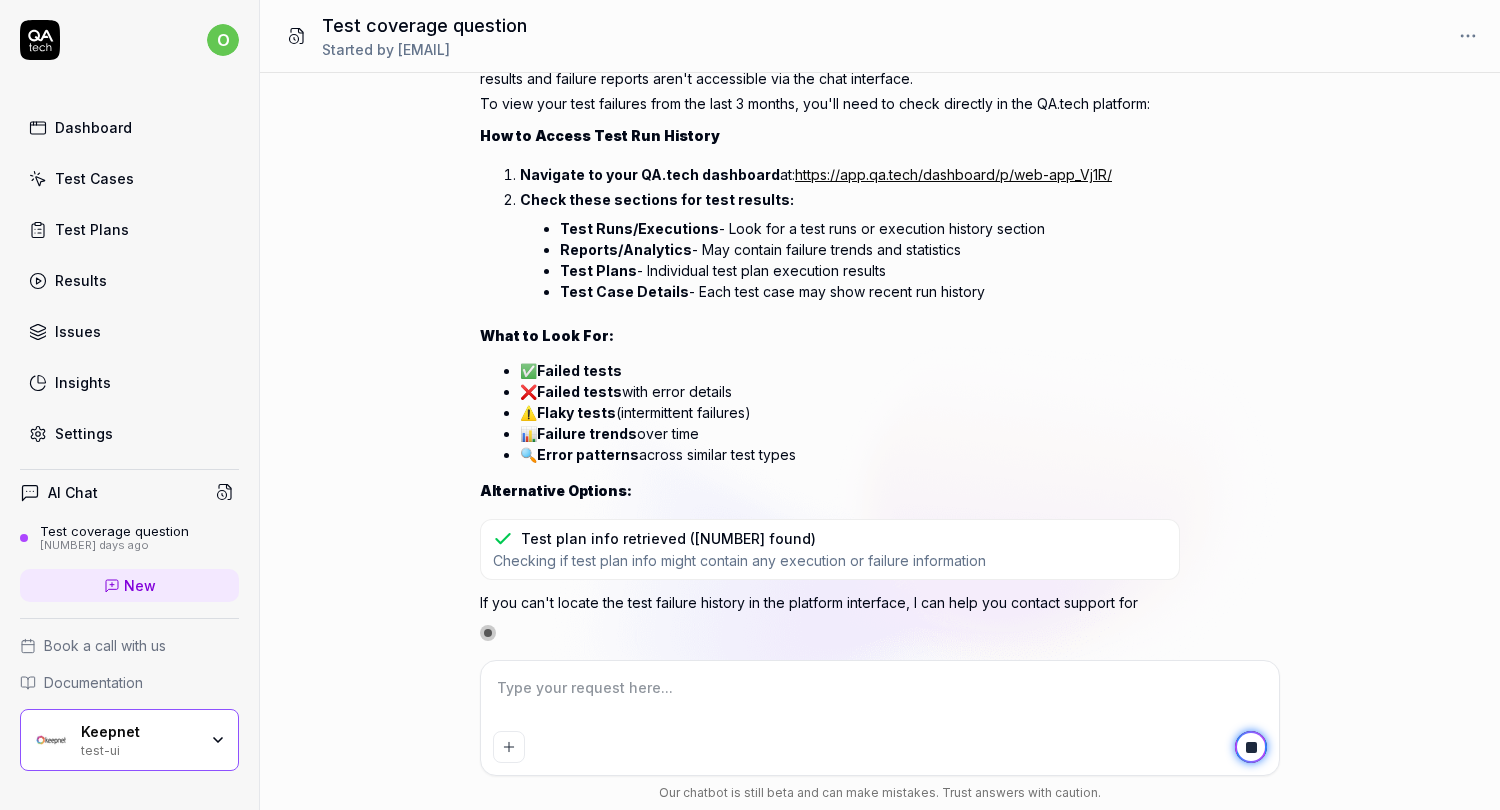 scroll, scrollTop: 1228, scrollLeft: 0, axis: vertical 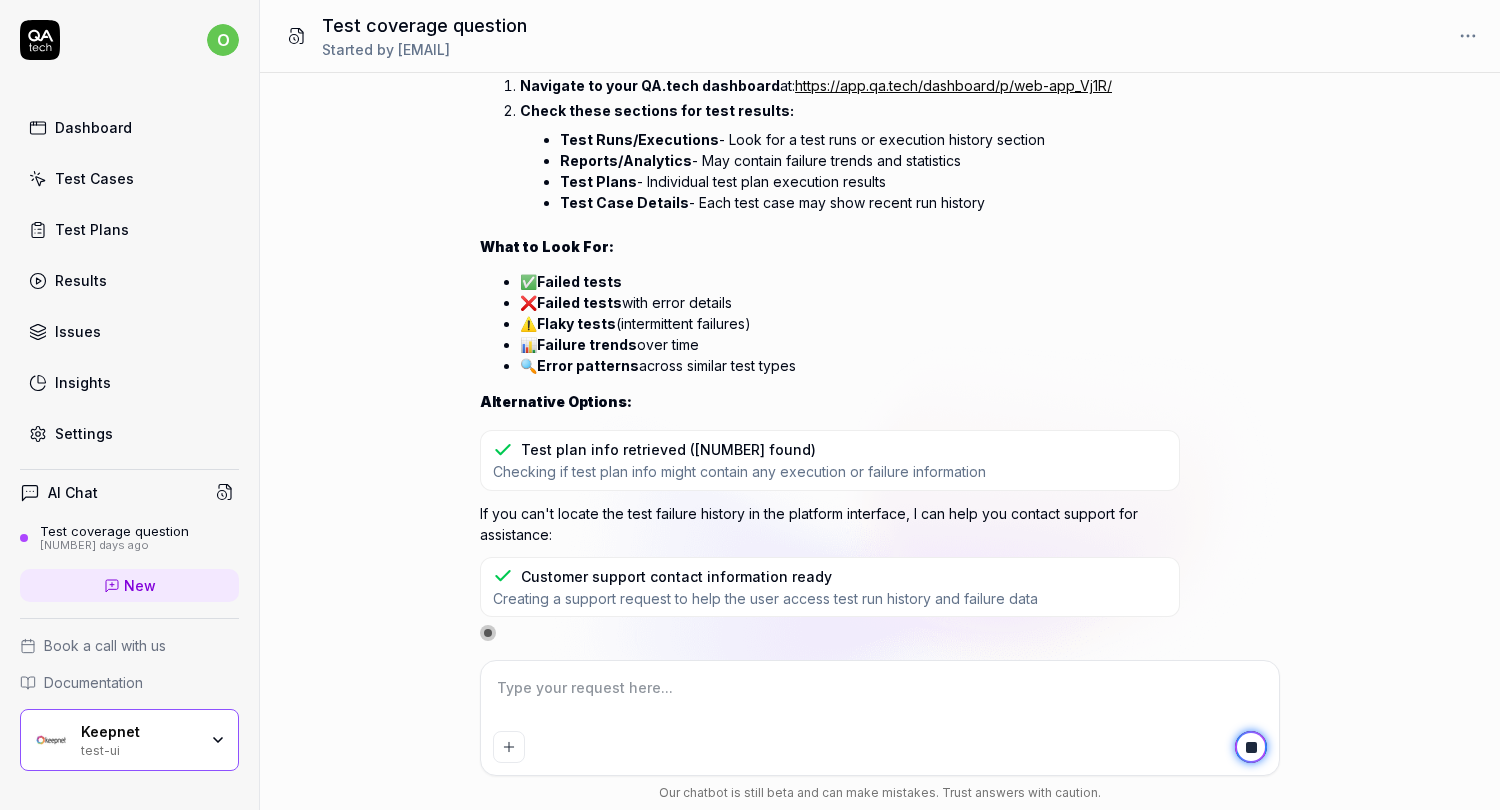 click on "Settings" at bounding box center (84, 433) 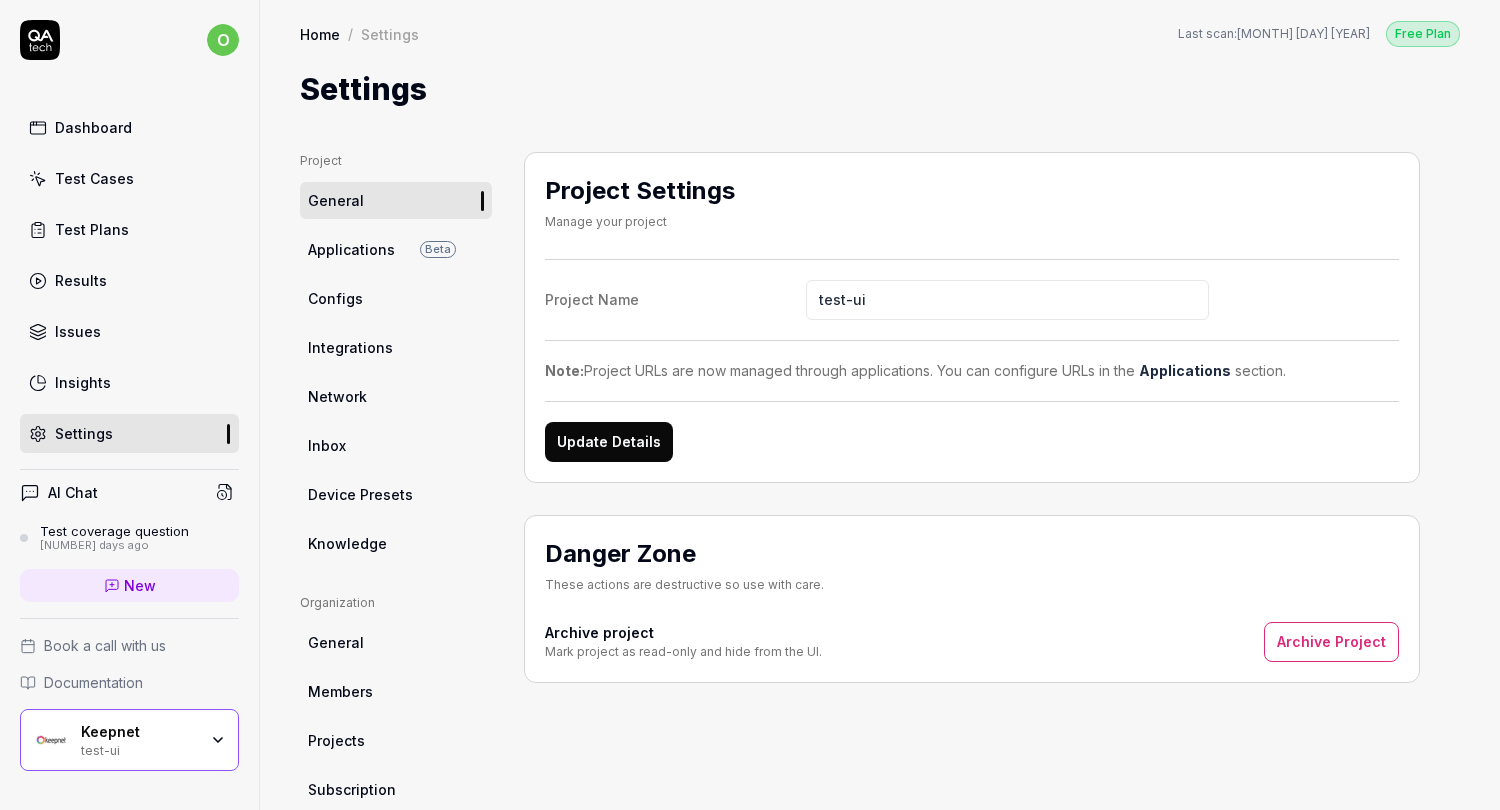 click on "Applications" at bounding box center [351, 249] 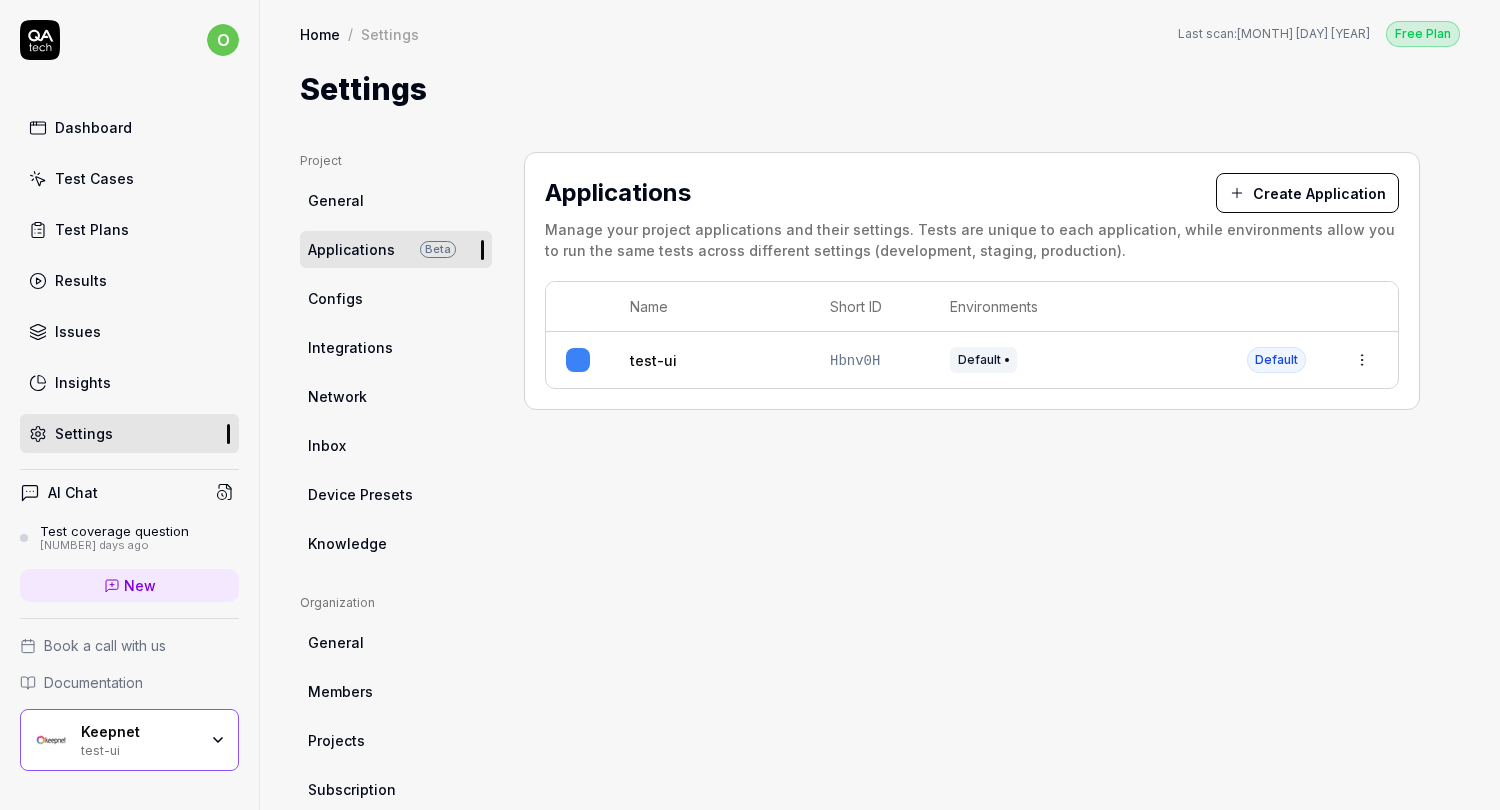 click on "Create Application" at bounding box center [1307, 193] 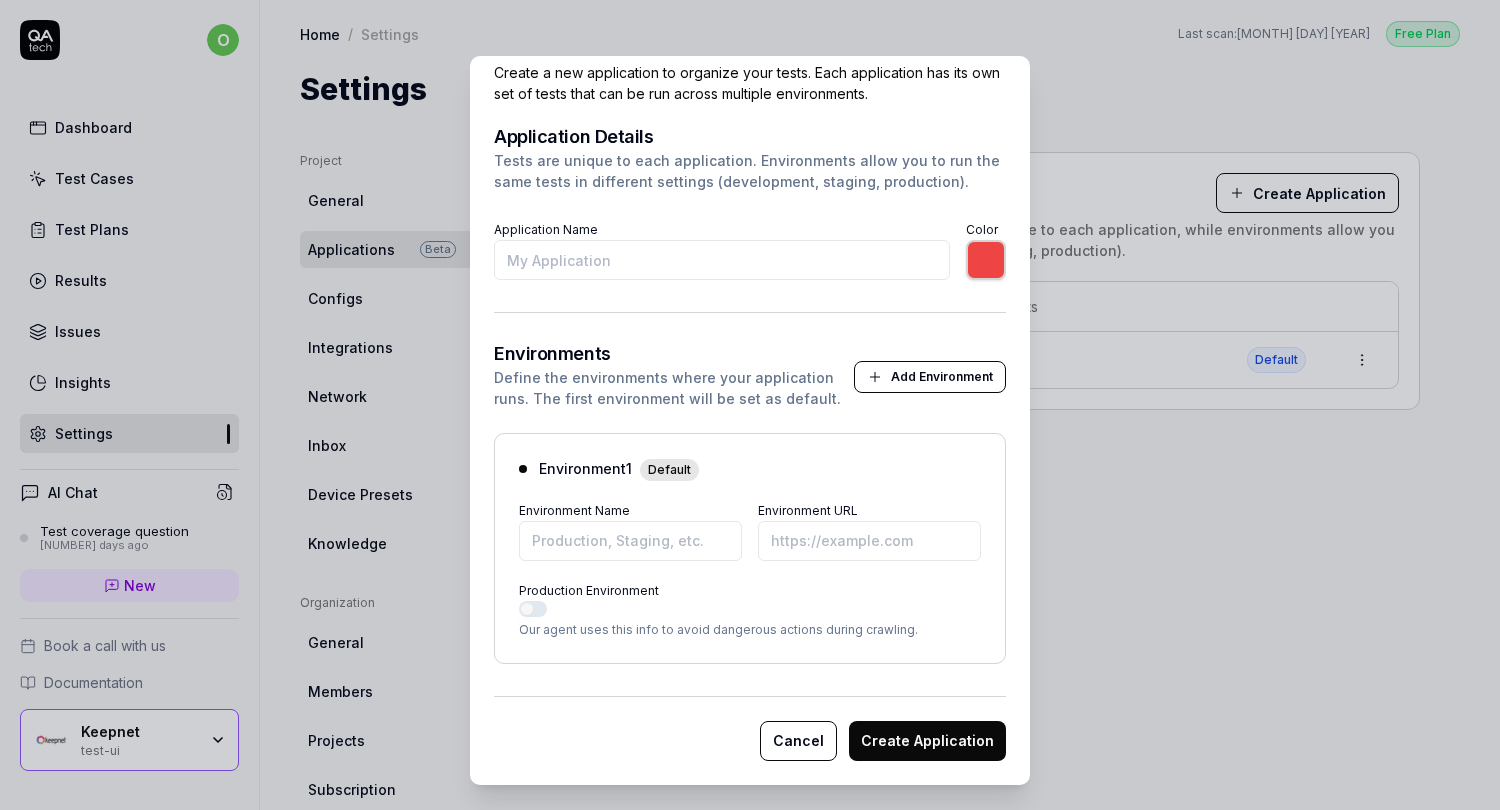 scroll, scrollTop: 62, scrollLeft: 0, axis: vertical 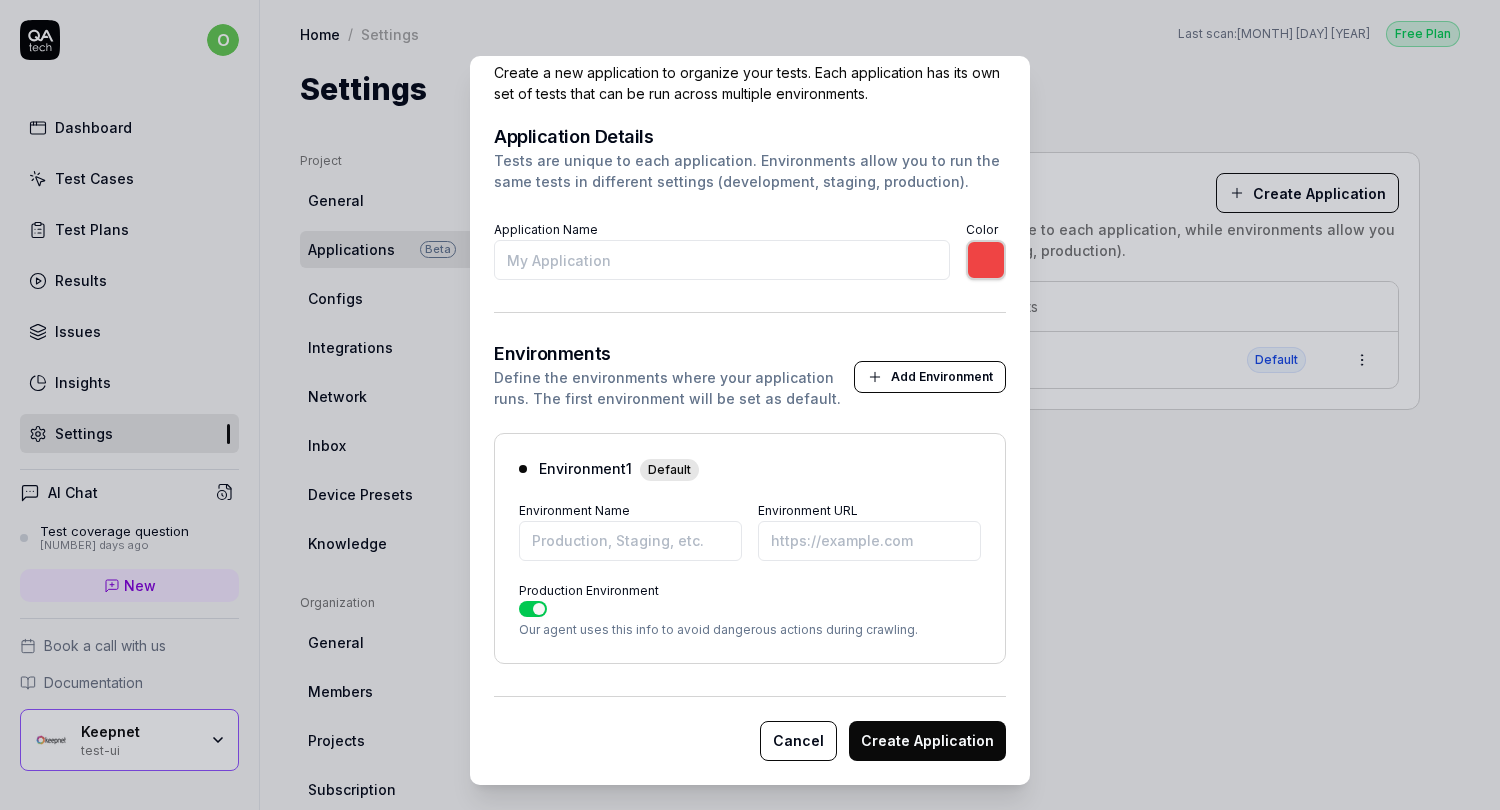 click on "Cancel" at bounding box center (798, 741) 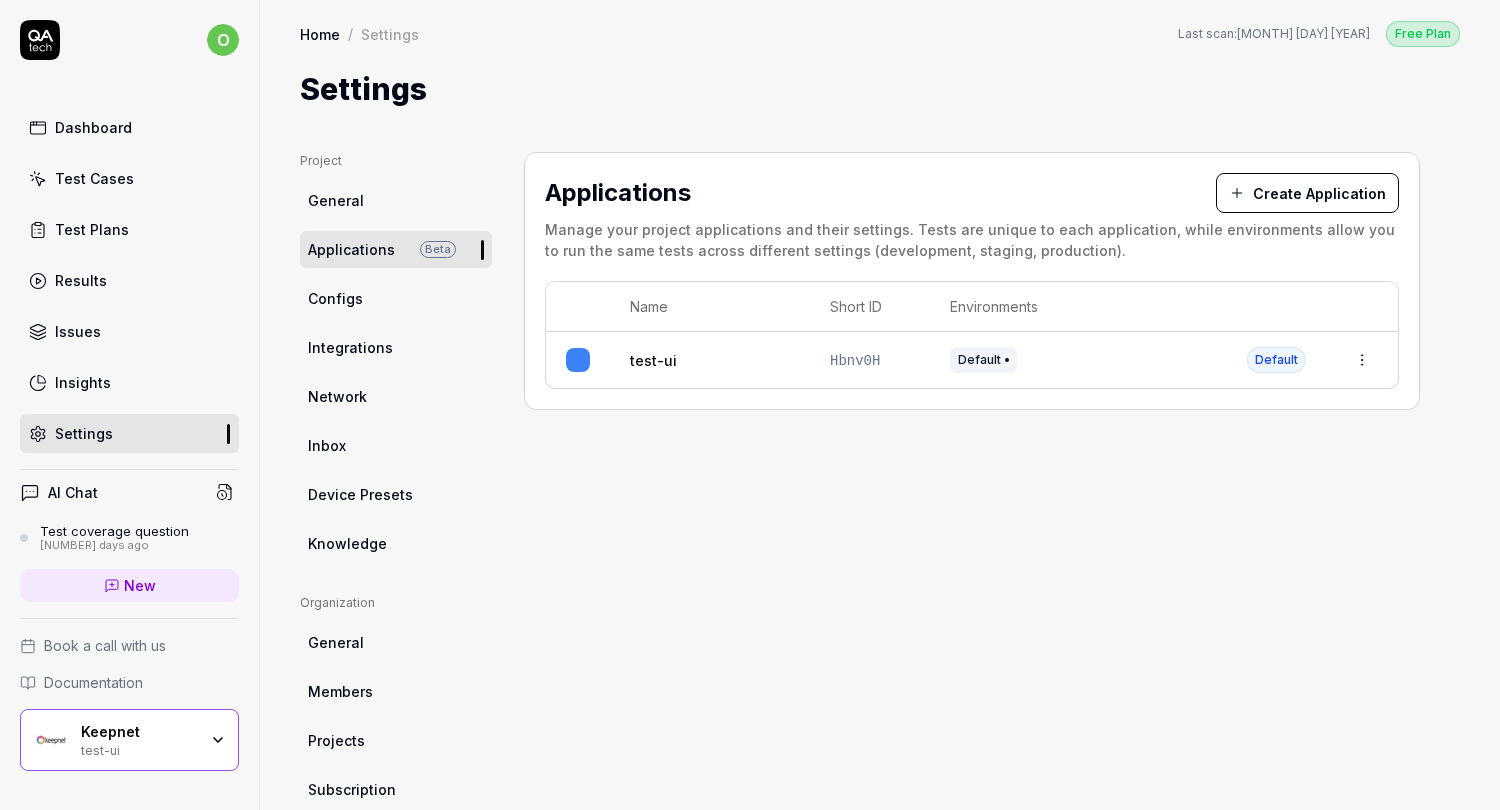 click on "Settings" at bounding box center (129, 433) 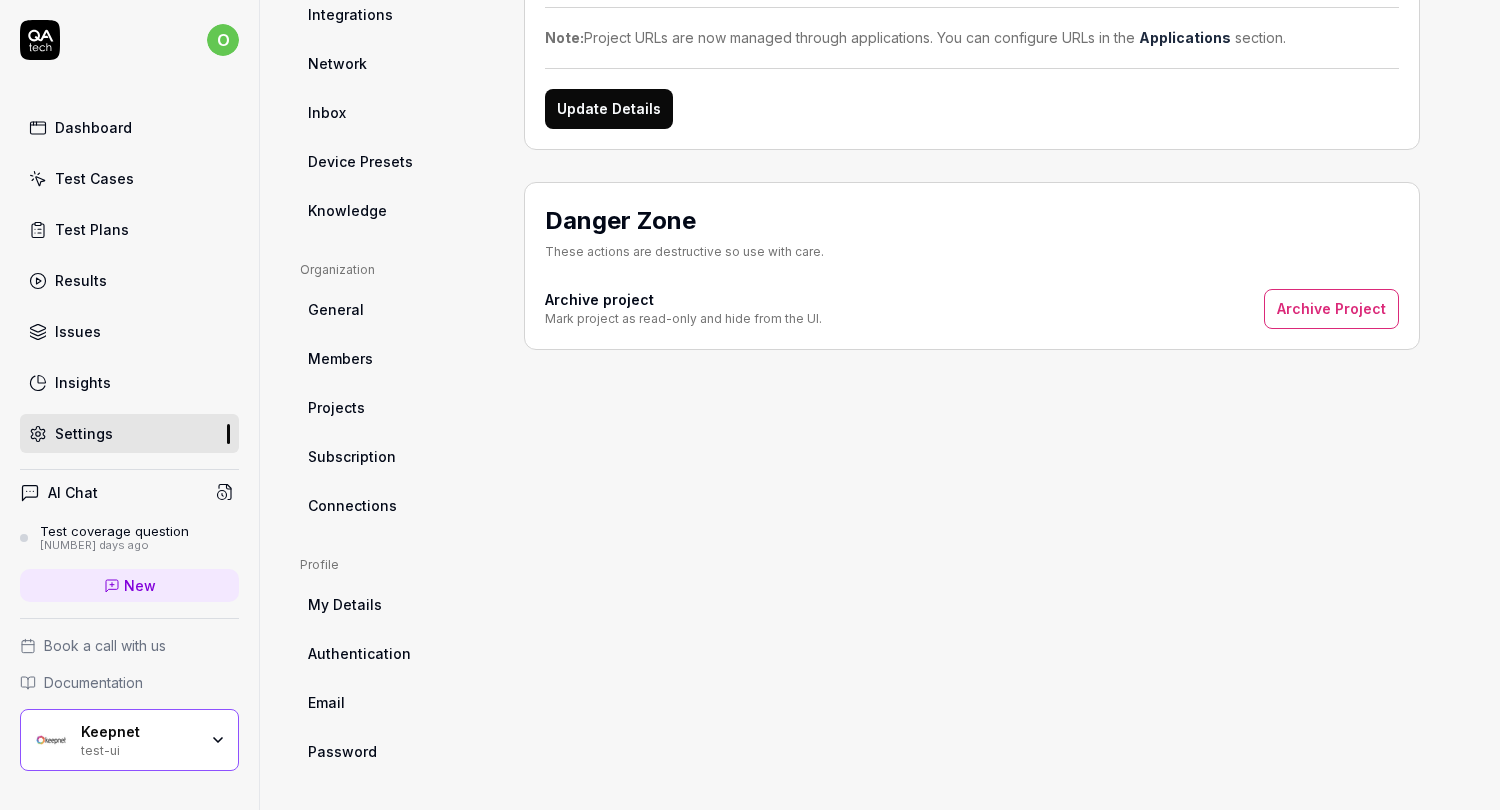 scroll, scrollTop: 333, scrollLeft: 0, axis: vertical 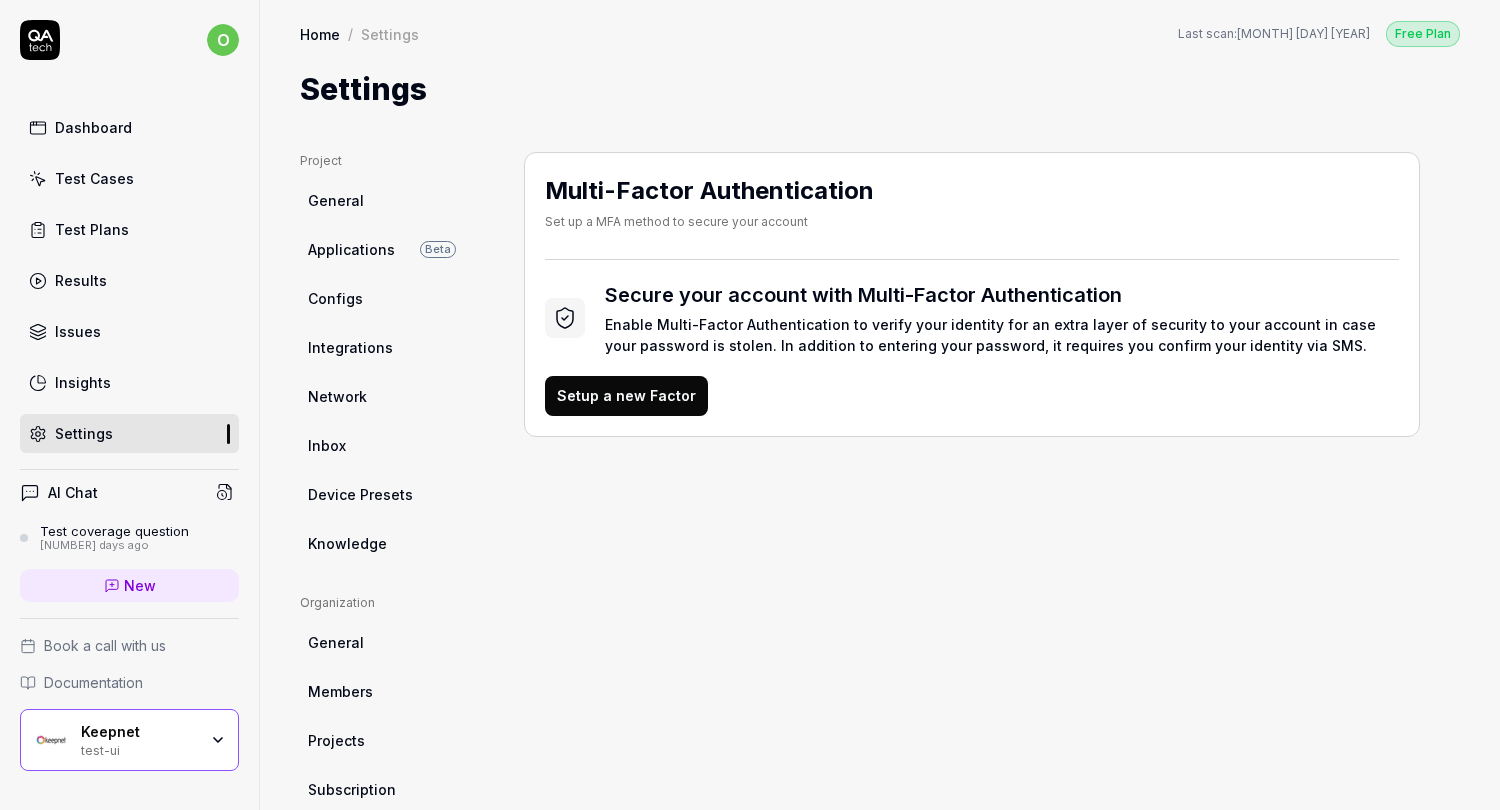 click on "Insights" at bounding box center [129, 382] 